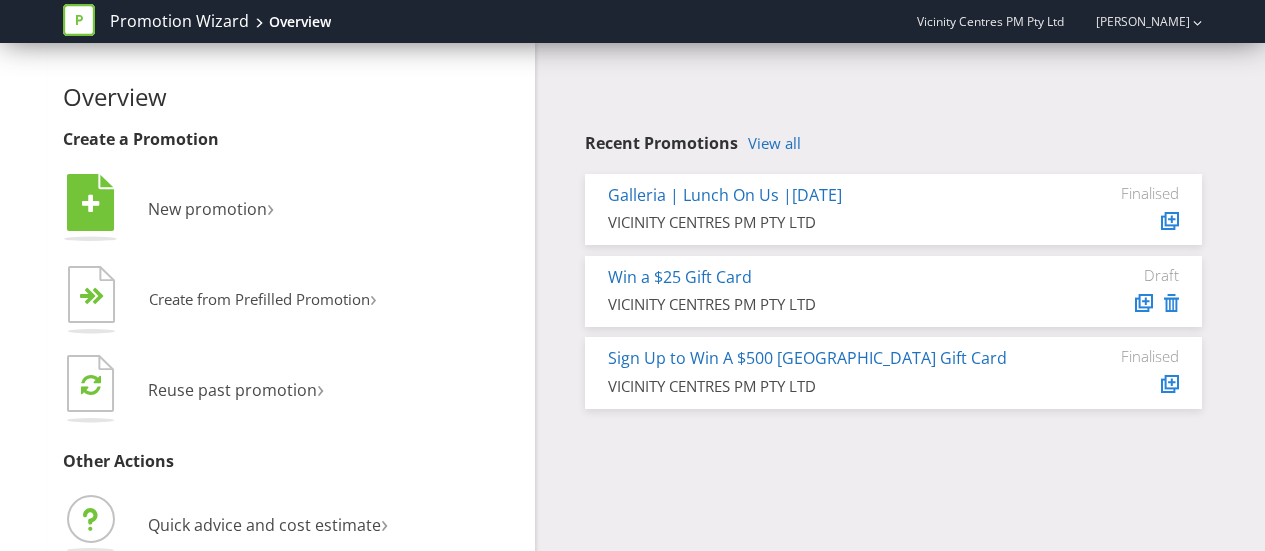 scroll, scrollTop: 0, scrollLeft: 0, axis: both 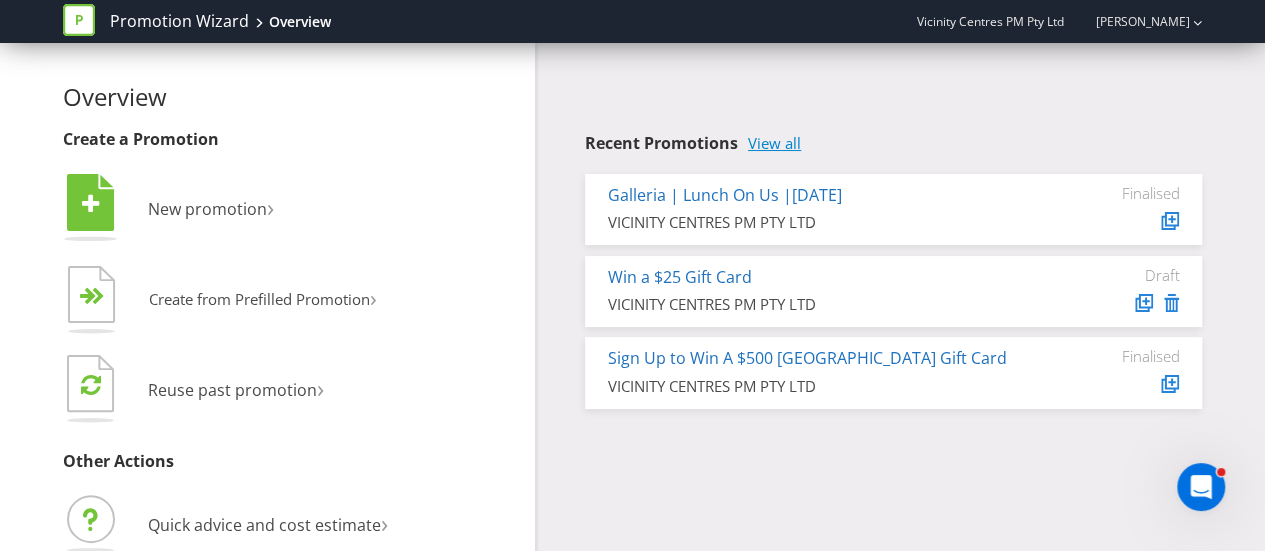 click on "View all" at bounding box center [774, 143] 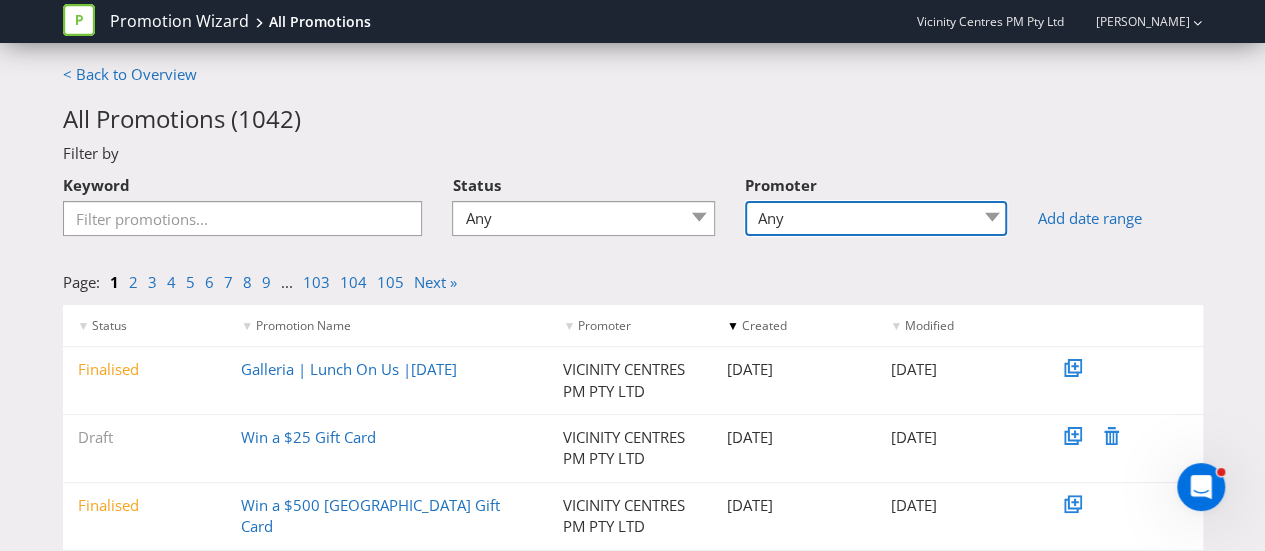 click on "Any 96 101 504 045 [GEOGRAPHIC_DATA] [GEOGRAPHIC_DATA] Comco Digital [GEOGRAPHIC_DATA] Management [GEOGRAPHIC_DATA] [GEOGRAPHIC_DATA] [GEOGRAPHIC_DATA] [GEOGRAPHIC_DATA]    [GEOGRAPHIC_DATA][PERSON_NAME][PERSON_NAME] Management [GEOGRAPHIC_DATA][PERSON_NAME], Vicinity Centres Vicinity Vicinity Centers Vicinity Centres Vicinity Centres PM Pty VICINITY CENTRES PM PTY LTD Vicinity Centres PM Pty Ltd Vicinity Centres PM Pty Ltd  VICINITY CENTRES PM PTY LTD ([GEOGRAPHIC_DATA]) Vicinity Centres PM Pty Ltd - [GEOGRAPHIC_DATA] CENTRES PM PTY LTD - Chatswood Chase Vicinity Group Vicinity Limited Vicinity Limited - ([GEOGRAPHIC_DATA]) Vicinity Limited - The [PERSON_NAME] Vicinity Limited Pty Ltd [GEOGRAPHIC_DATA]" at bounding box center (876, 218) 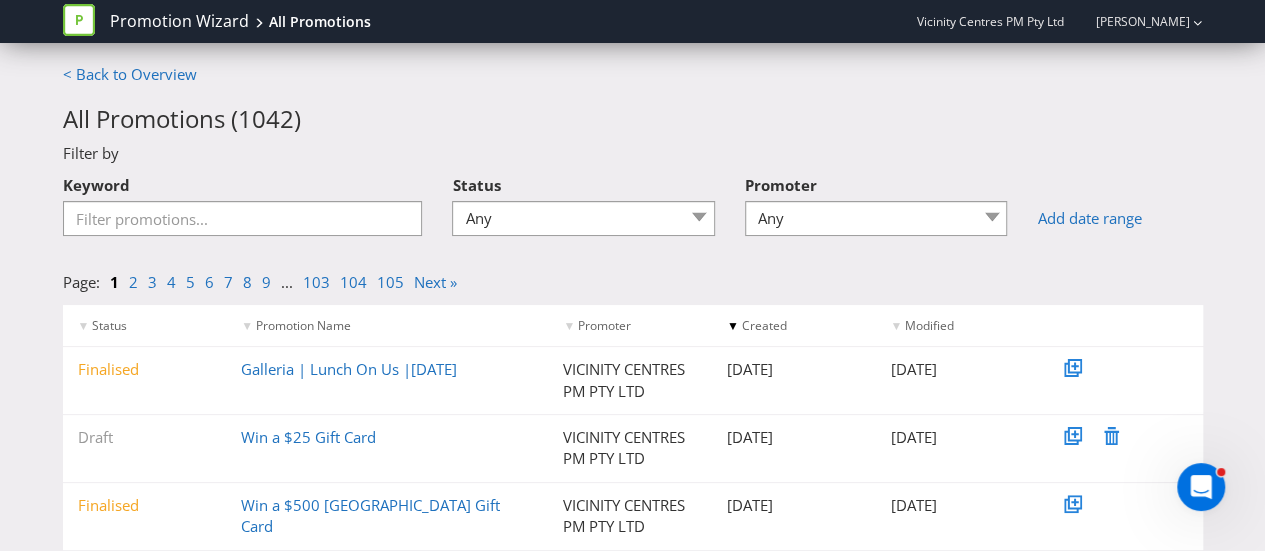click on "Filter by" at bounding box center (633, 153) 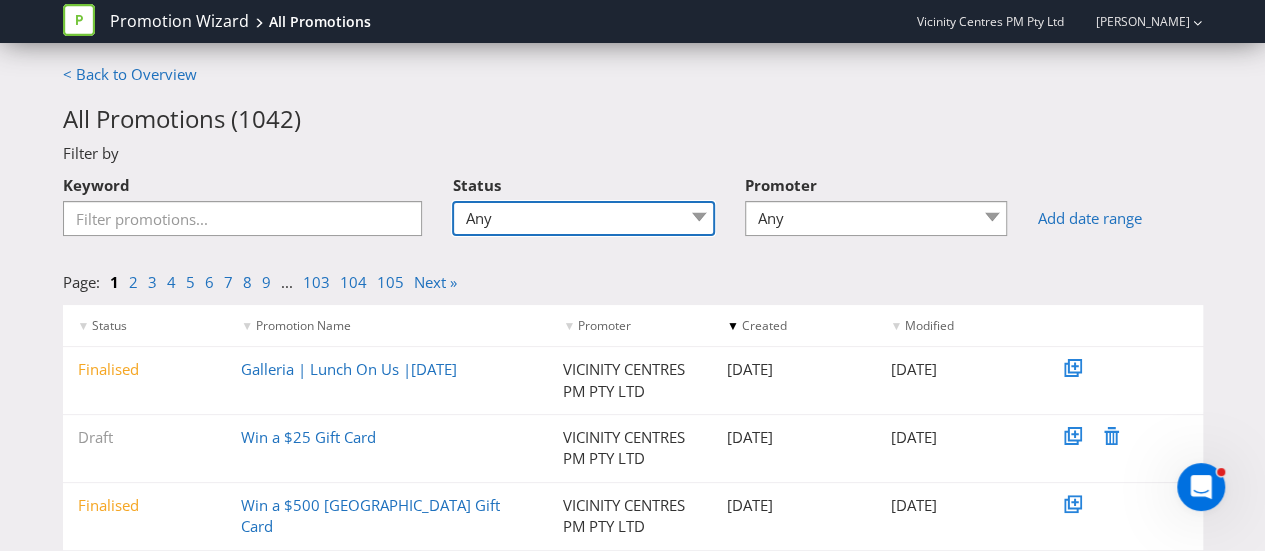 click on "Any Draft Under review Unlocked for amendments Amendments submitted Finalised" at bounding box center (583, 218) 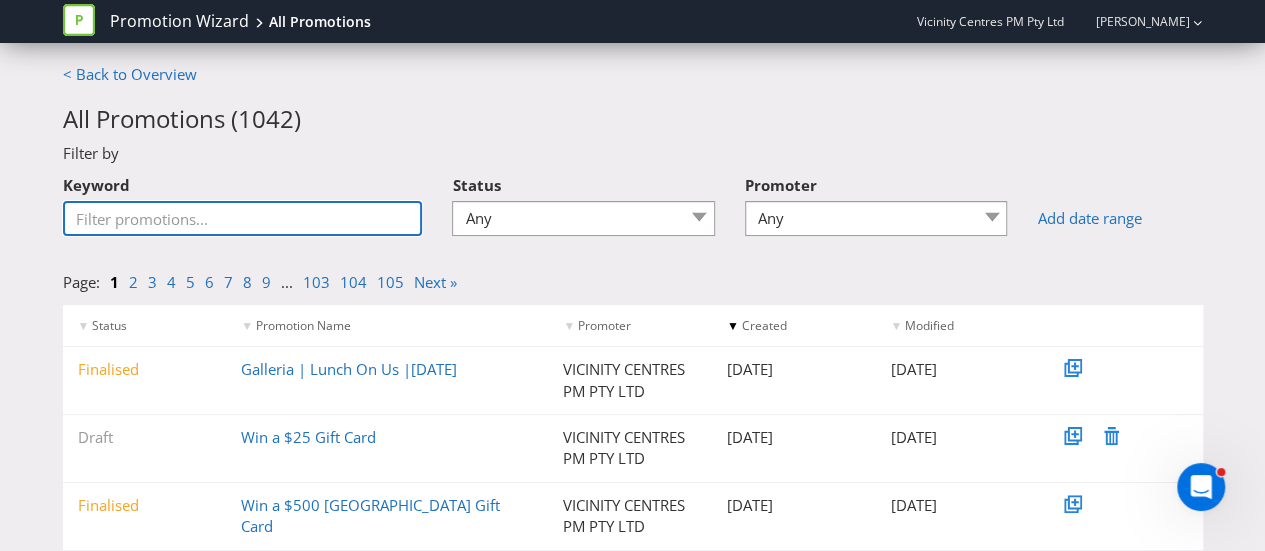 click on "Keyword" at bounding box center [243, 218] 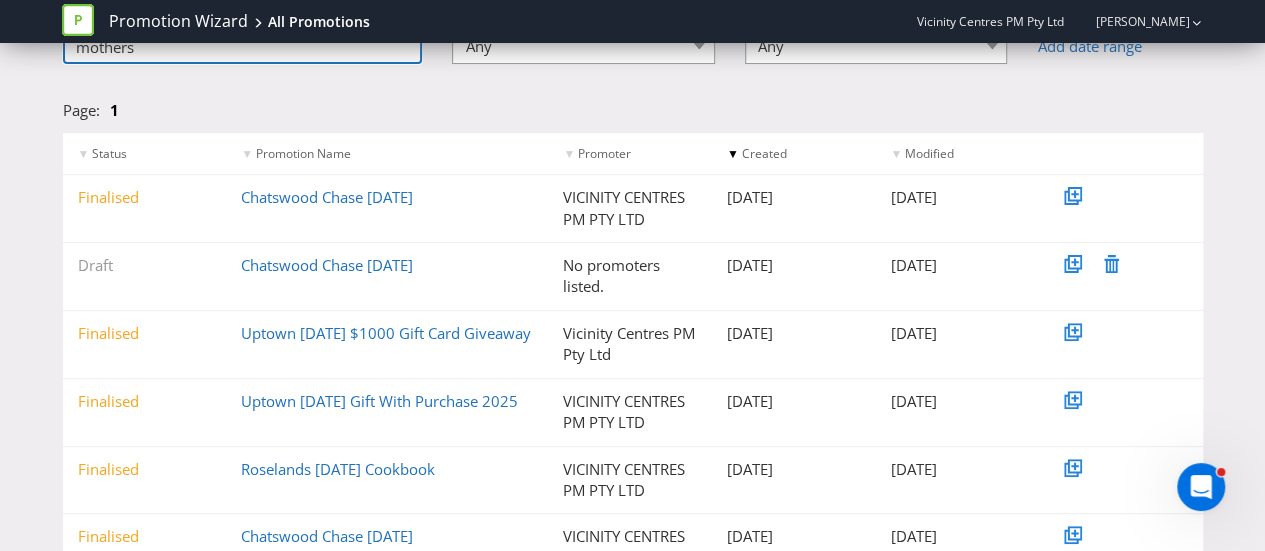 scroll, scrollTop: 200, scrollLeft: 0, axis: vertical 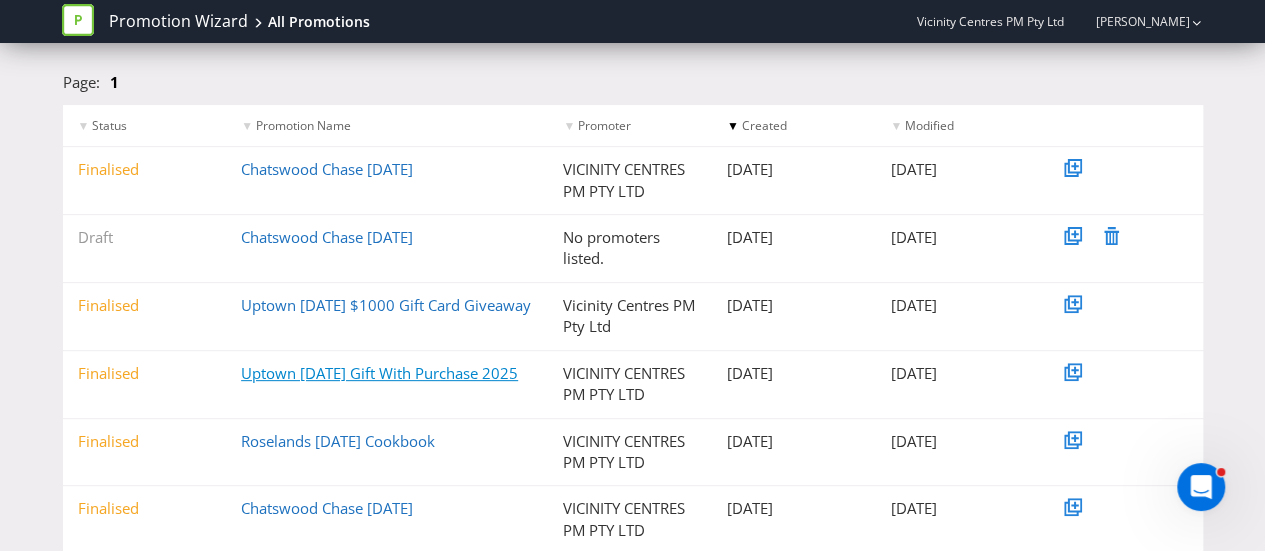 type on "mothers" 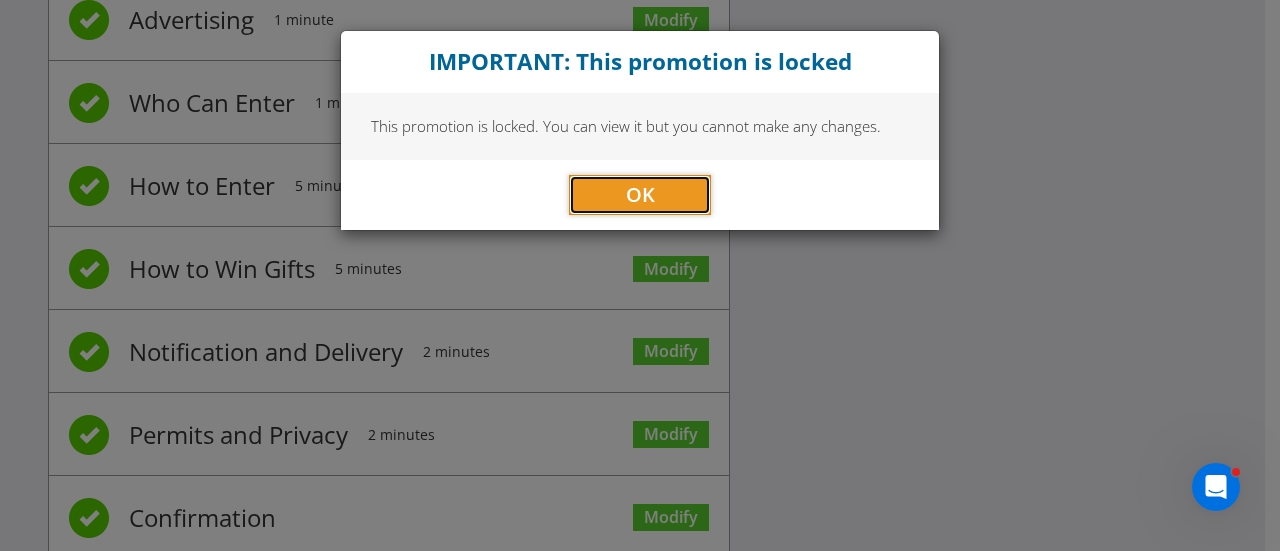click on "OK" at bounding box center [640, 194] 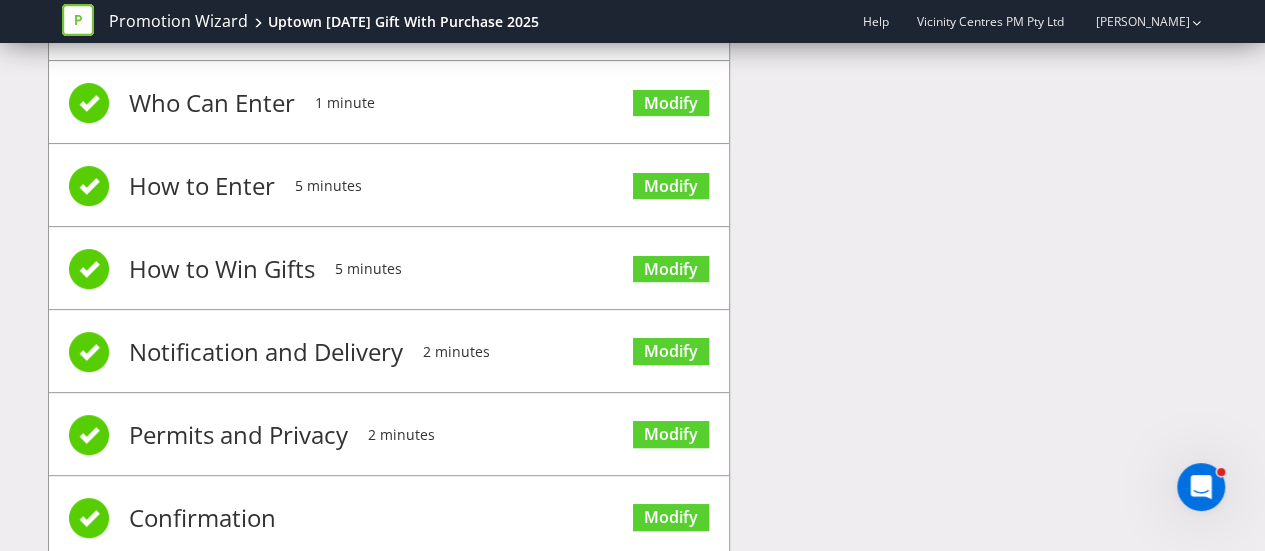 scroll, scrollTop: 0, scrollLeft: 0, axis: both 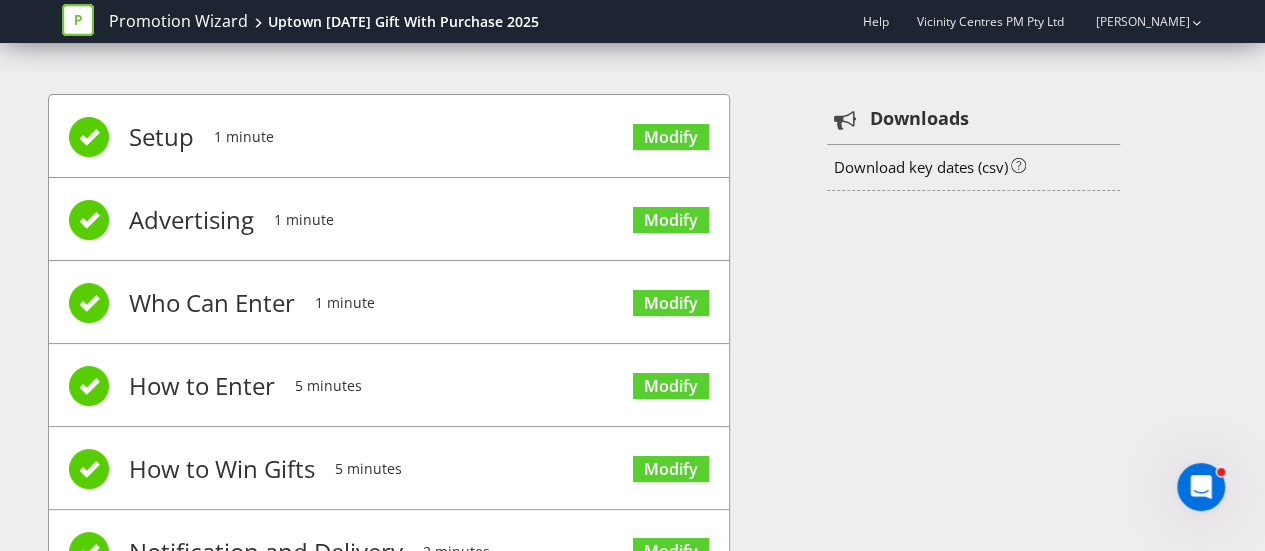 click on "Setup" at bounding box center (161, 137) 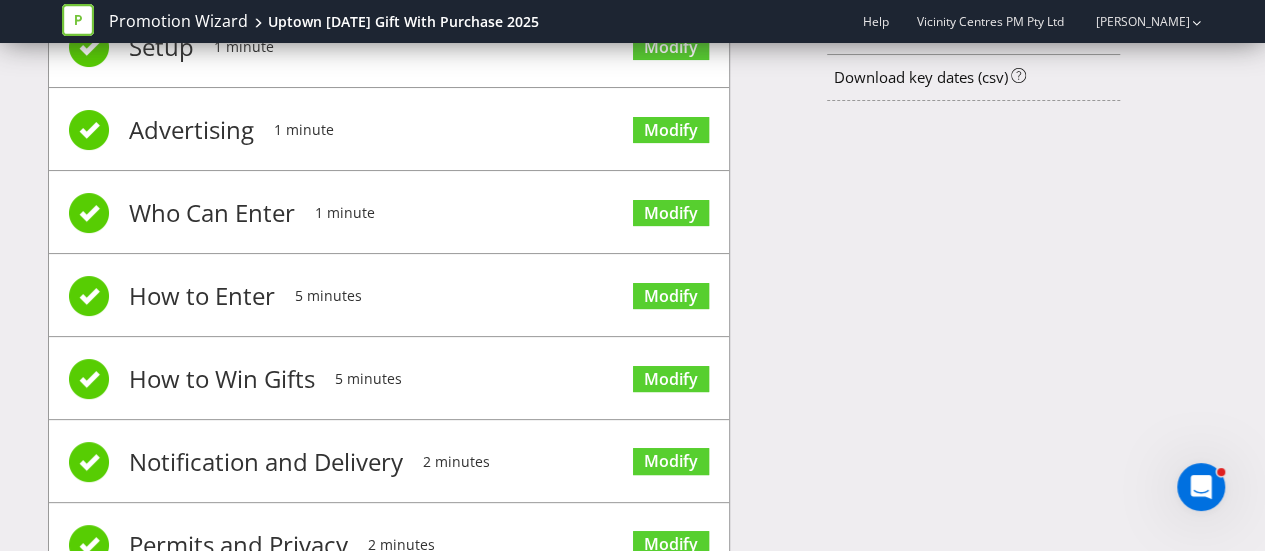 scroll, scrollTop: 0, scrollLeft: 0, axis: both 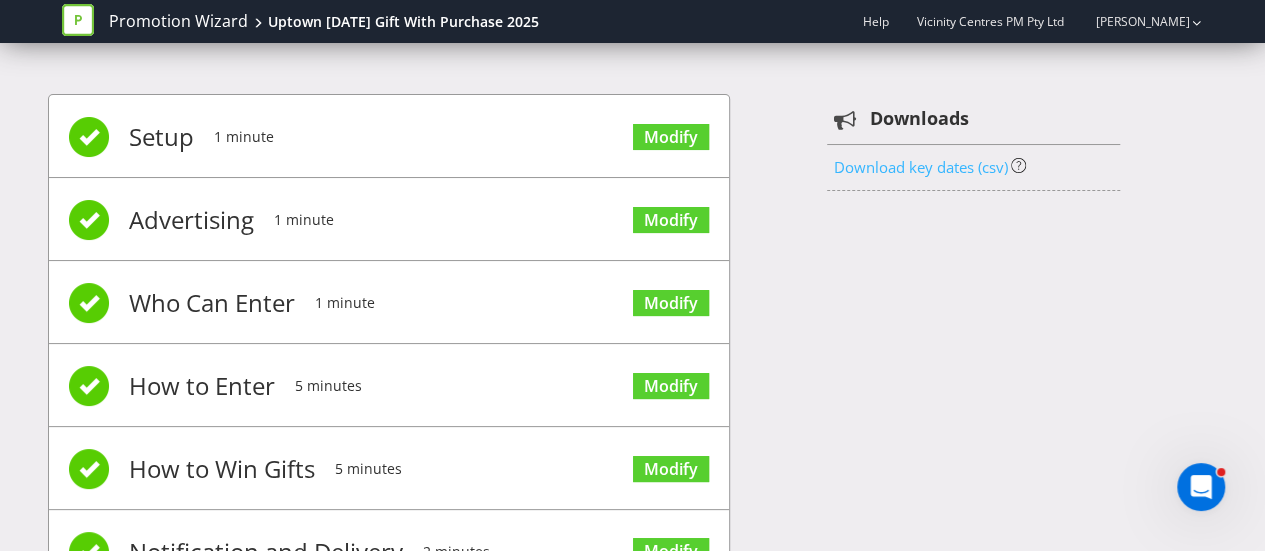 click on "Download key dates (csv)" at bounding box center (920, 167) 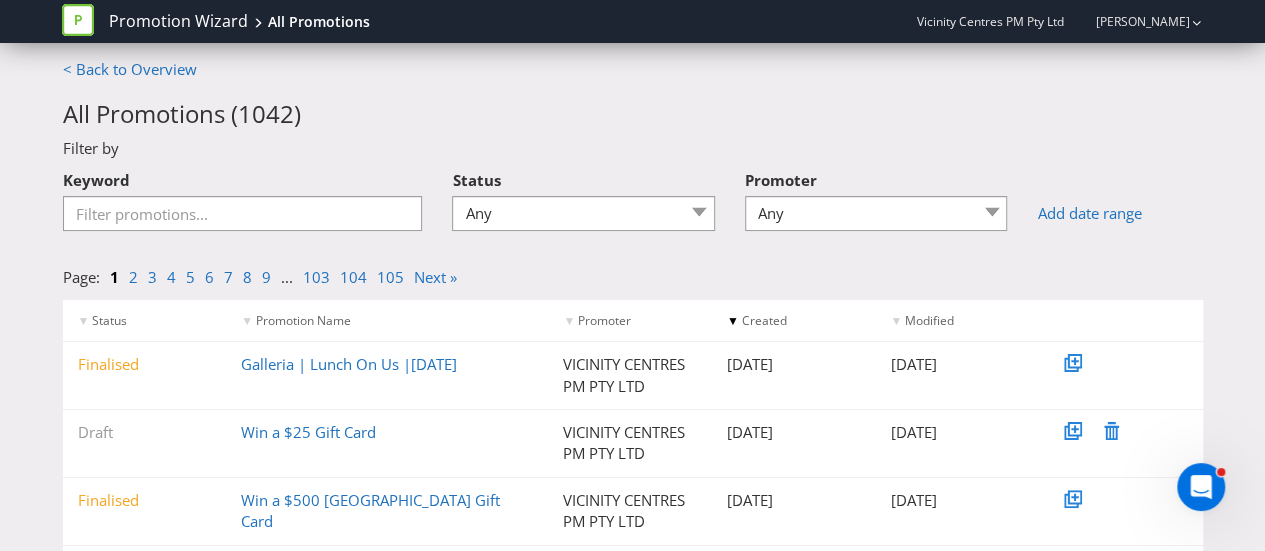 scroll, scrollTop: 0, scrollLeft: 0, axis: both 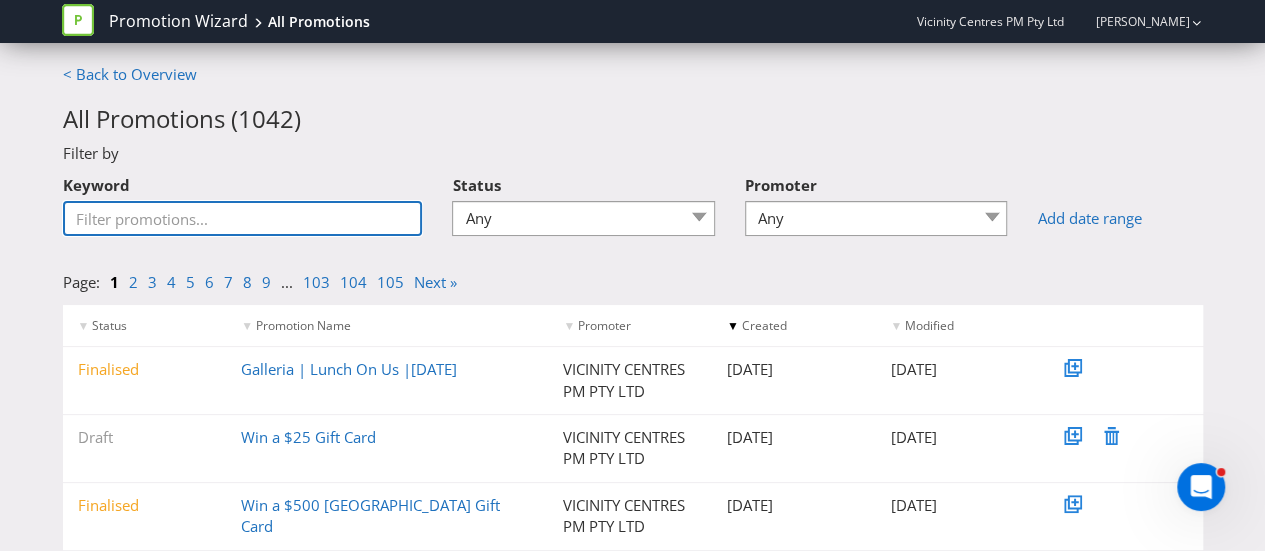 click on "Keyword" at bounding box center [243, 218] 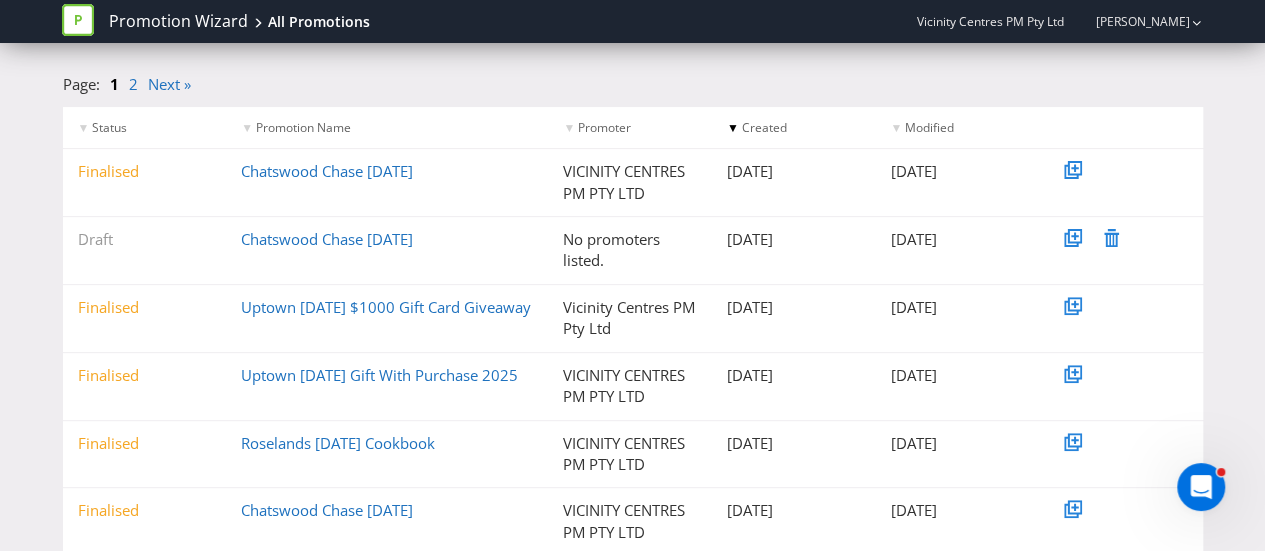 scroll, scrollTop: 200, scrollLeft: 0, axis: vertical 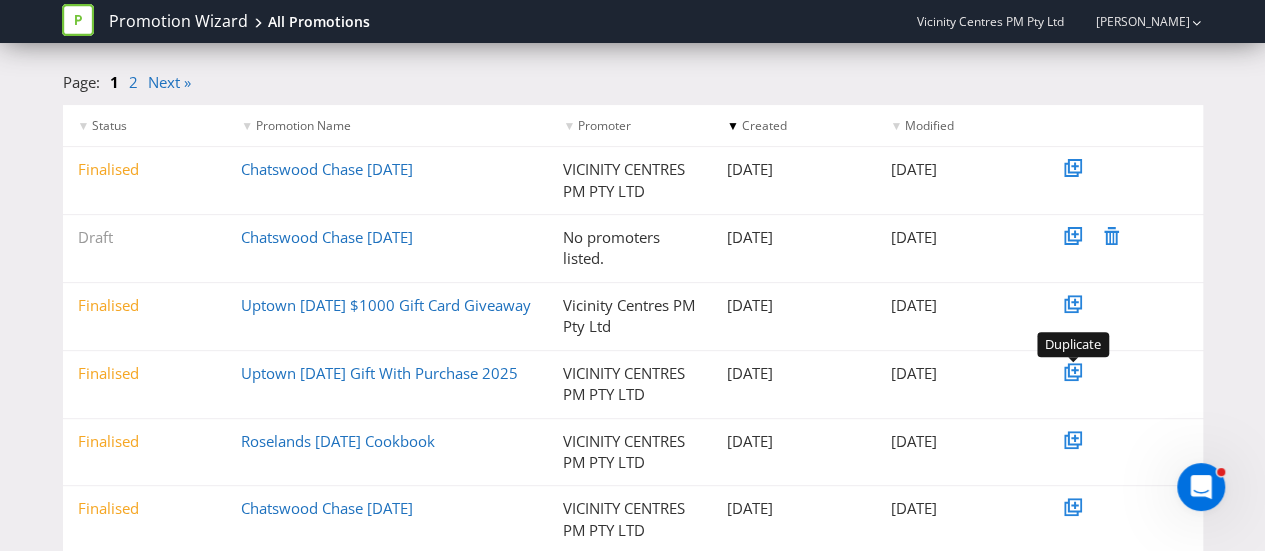 type on "mother" 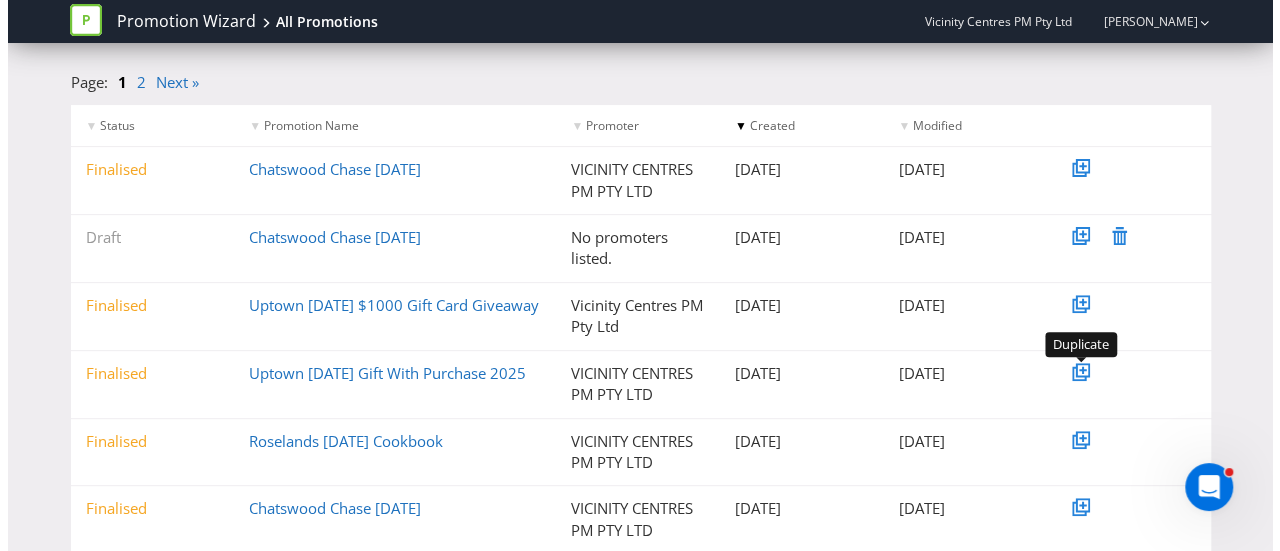 scroll, scrollTop: 0, scrollLeft: 0, axis: both 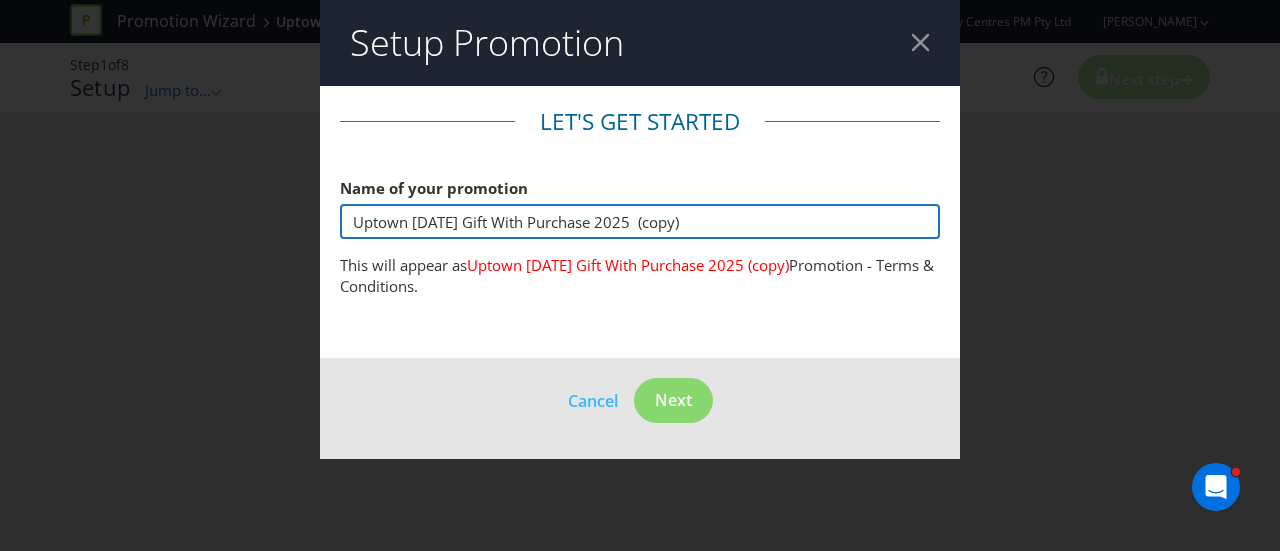 click on "Uptown [DATE] Gift With Purchase 2025  (copy)" at bounding box center [640, 221] 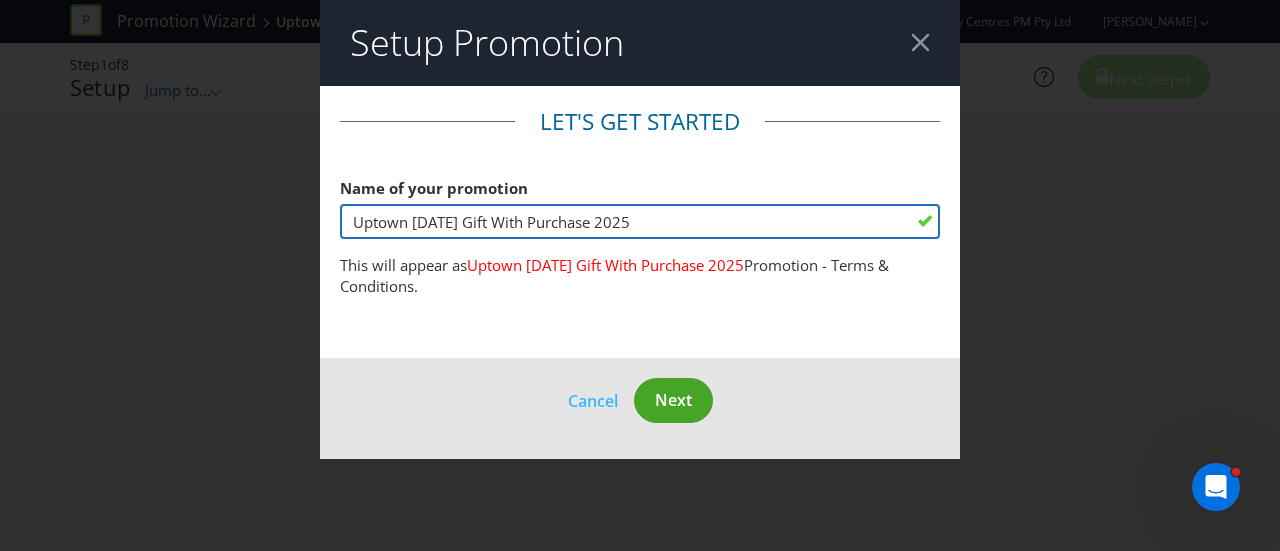 type on "Uptown [DATE] Gift With Purchase 2025" 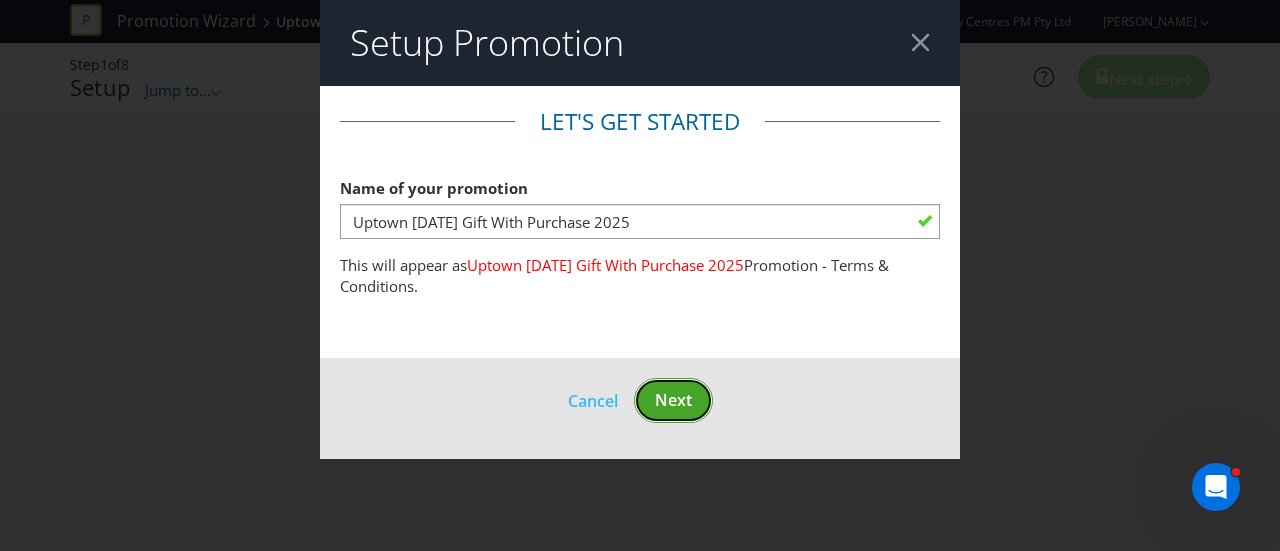 click on "Next" at bounding box center (673, 400) 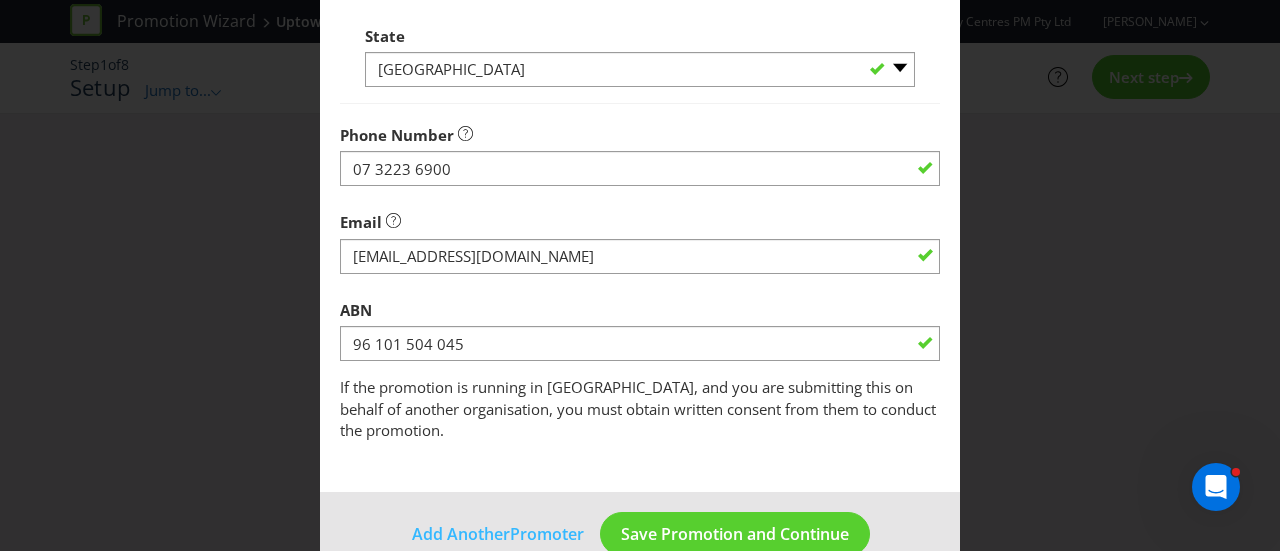 scroll, scrollTop: 752, scrollLeft: 0, axis: vertical 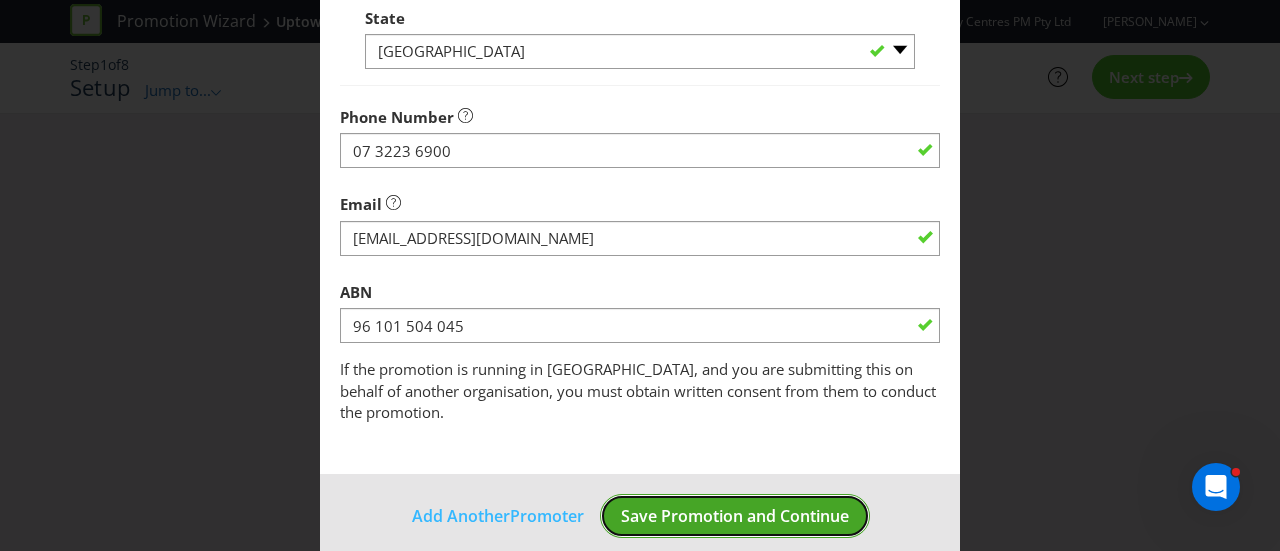 click on "Save Promotion and Continue" at bounding box center [735, 516] 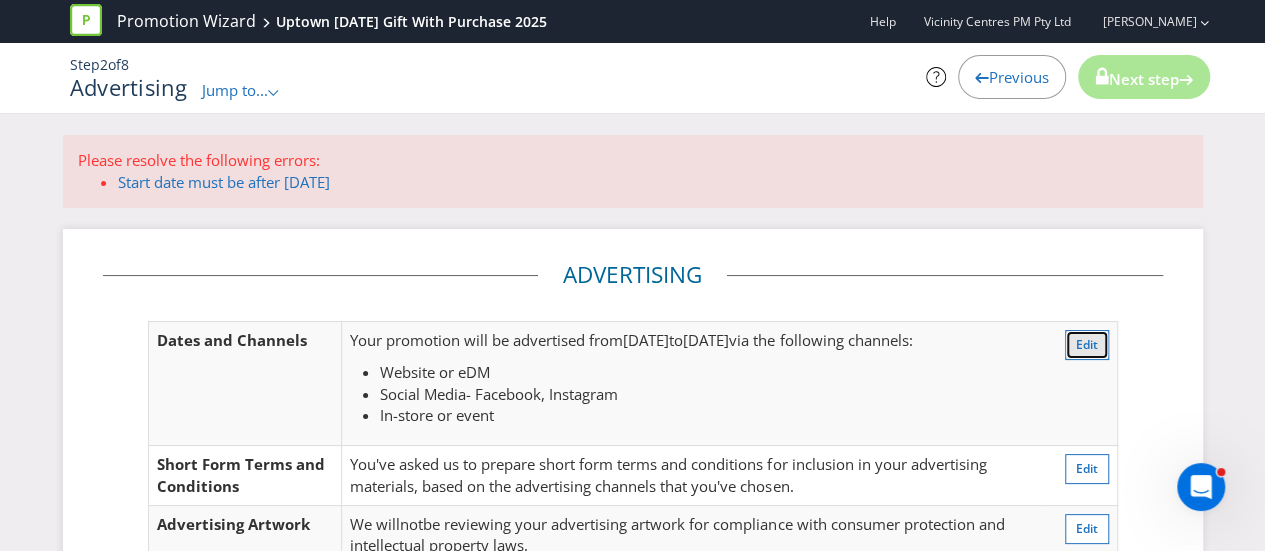 click on "Edit" at bounding box center (1087, 344) 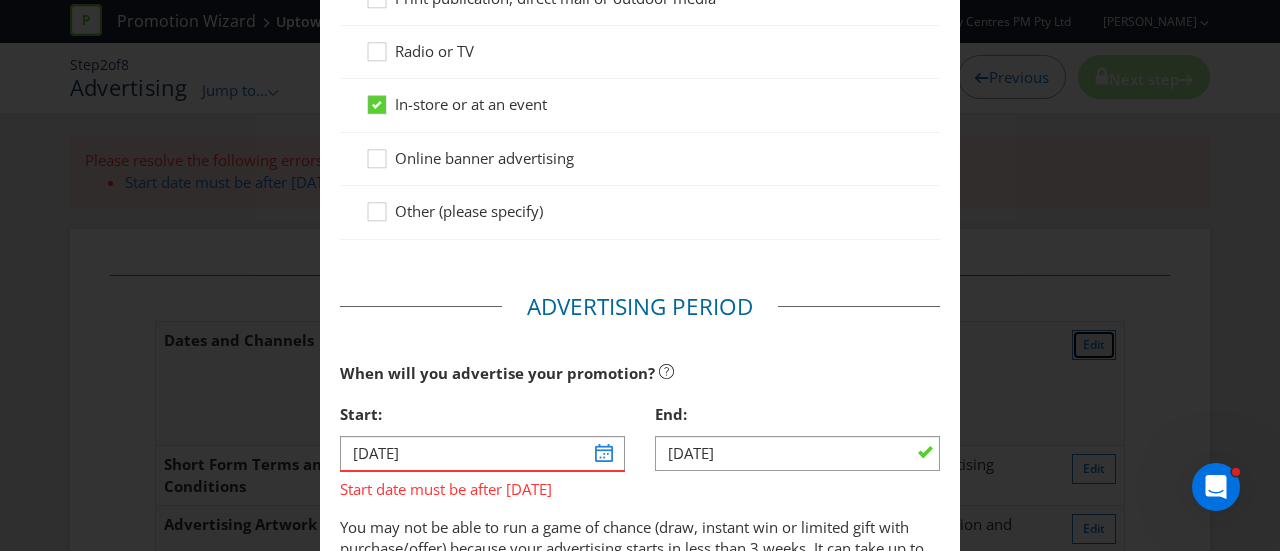 scroll, scrollTop: 582, scrollLeft: 0, axis: vertical 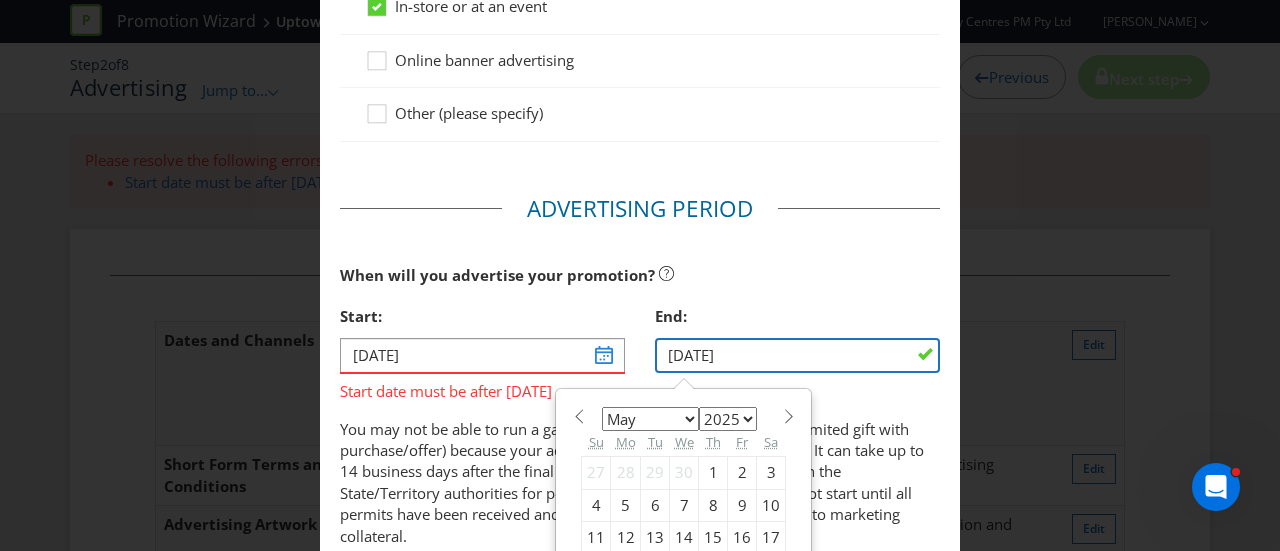 click on "[DATE]" at bounding box center (797, 355) 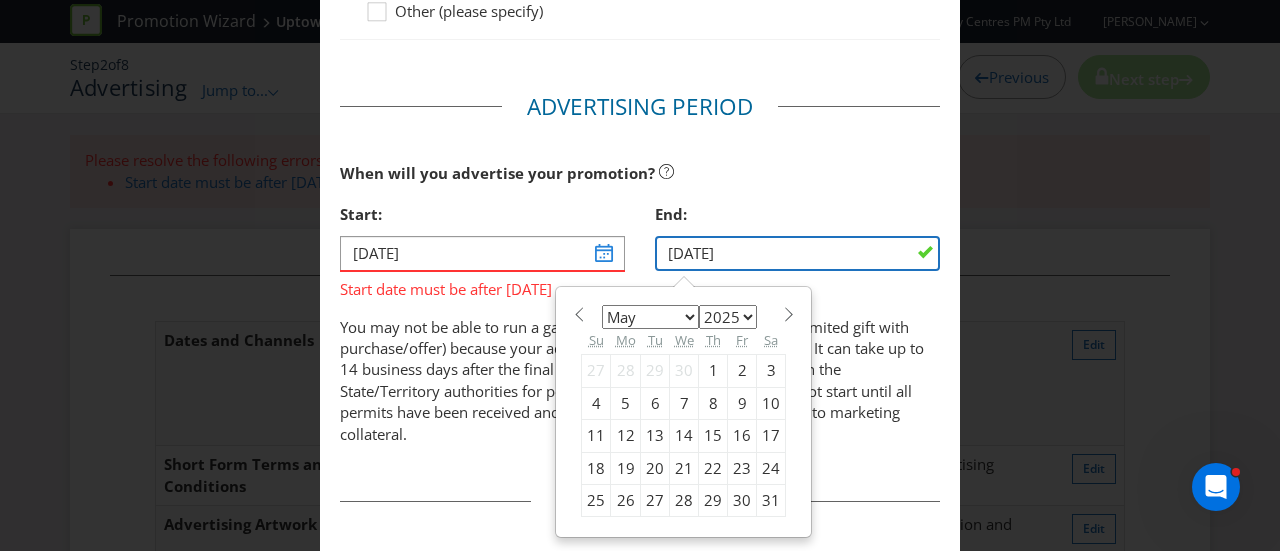 scroll, scrollTop: 882, scrollLeft: 0, axis: vertical 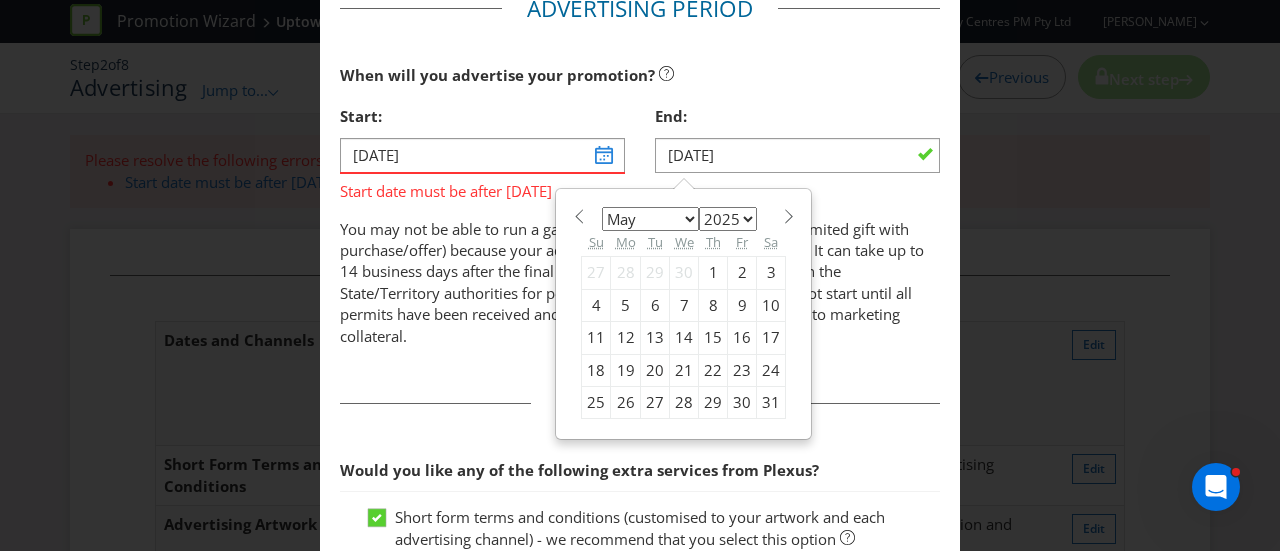 click on "January February March April May June July August September October November December" at bounding box center (650, 219) 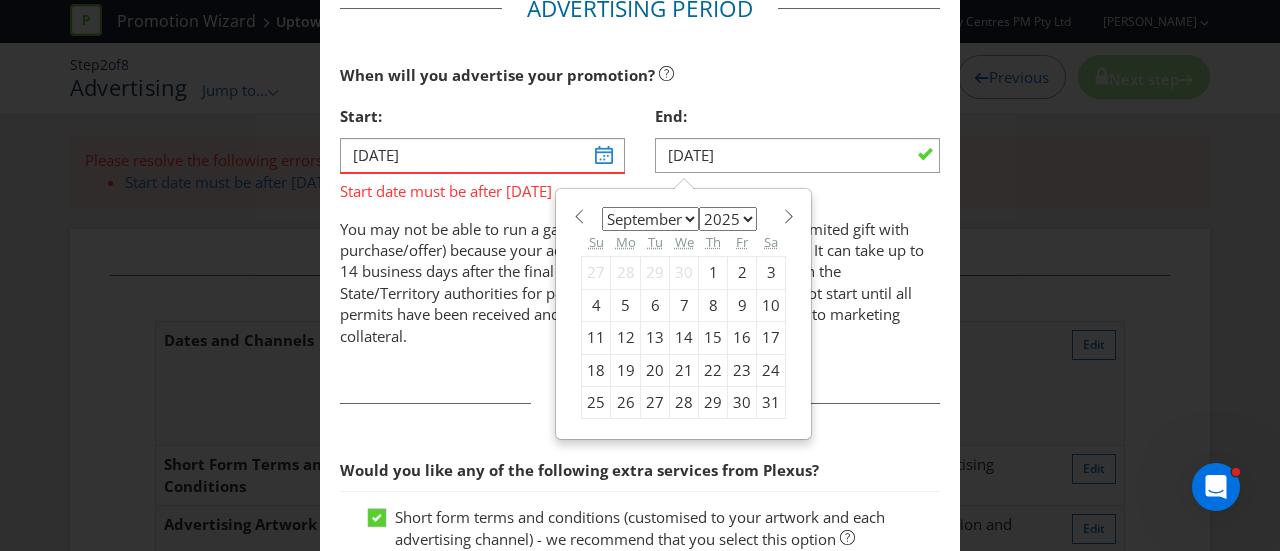 click on "January February March April May June July August September October November December" at bounding box center (650, 219) 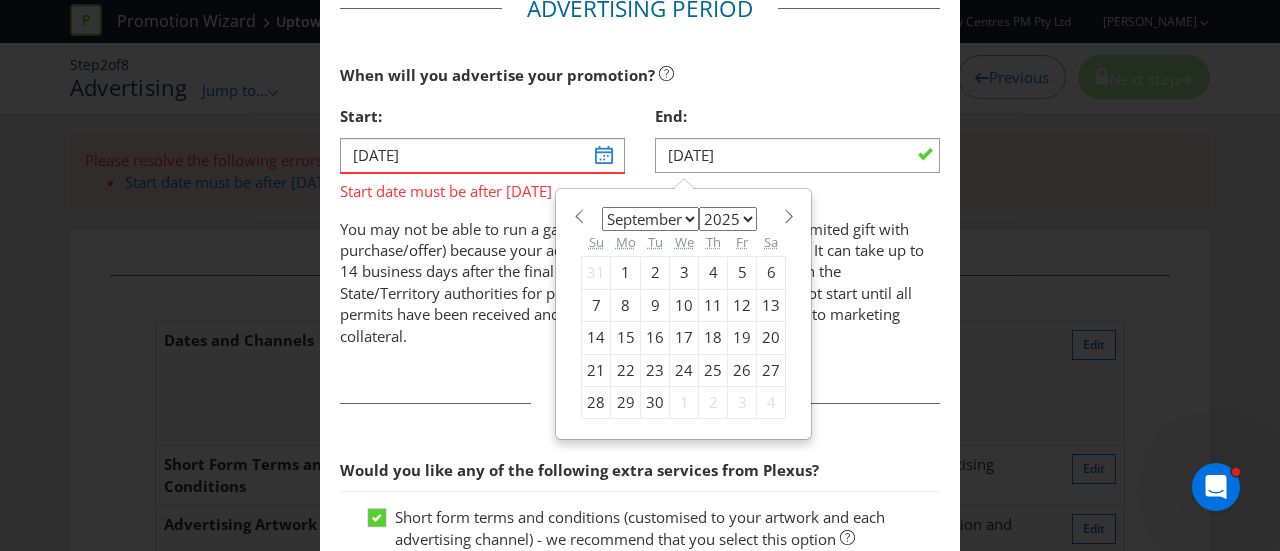 click on "6" at bounding box center [771, 273] 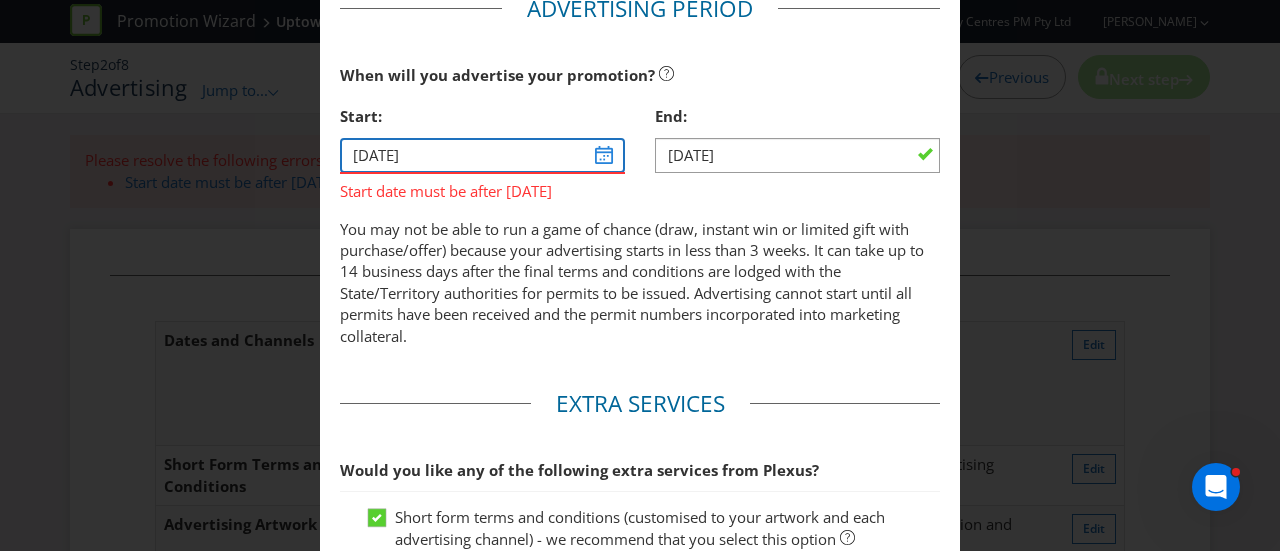 click on "[DATE]" at bounding box center (482, 155) 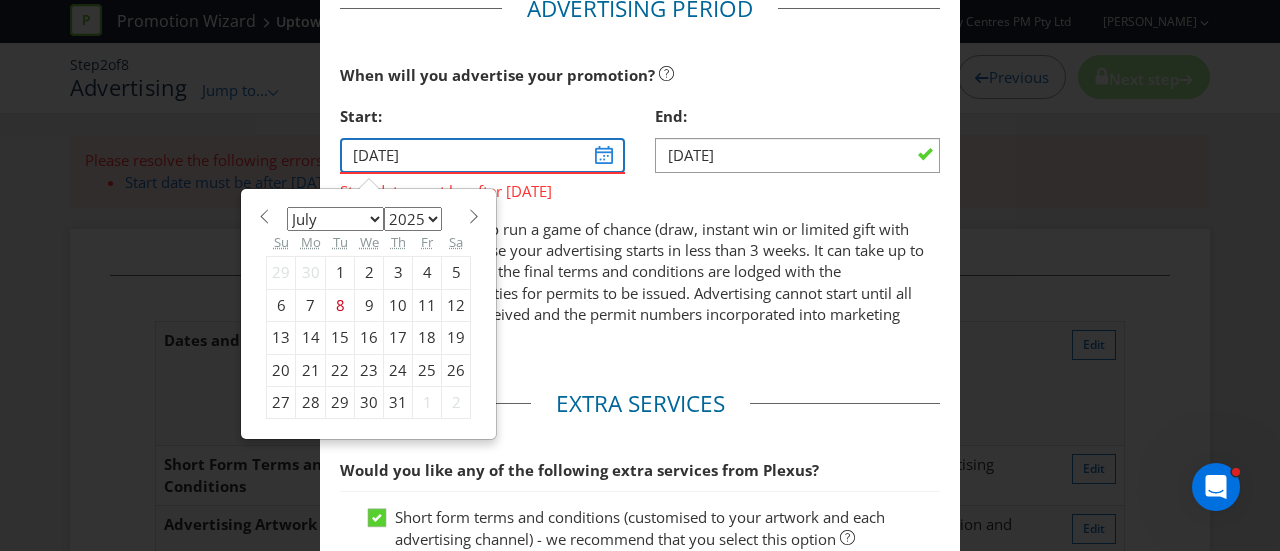 click on "[DATE]" at bounding box center (482, 155) 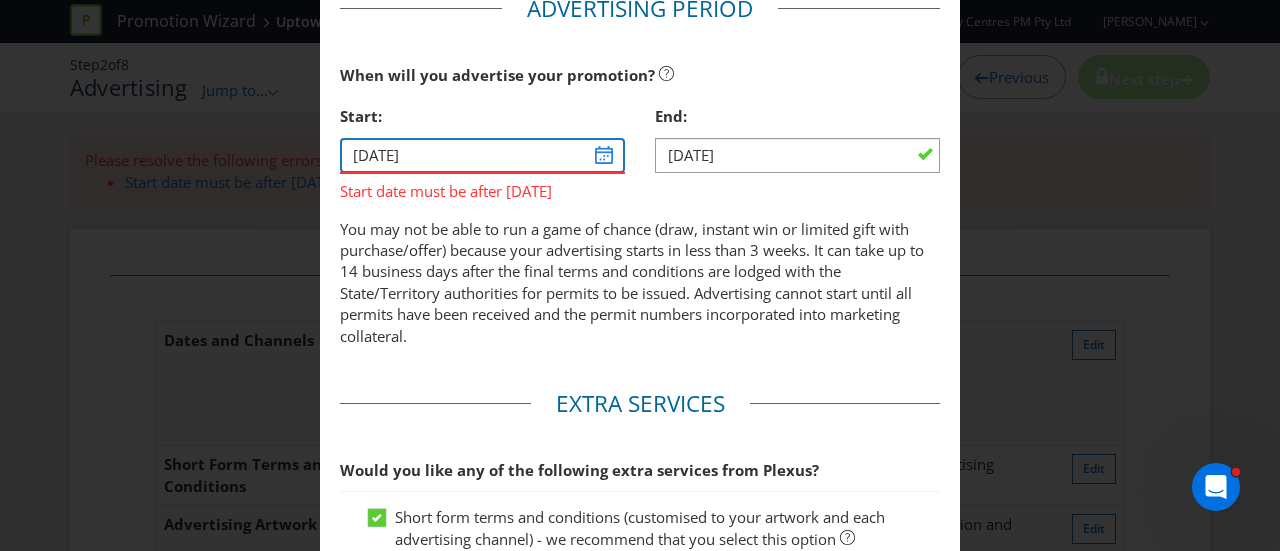 click on "[DATE]" at bounding box center [482, 155] 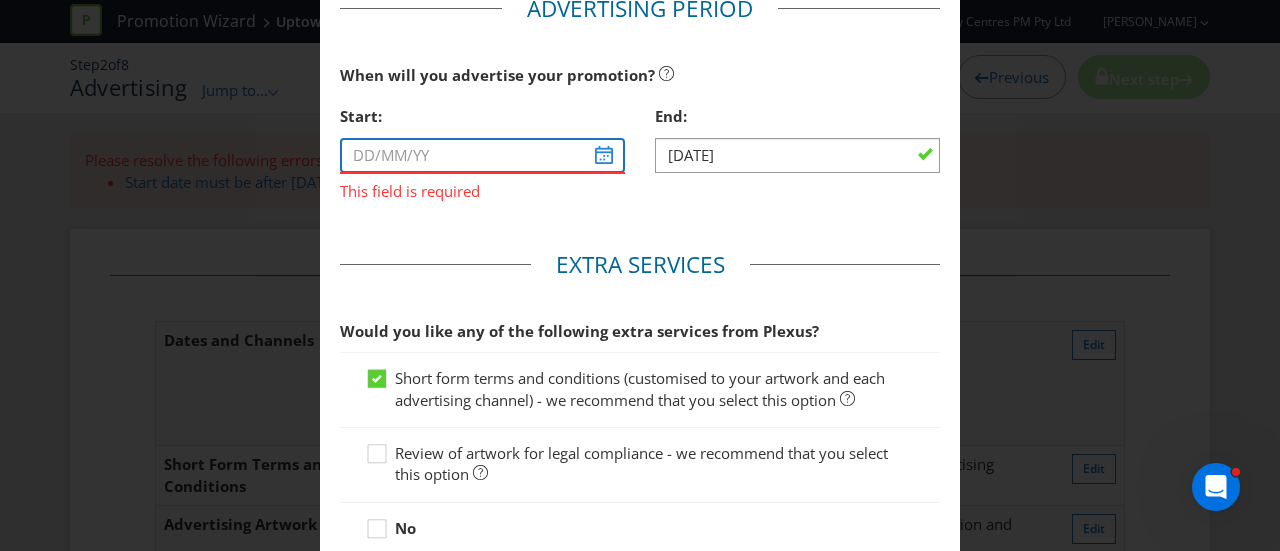 click at bounding box center (482, 155) 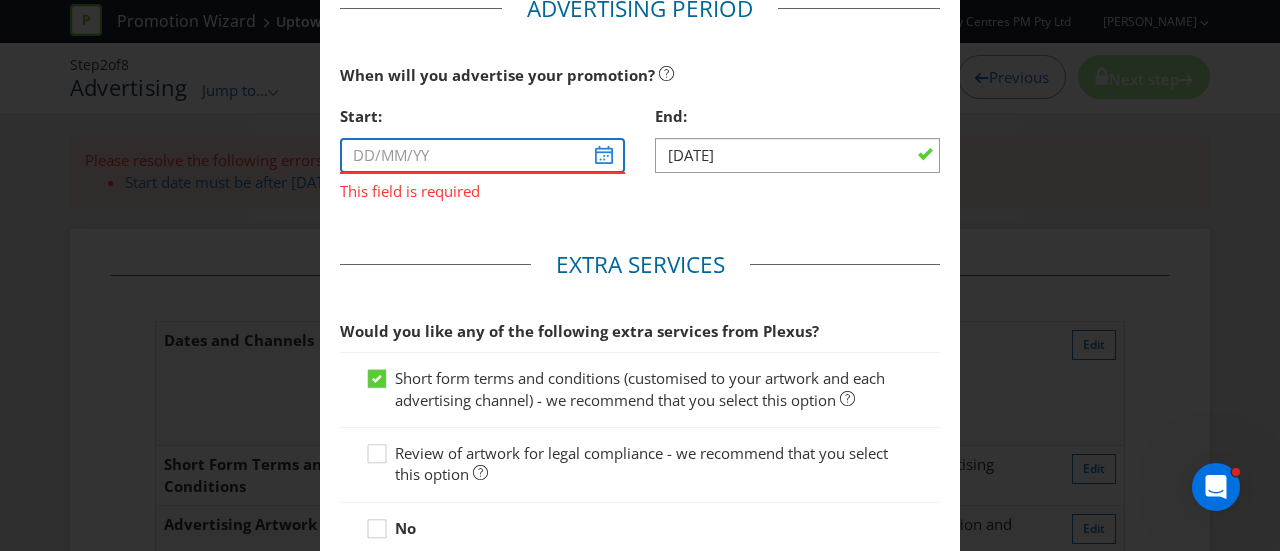 type 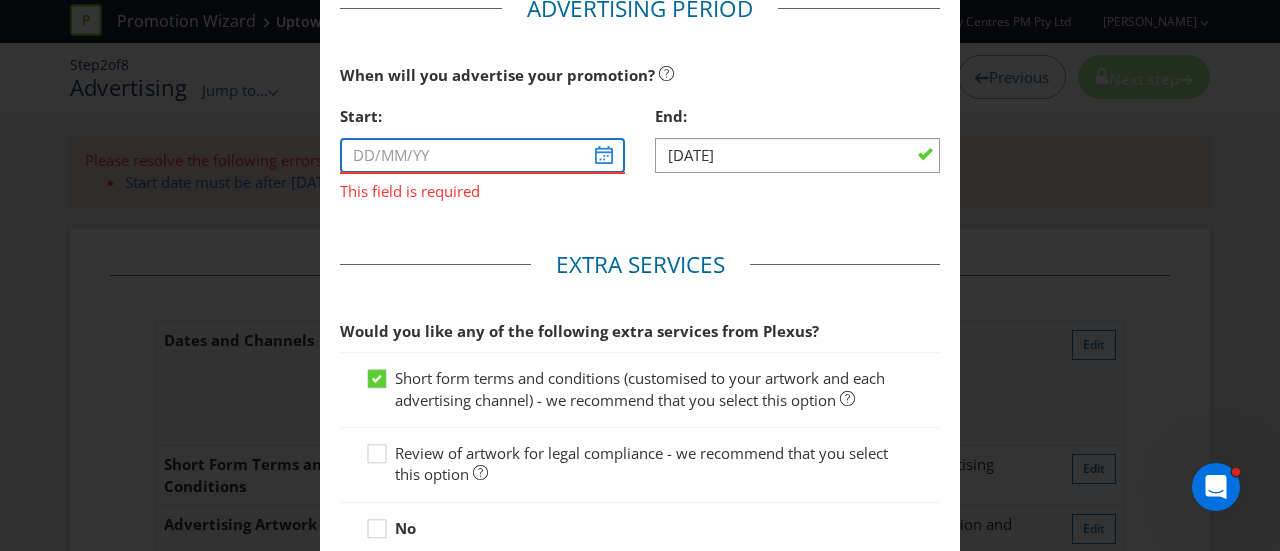 click at bounding box center [482, 155] 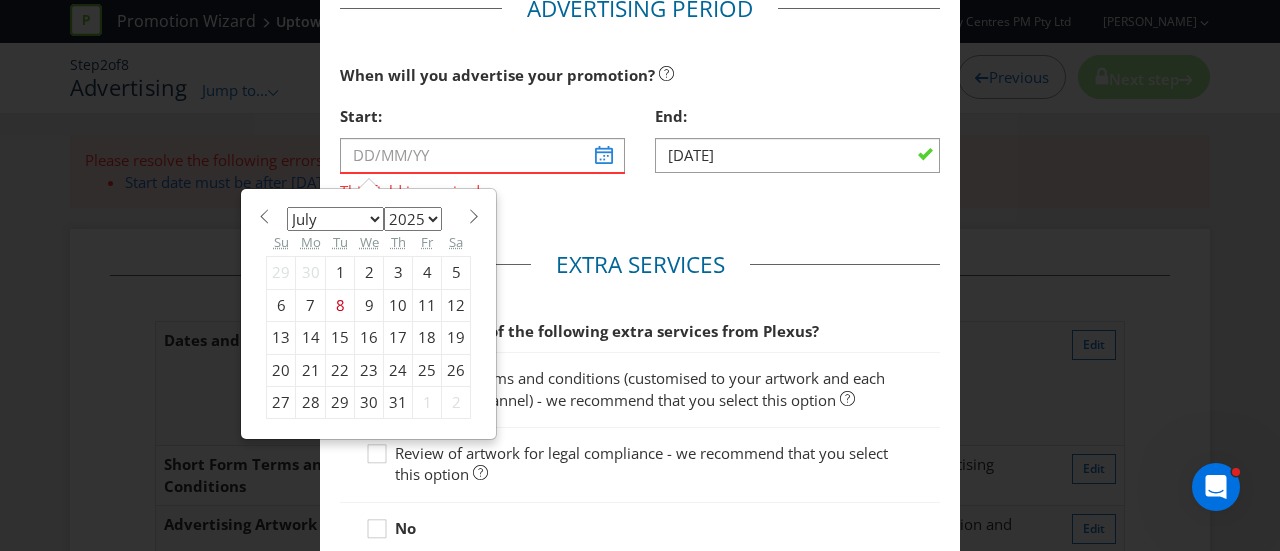 click on "January February March April May June July August September October November December" at bounding box center [335, 219] 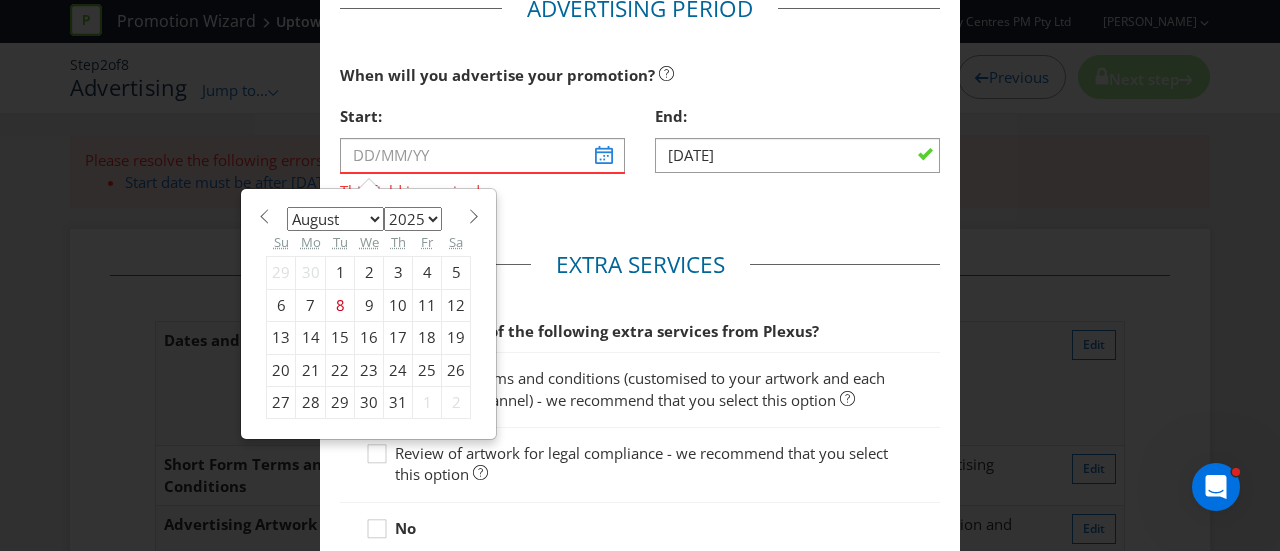 click on "January February March April May June July August September October November December" at bounding box center (335, 219) 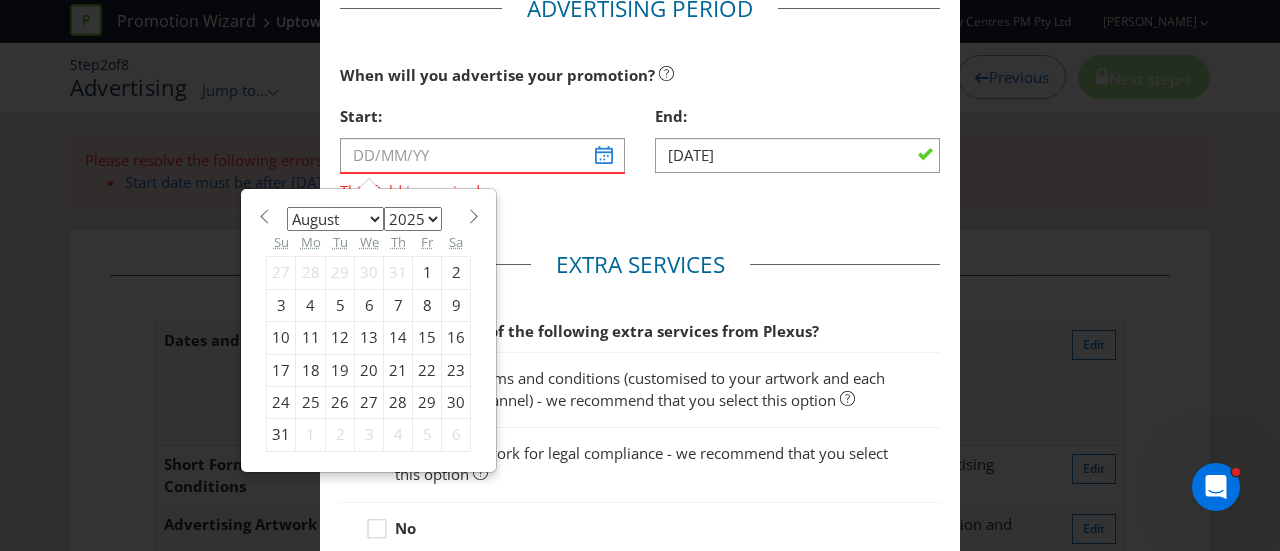 click on "27" at bounding box center [369, 403] 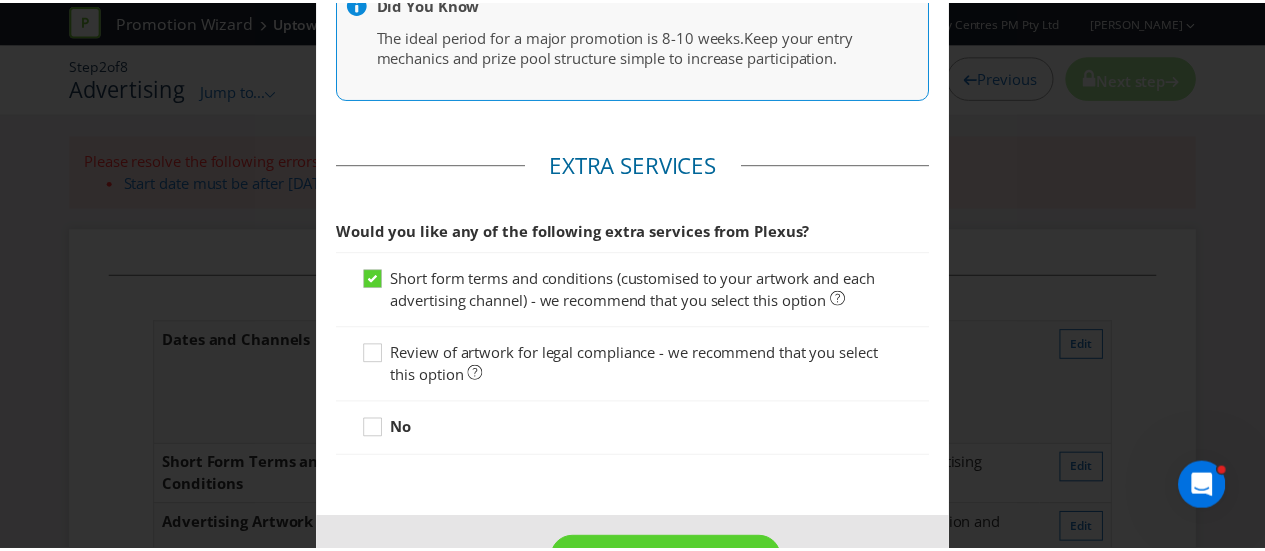 scroll, scrollTop: 1161, scrollLeft: 0, axis: vertical 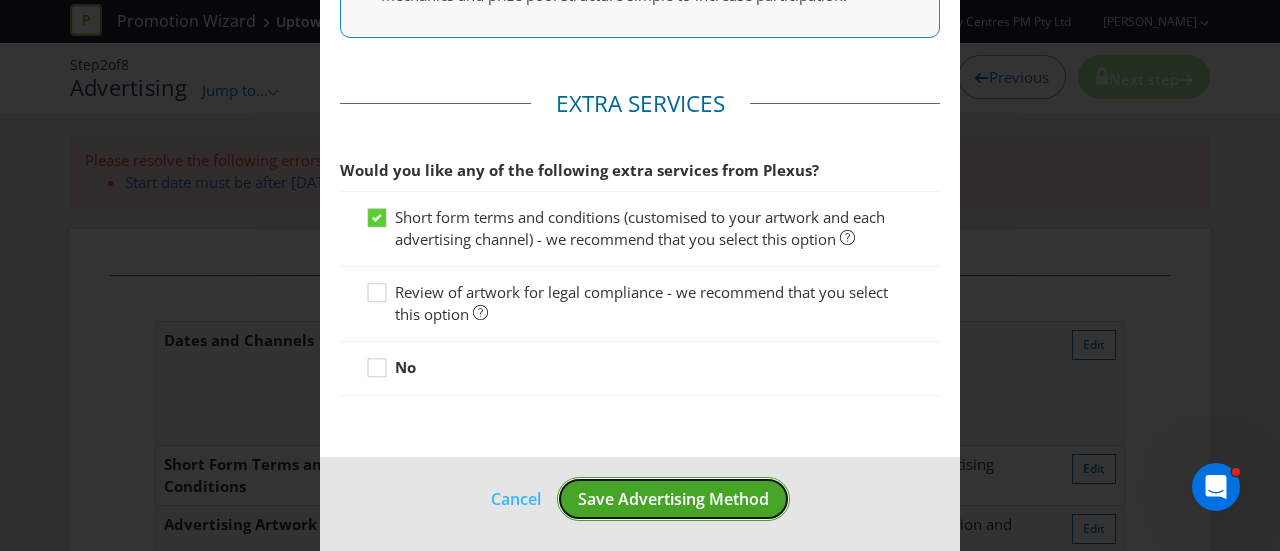 click on "Save Advertising Method" at bounding box center (673, 499) 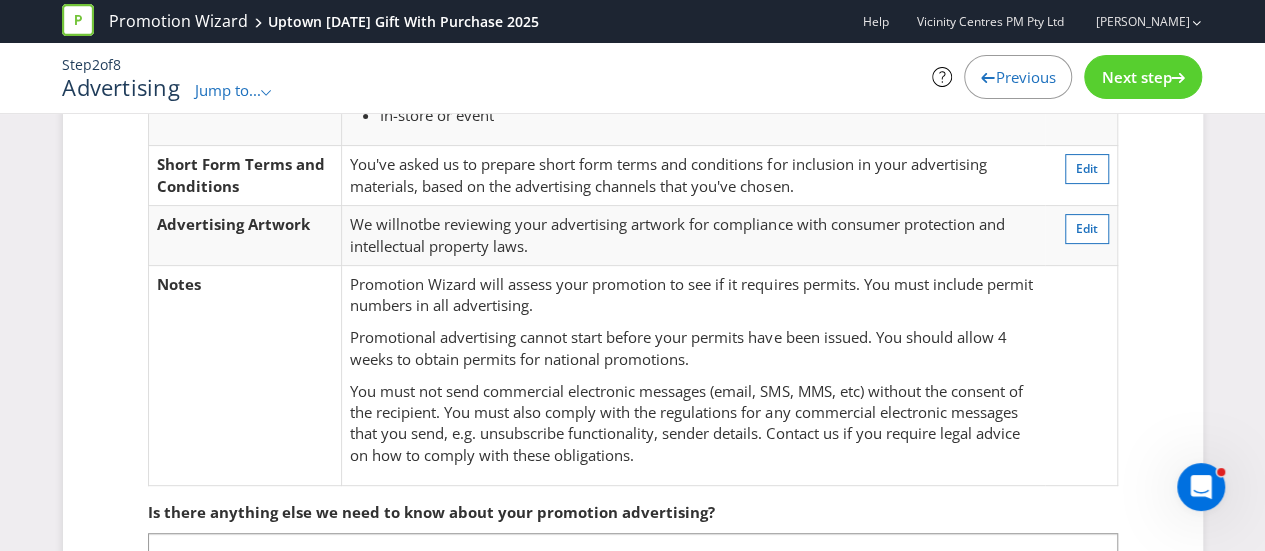 scroll, scrollTop: 180, scrollLeft: 0, axis: vertical 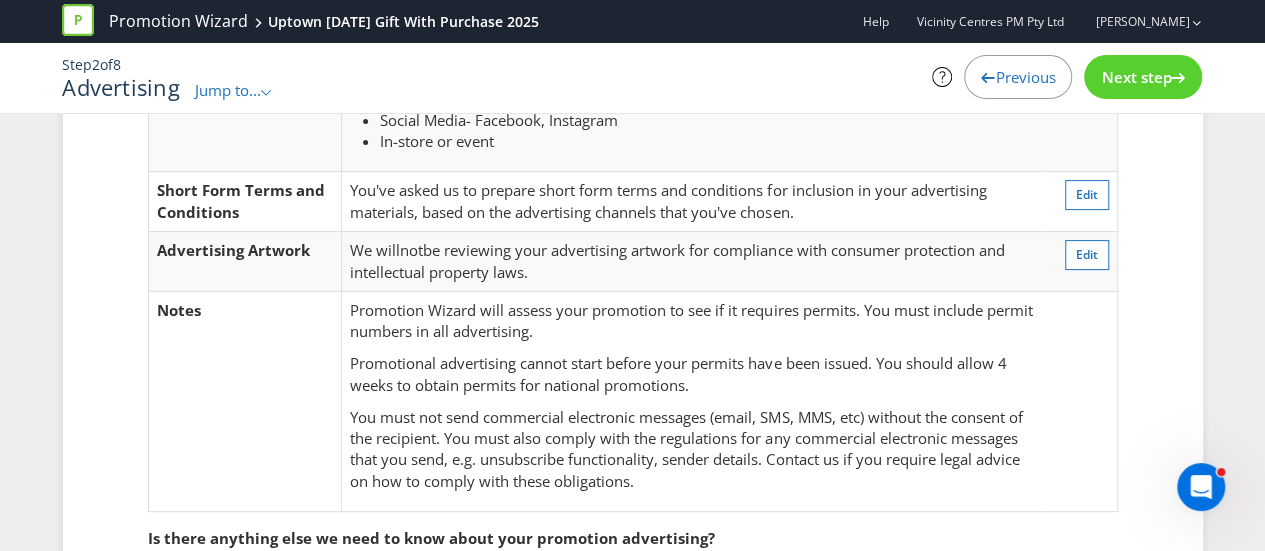 click on "Next step" at bounding box center [1136, 77] 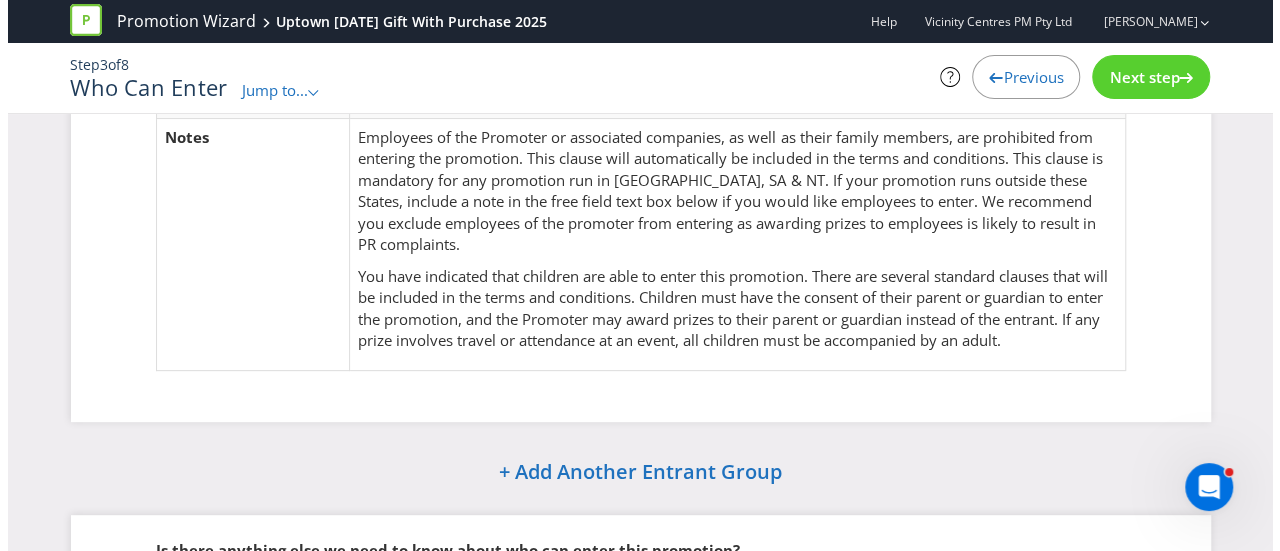 scroll, scrollTop: 0, scrollLeft: 0, axis: both 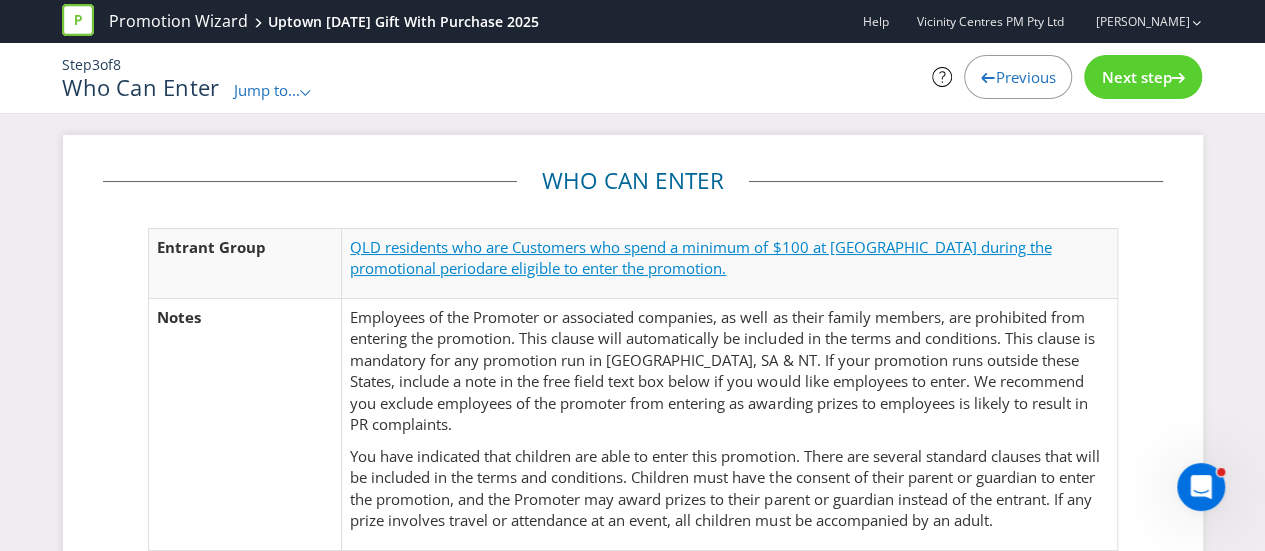 click on "QLD residents who are Customers who spend a minimum of $100 at [GEOGRAPHIC_DATA] during the promotional period" at bounding box center [700, 257] 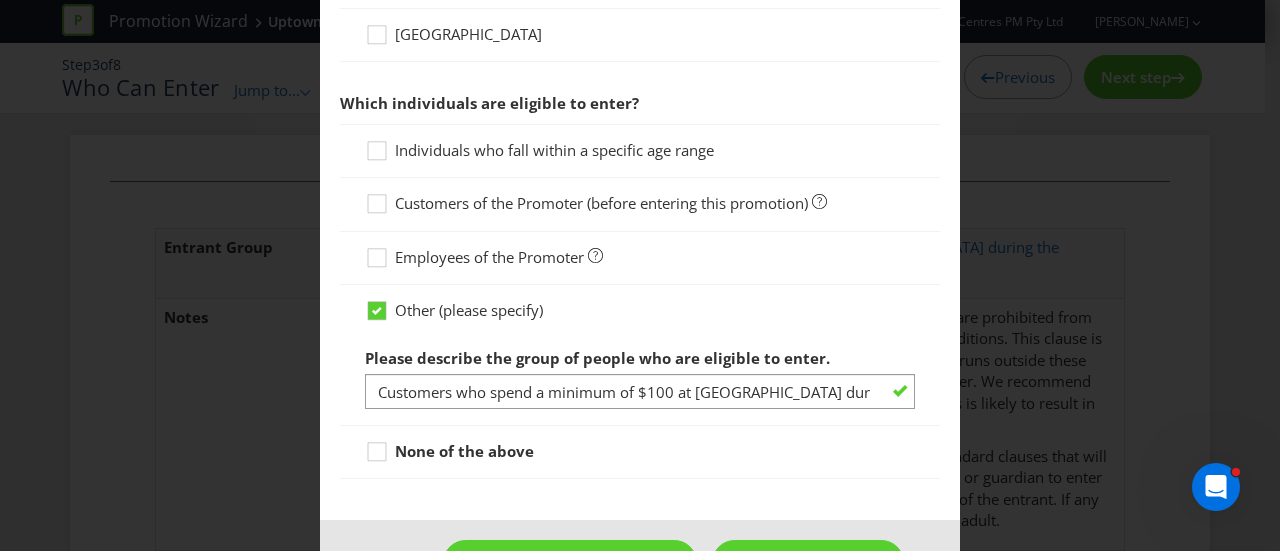 scroll, scrollTop: 1000, scrollLeft: 0, axis: vertical 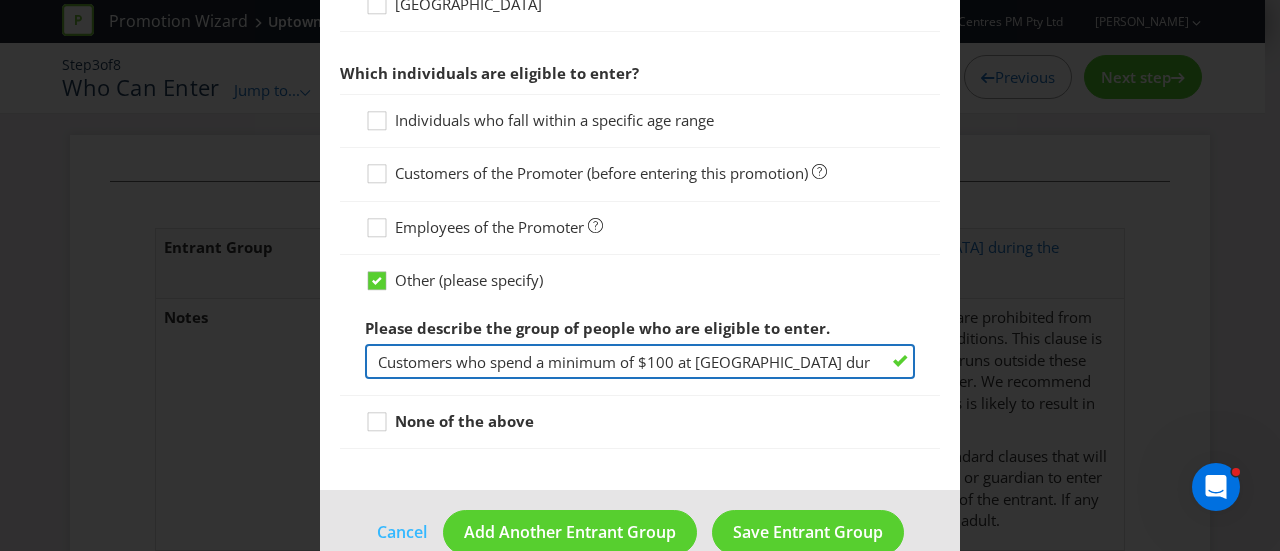click on "Customers who spend a minimum of $100 at [GEOGRAPHIC_DATA] during the promotional period." at bounding box center (640, 361) 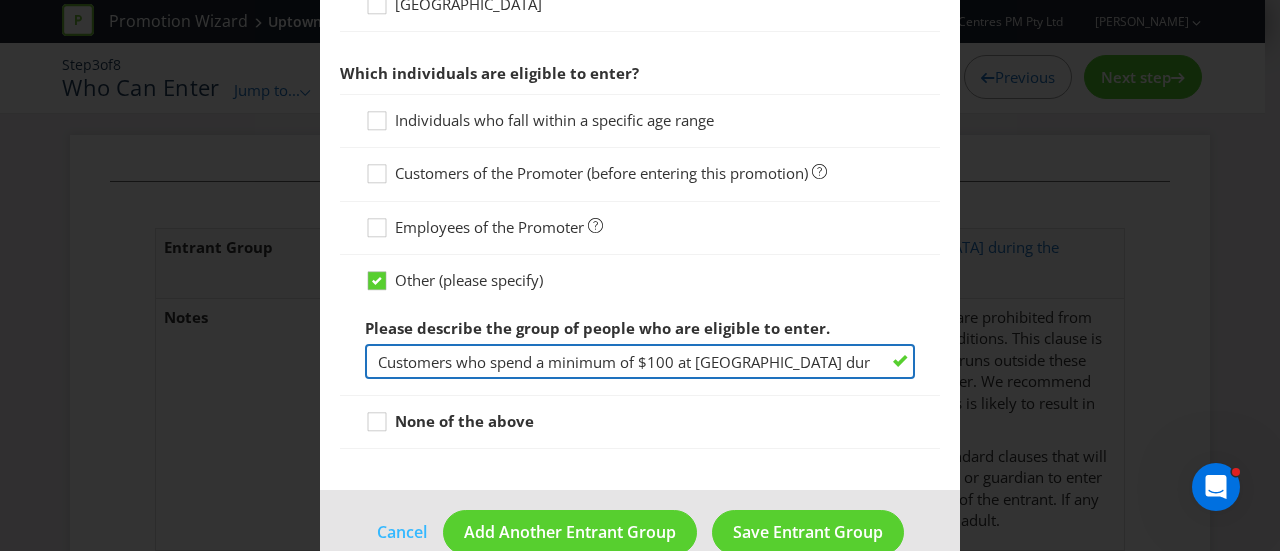 click on "Customers who spend a minimum of $100 at [GEOGRAPHIC_DATA] during the promotional period." at bounding box center (640, 361) 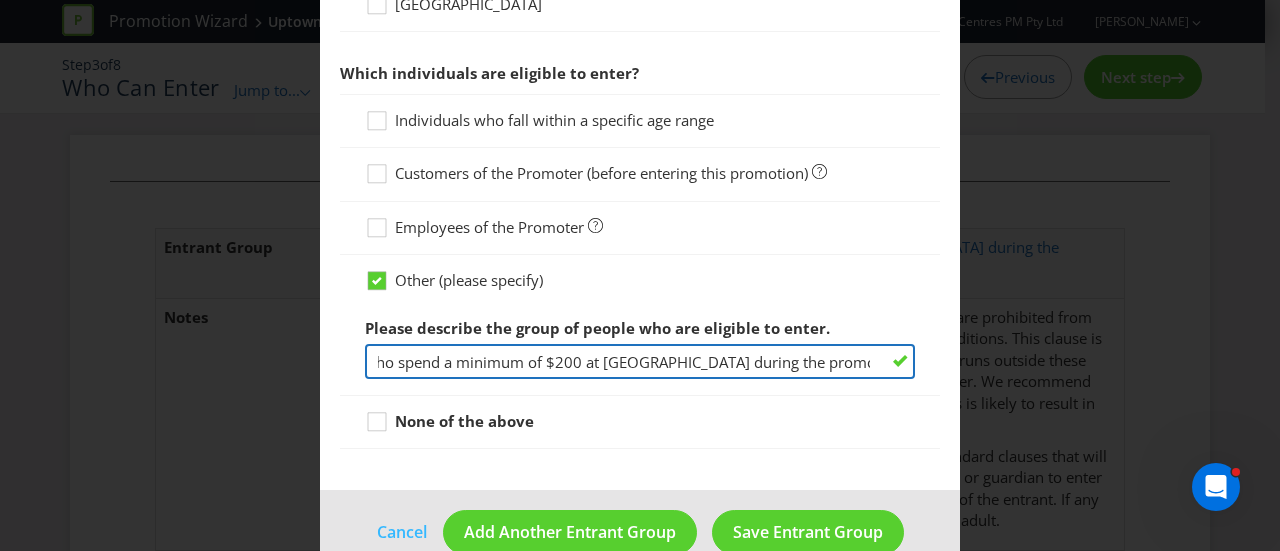 scroll, scrollTop: 0, scrollLeft: 112, axis: horizontal 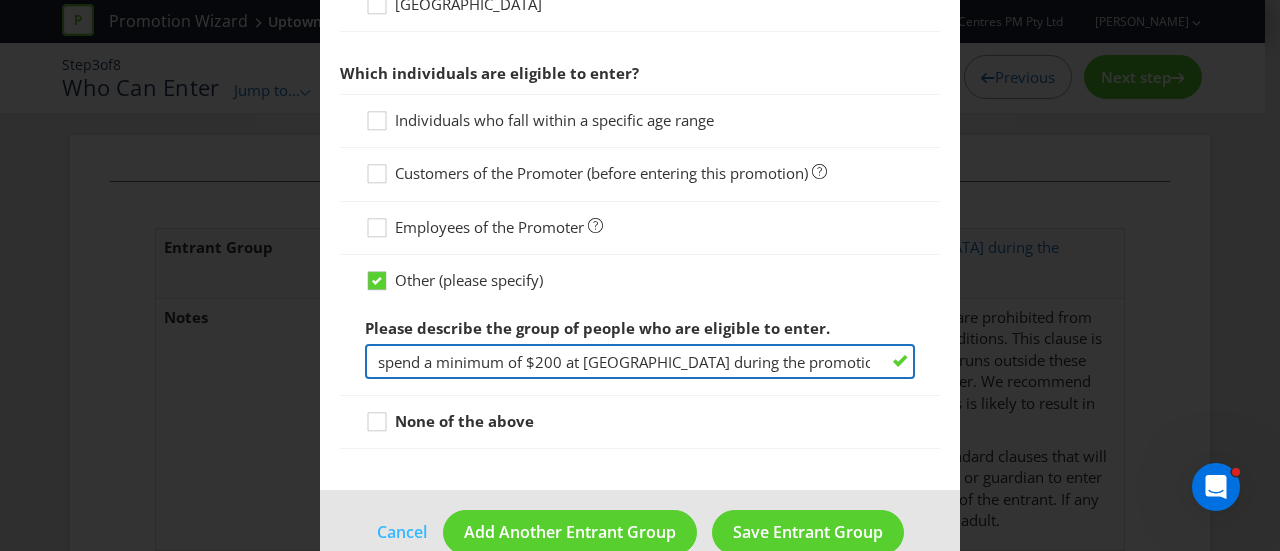 drag, startPoint x: 720, startPoint y: 356, endPoint x: 888, endPoint y: 366, distance: 168.29736 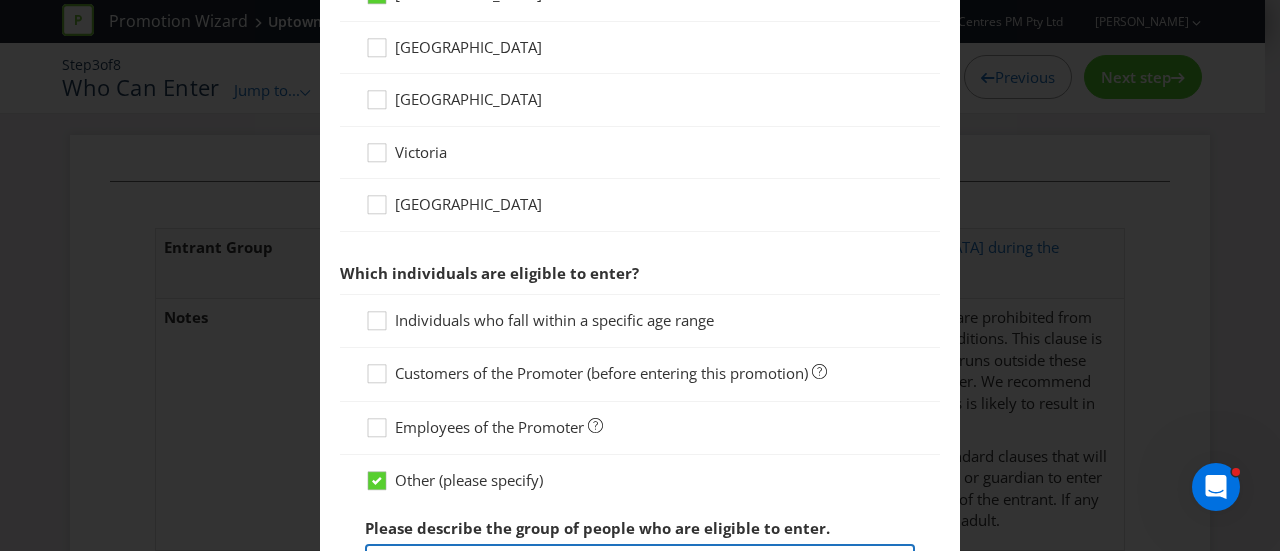scroll, scrollTop: 1032, scrollLeft: 0, axis: vertical 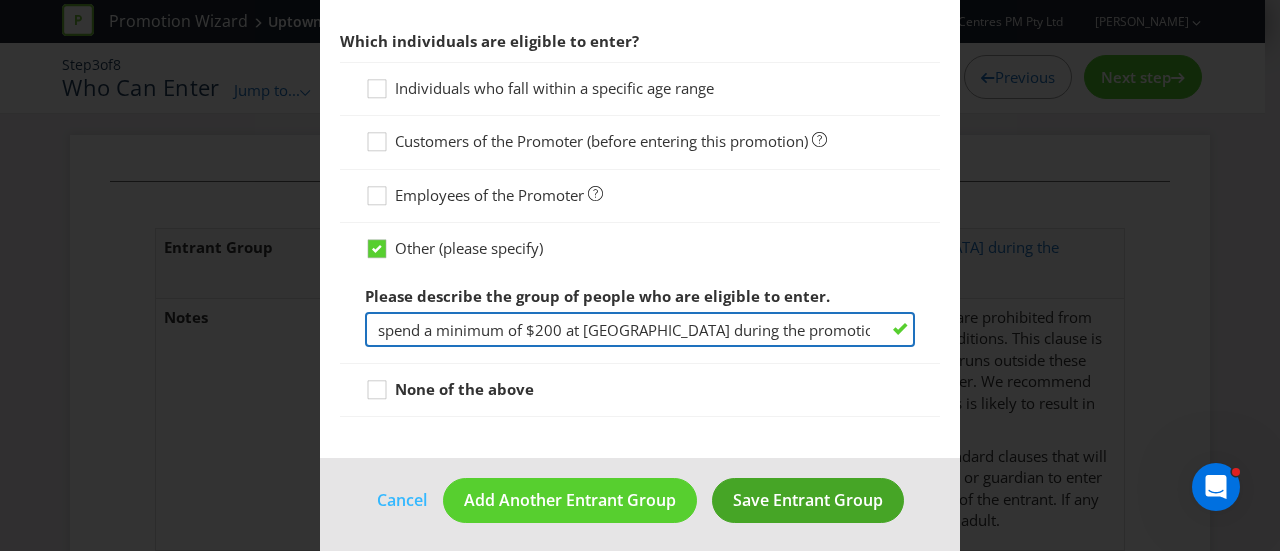 type on "Customers who spend a minimum of $200 at [GEOGRAPHIC_DATA] during the promotional period." 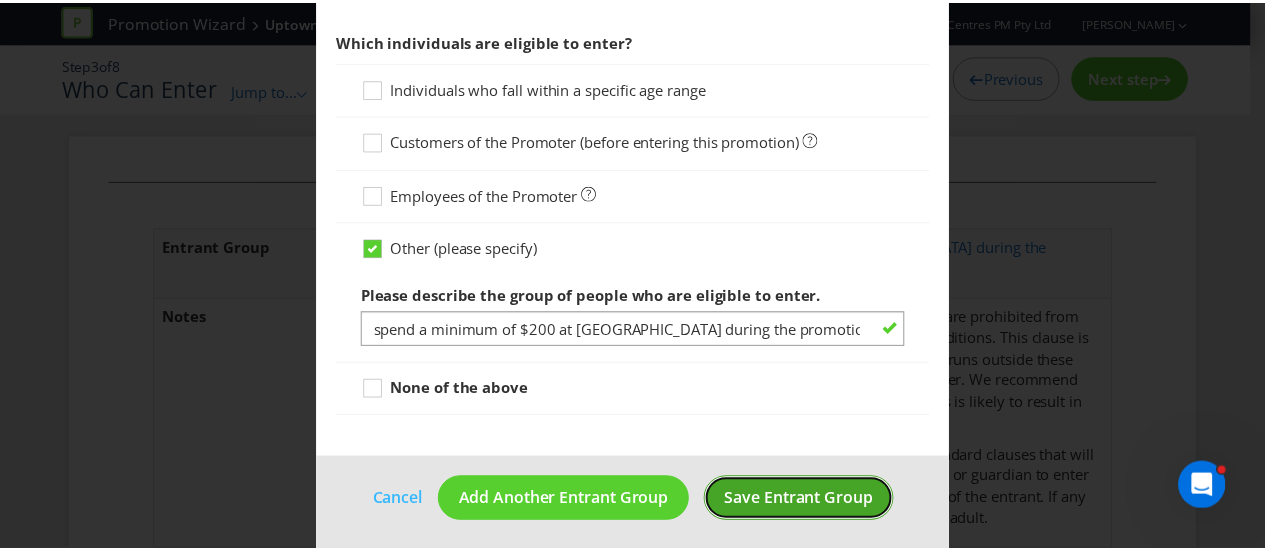scroll, scrollTop: 0, scrollLeft: 0, axis: both 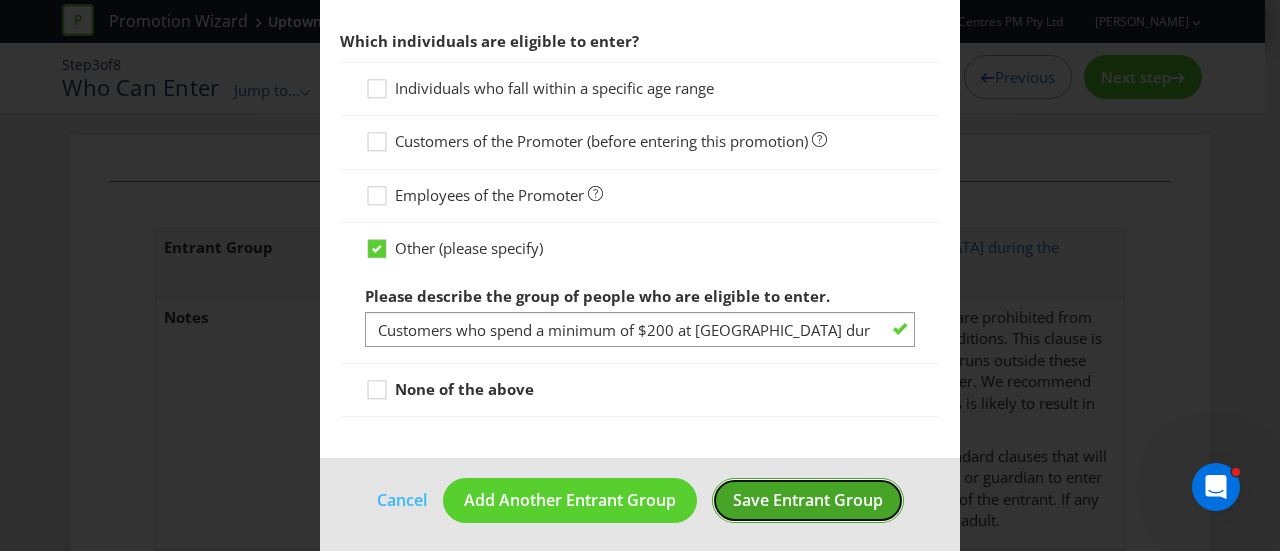 click on "Save Entrant Group" at bounding box center [808, 500] 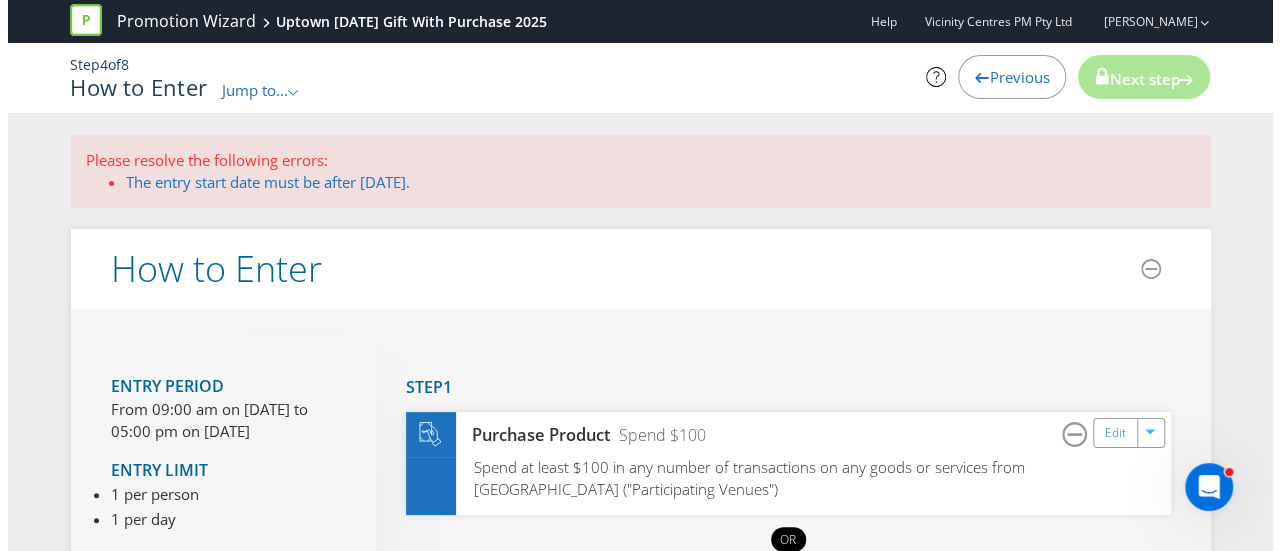 scroll, scrollTop: 200, scrollLeft: 0, axis: vertical 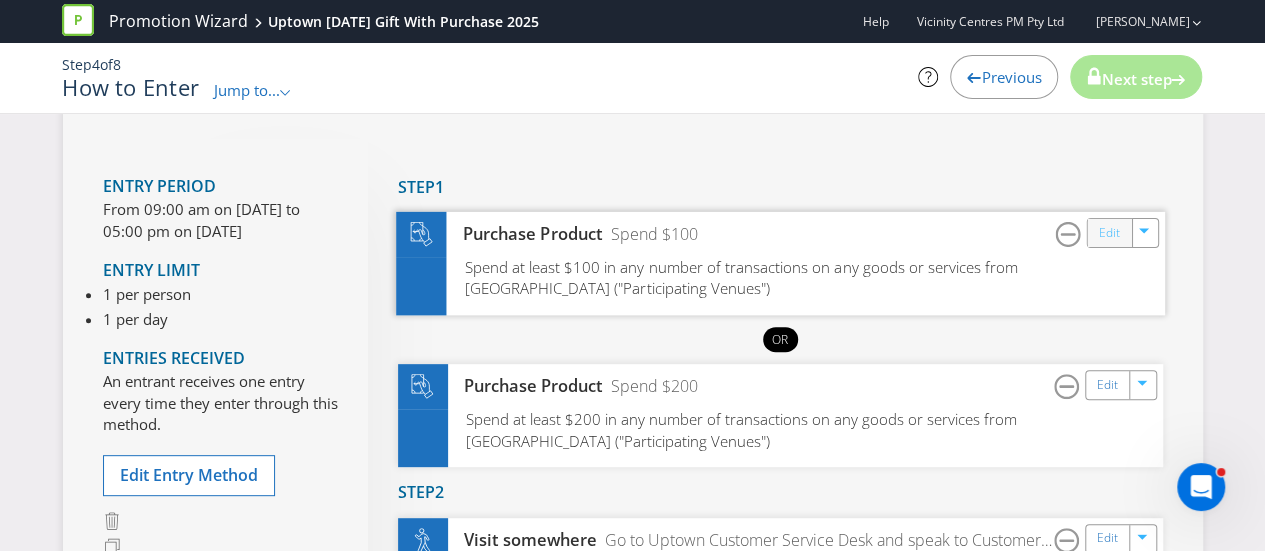 click on "Edit" at bounding box center (1108, 233) 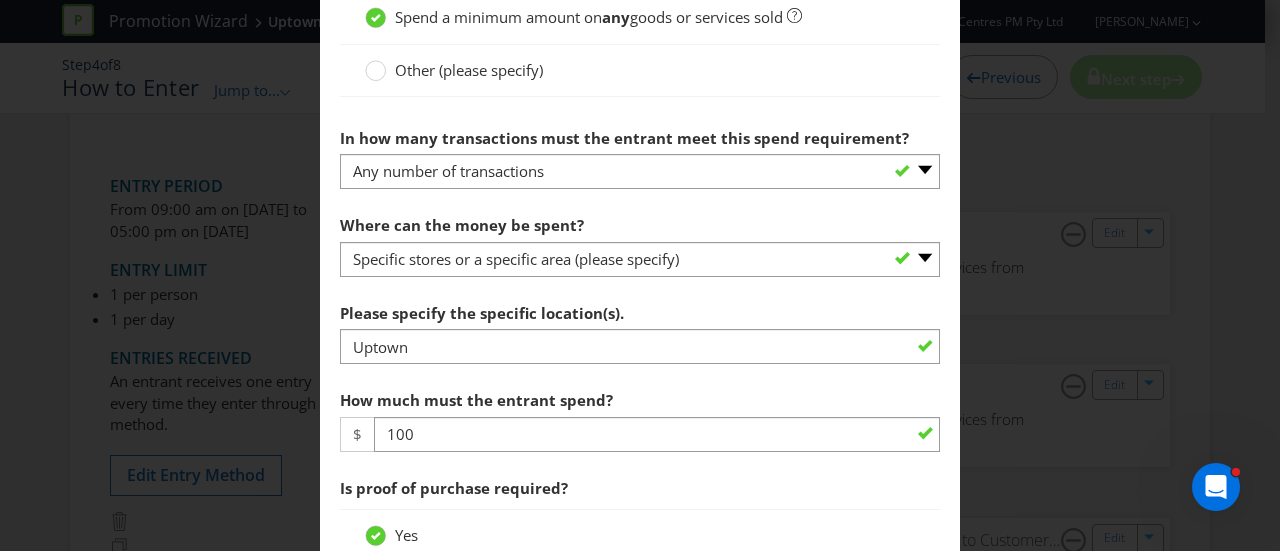 scroll, scrollTop: 1000, scrollLeft: 0, axis: vertical 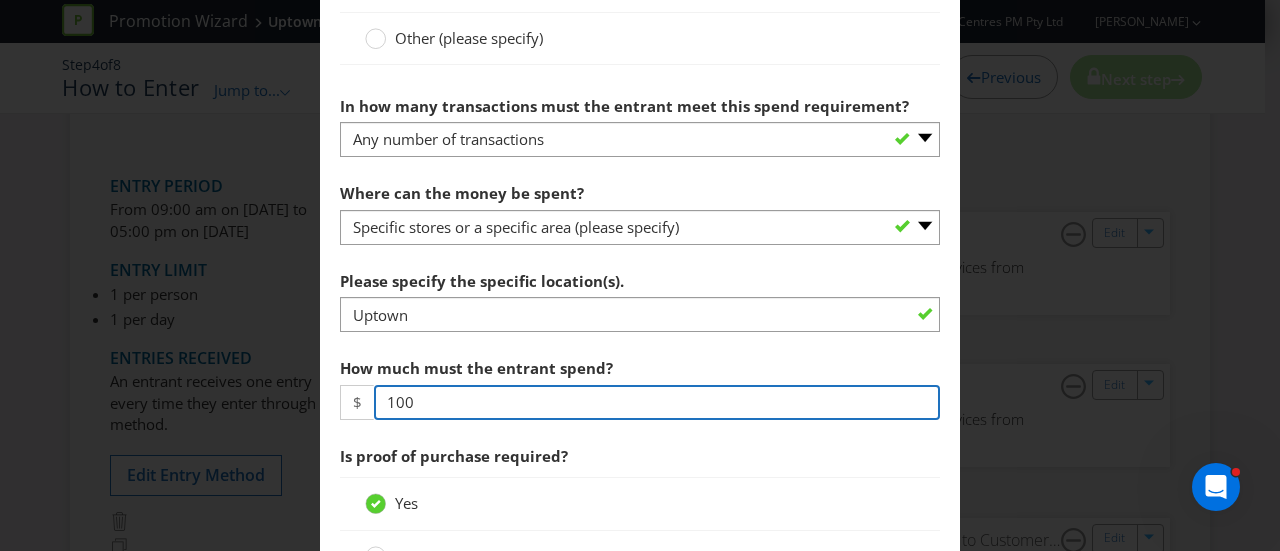 click on "100" at bounding box center [657, 402] 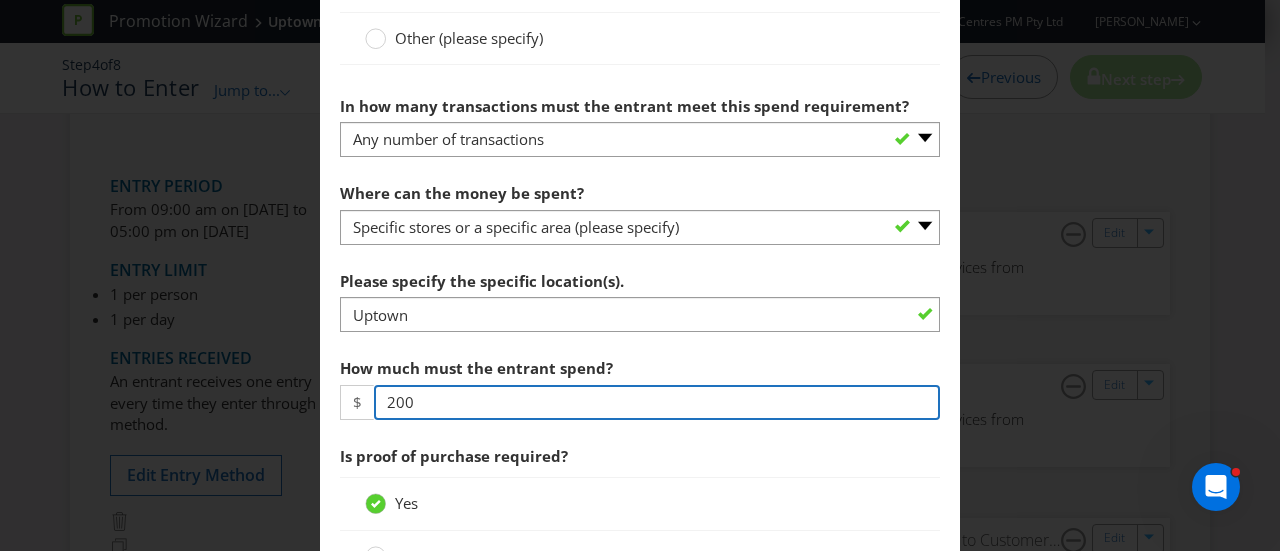 type on "200" 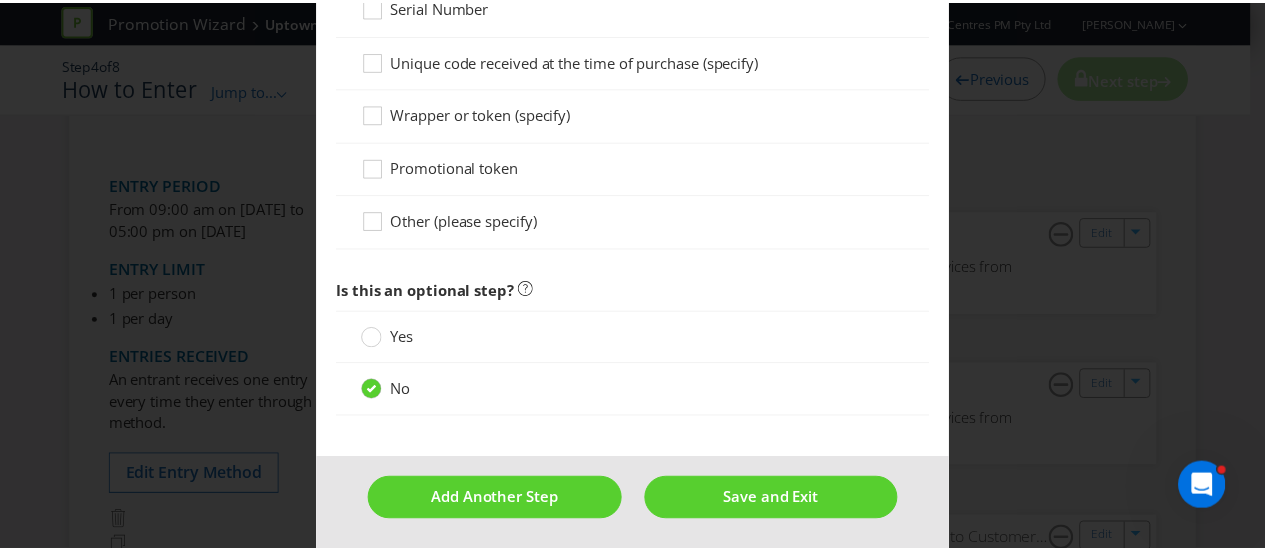 scroll, scrollTop: 1948, scrollLeft: 0, axis: vertical 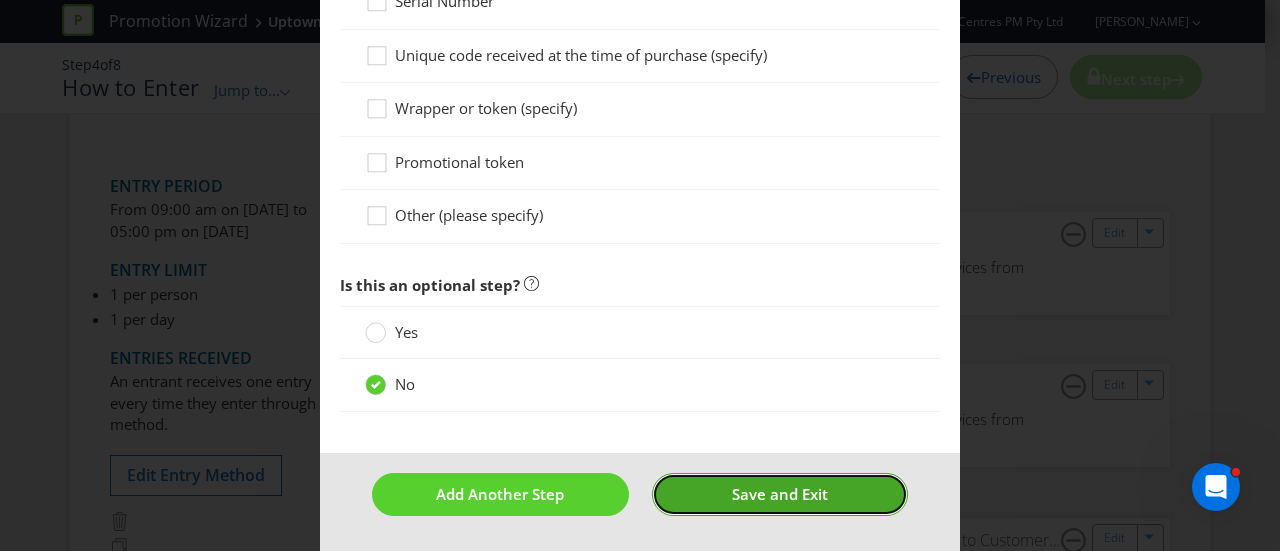 click on "Save and Exit" at bounding box center [780, 494] 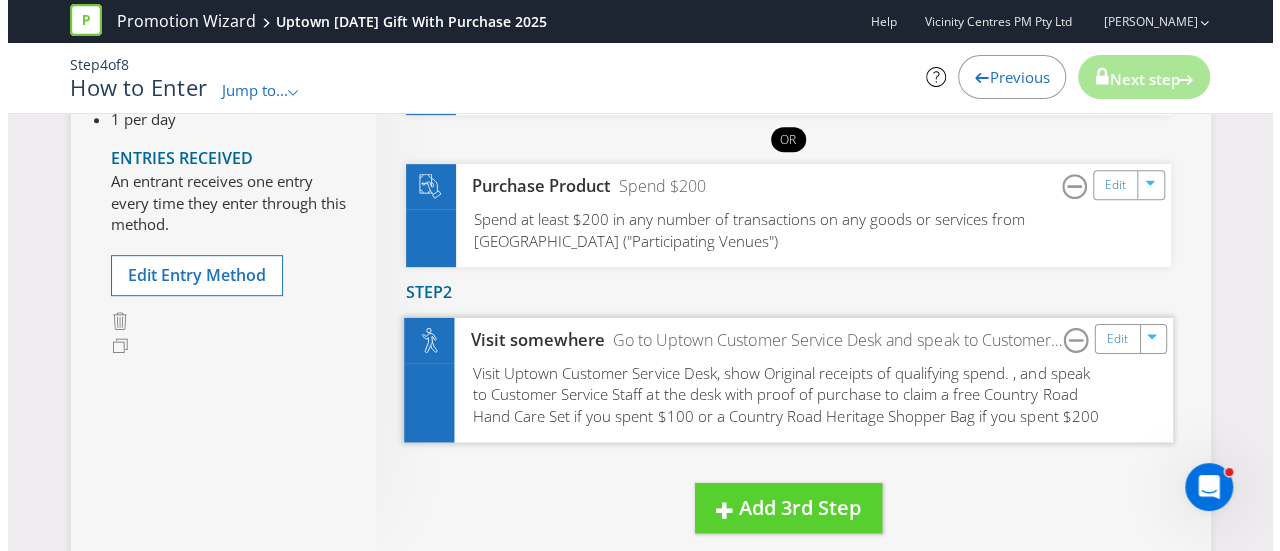 scroll, scrollTop: 500, scrollLeft: 0, axis: vertical 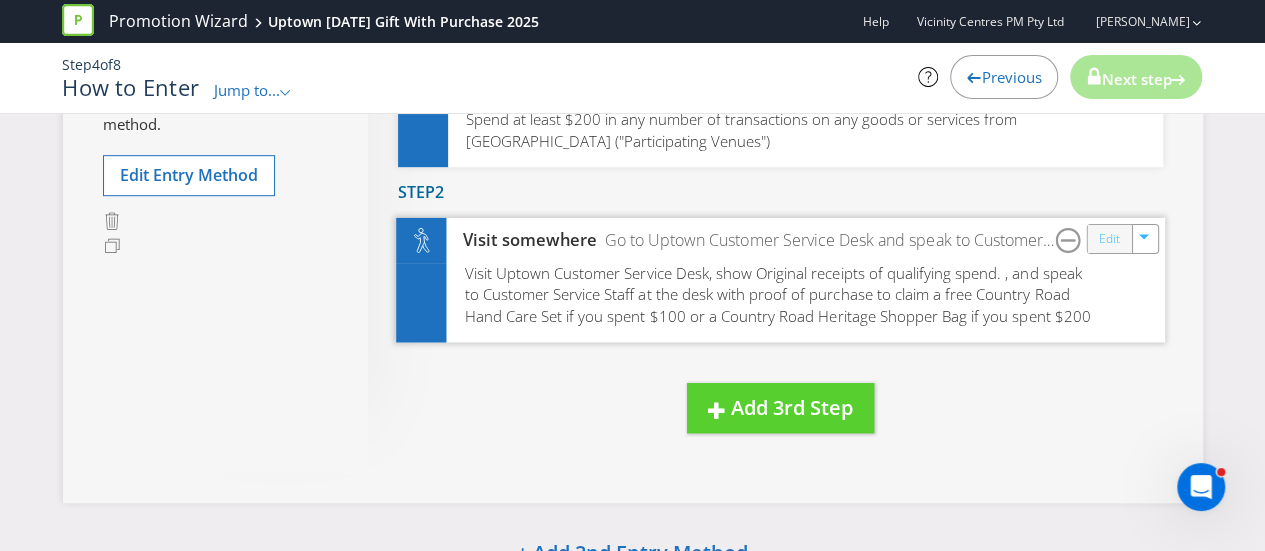 click on "Edit" at bounding box center (1108, 238) 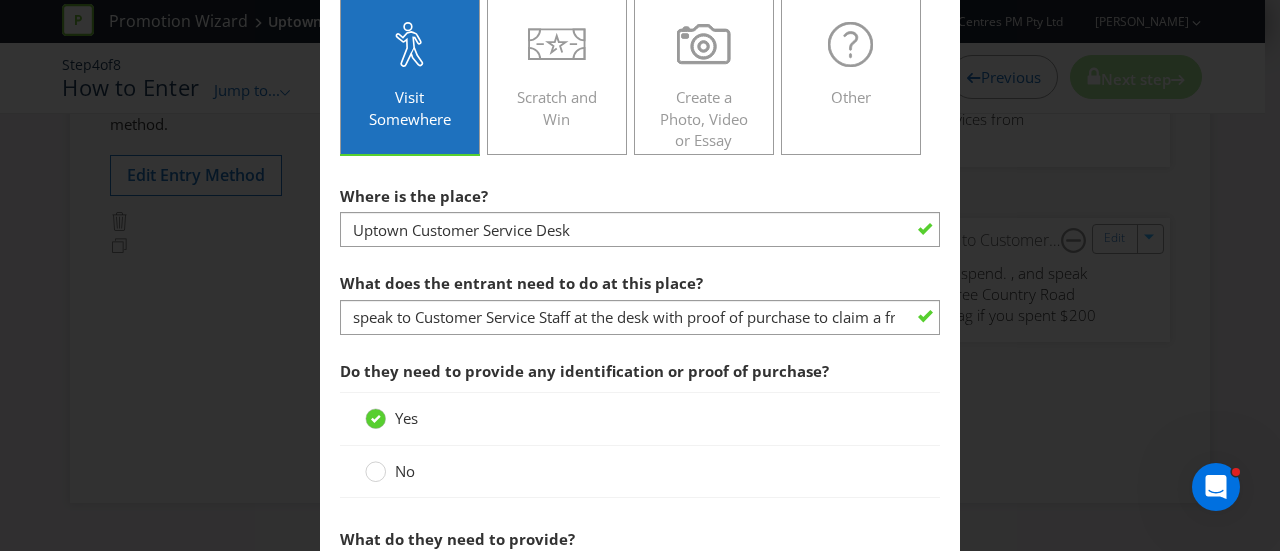 scroll, scrollTop: 700, scrollLeft: 0, axis: vertical 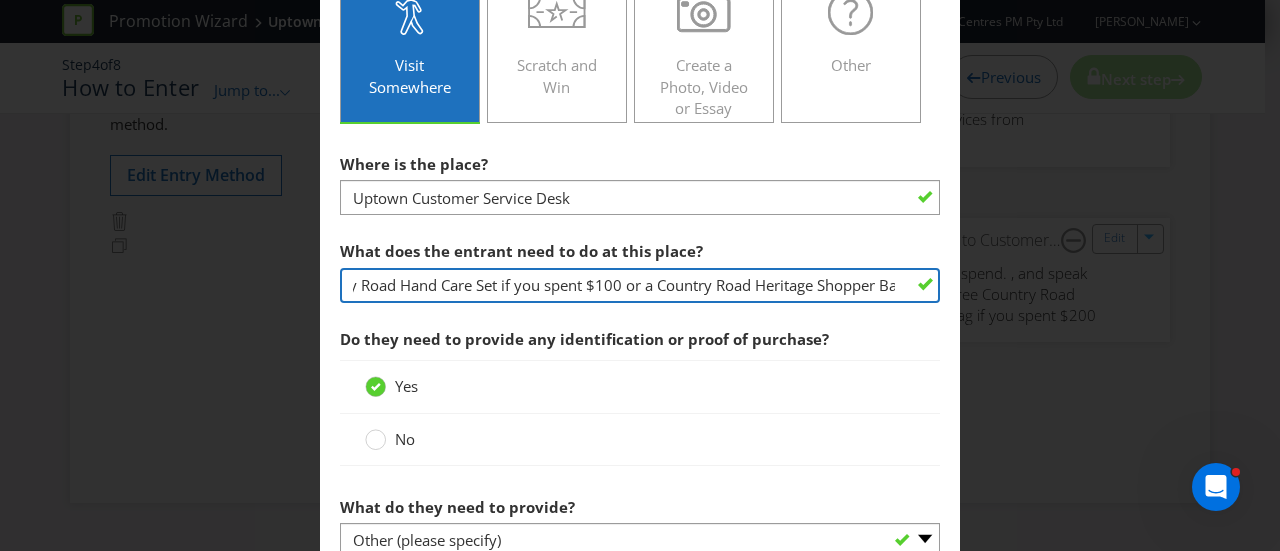 drag, startPoint x: 611, startPoint y: 289, endPoint x: 890, endPoint y: 279, distance: 279.17917 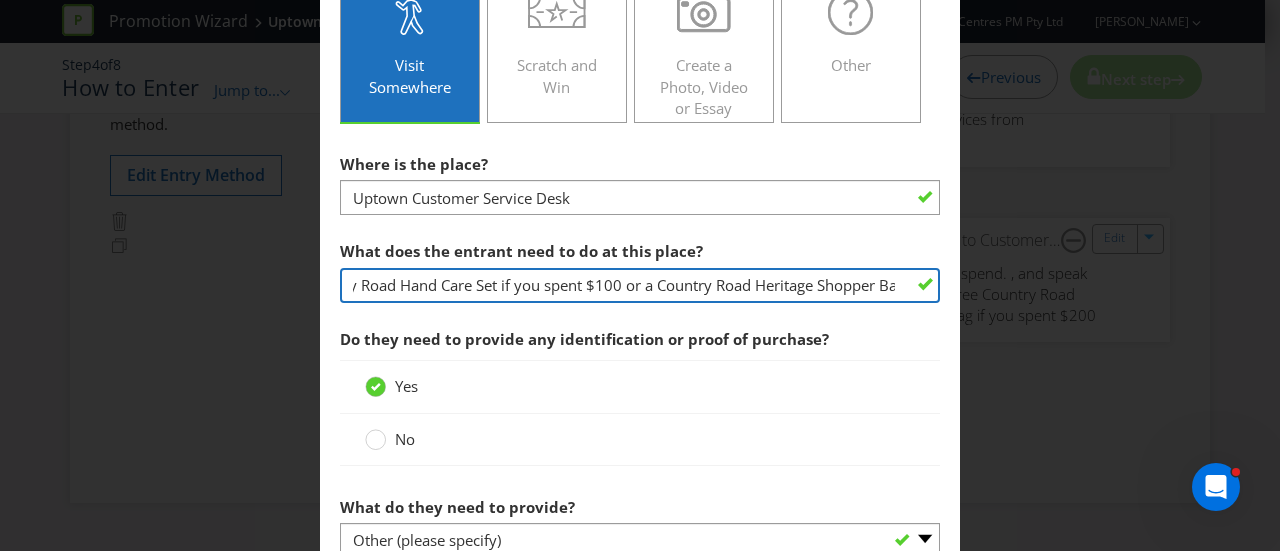 click on "speak to Customer Service Staff at the desk with proof of purchase to claim a free Country Road Hand Care Set if you spent $100 or a Country Road Heritage Shopper Bag if you spent $200" at bounding box center [640, 285] 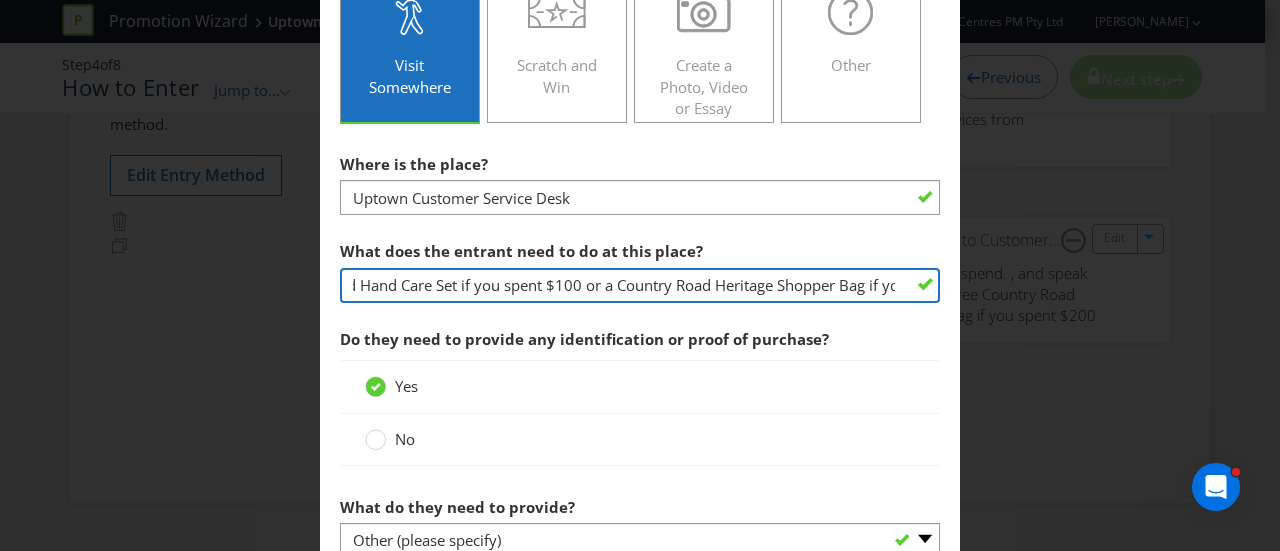 drag, startPoint x: 431, startPoint y: 278, endPoint x: 552, endPoint y: 357, distance: 144.50606 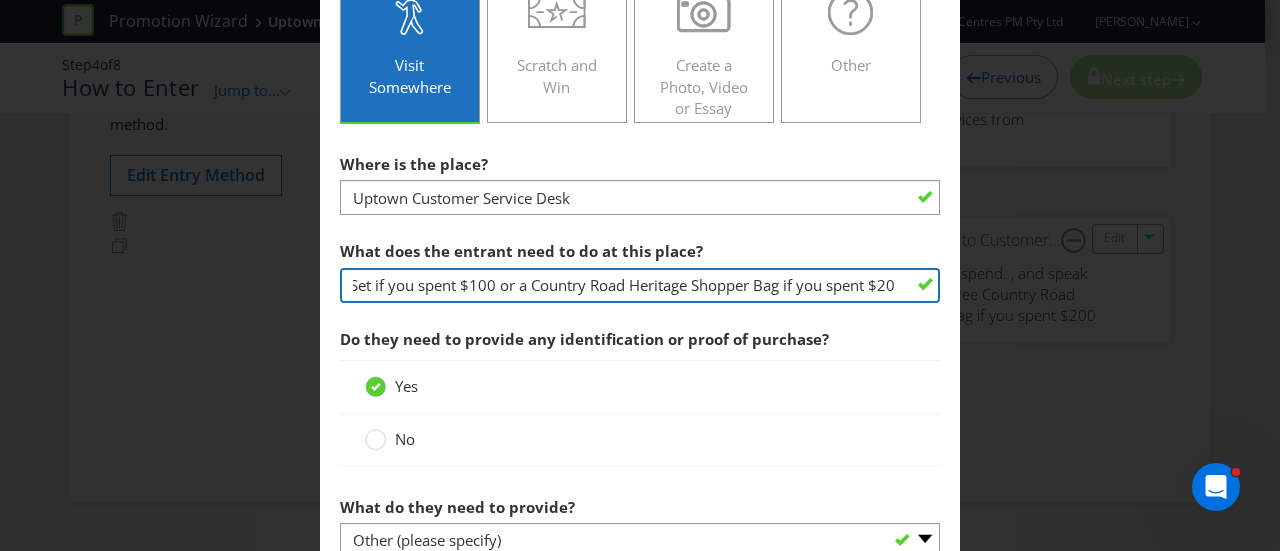 scroll, scrollTop: 0, scrollLeft: 771, axis: horizontal 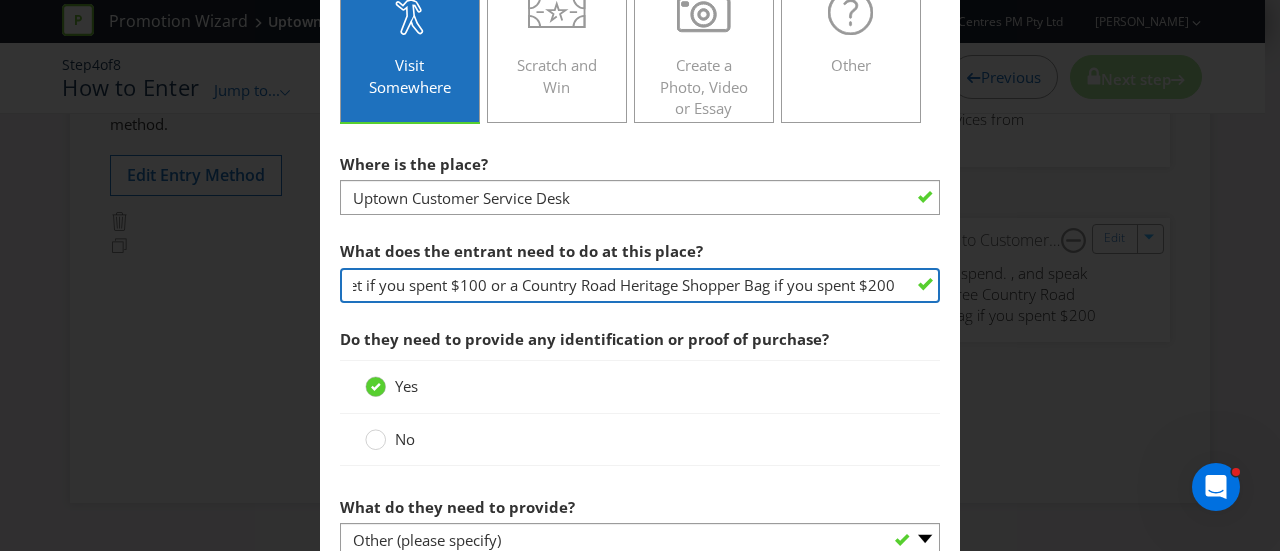 drag, startPoint x: 589, startPoint y: 284, endPoint x: 883, endPoint y: 282, distance: 294.0068 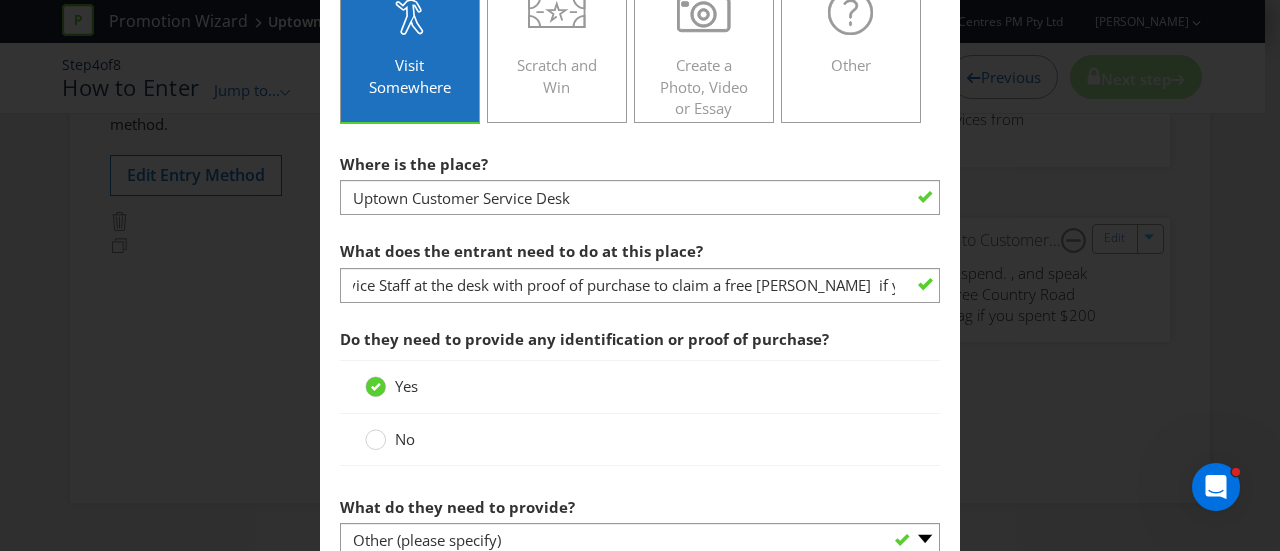 scroll, scrollTop: 0, scrollLeft: 0, axis: both 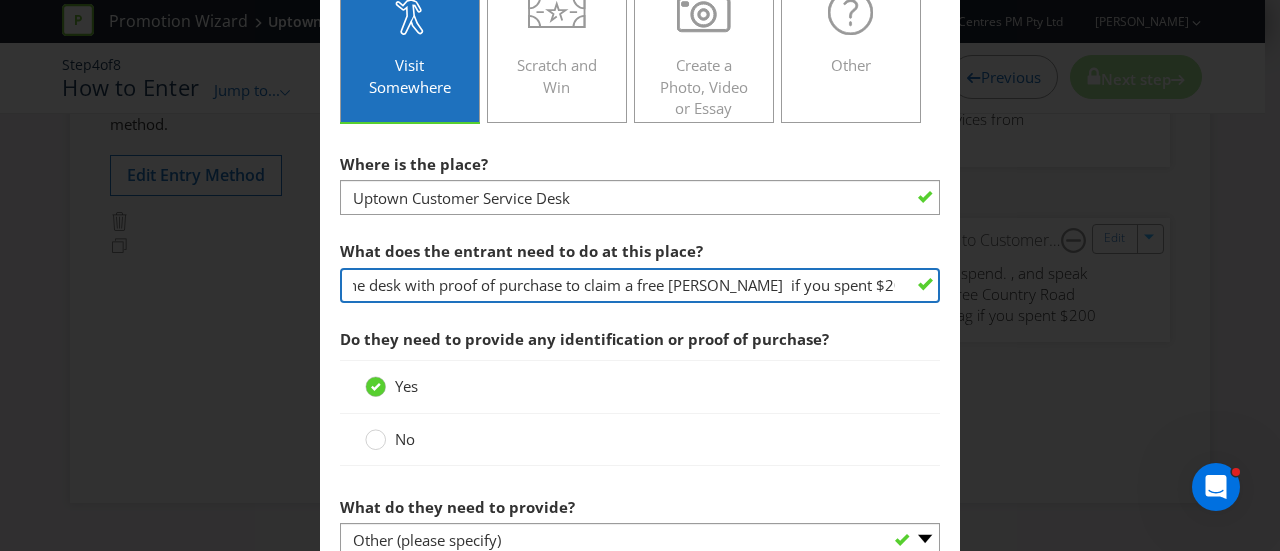 drag, startPoint x: 750, startPoint y: 289, endPoint x: 888, endPoint y: 278, distance: 138.43771 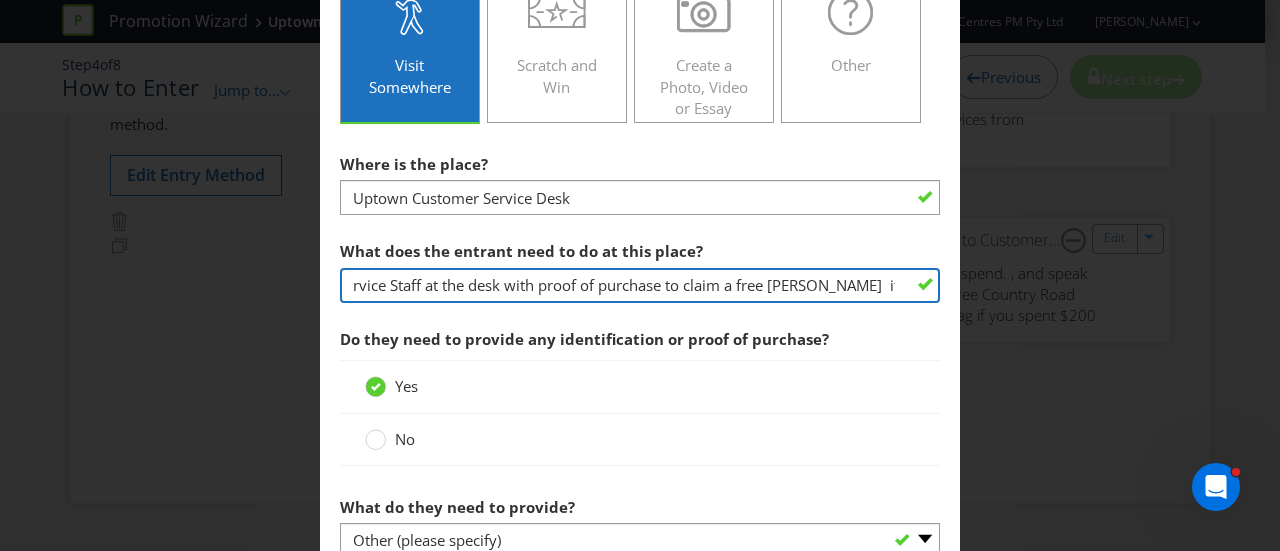 drag, startPoint x: 695, startPoint y: 283, endPoint x: 881, endPoint y: 277, distance: 186.09676 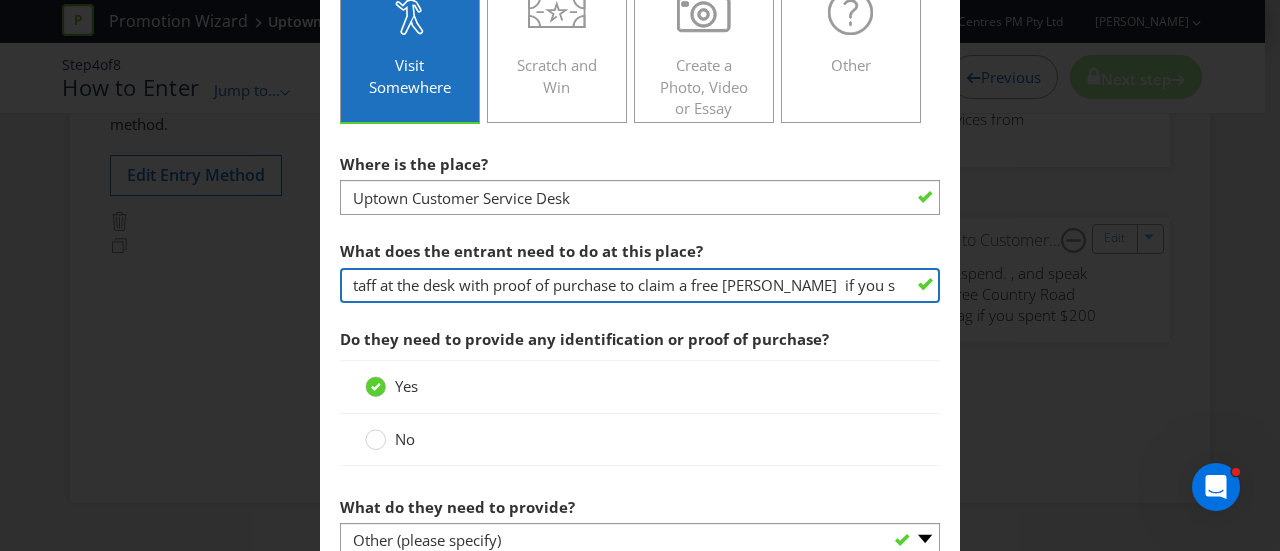 click on "speak to Customer Service Staff at the desk with proof of purchase to claim a free [PERSON_NAME]  if you spent $200" at bounding box center (640, 285) 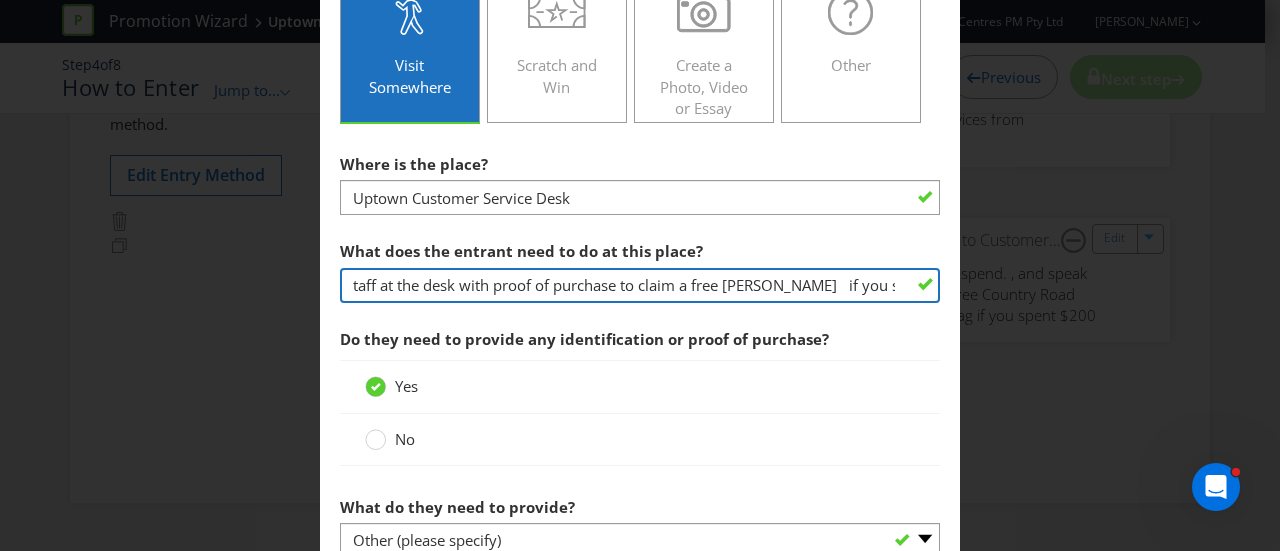 paste on "Urban Hero EDP 50ml" 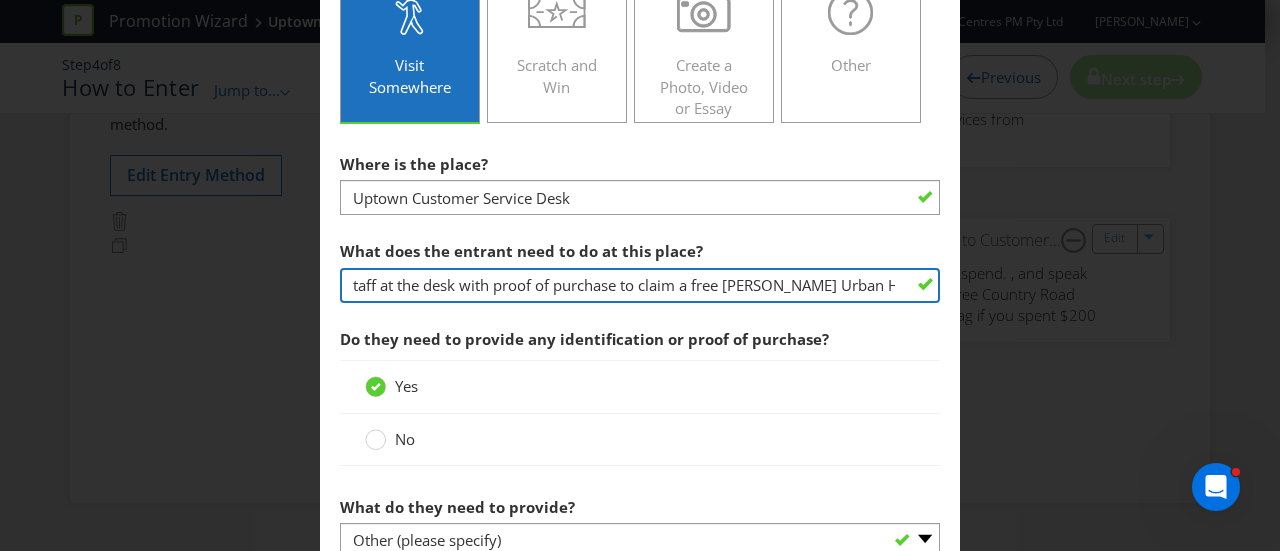 scroll, scrollTop: 0, scrollLeft: 278, axis: horizontal 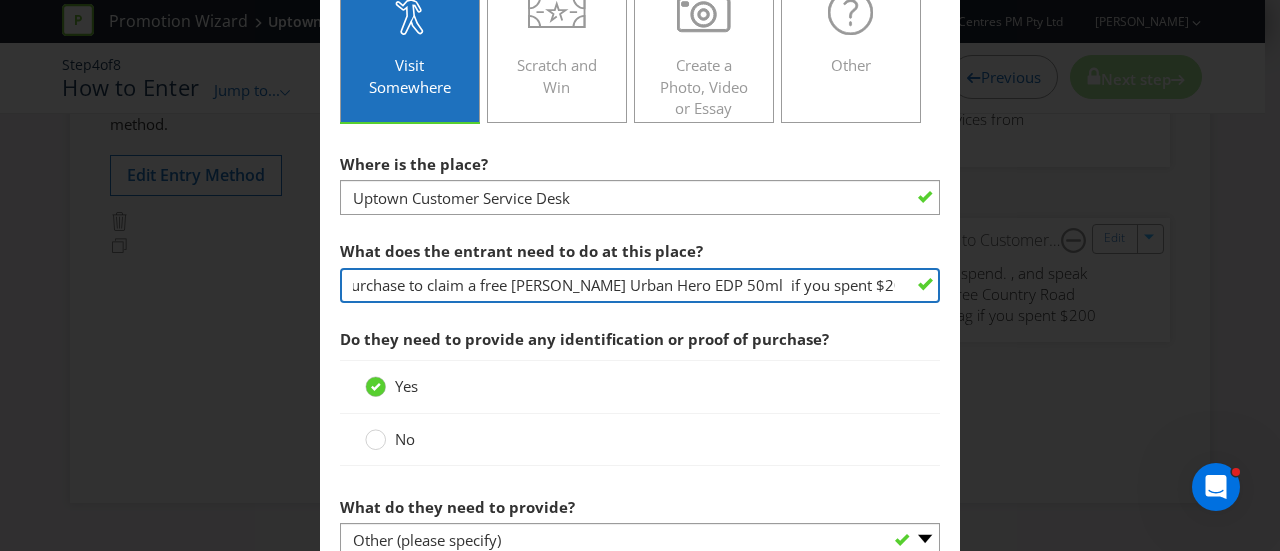 drag, startPoint x: 812, startPoint y: 288, endPoint x: 900, endPoint y: 289, distance: 88.005684 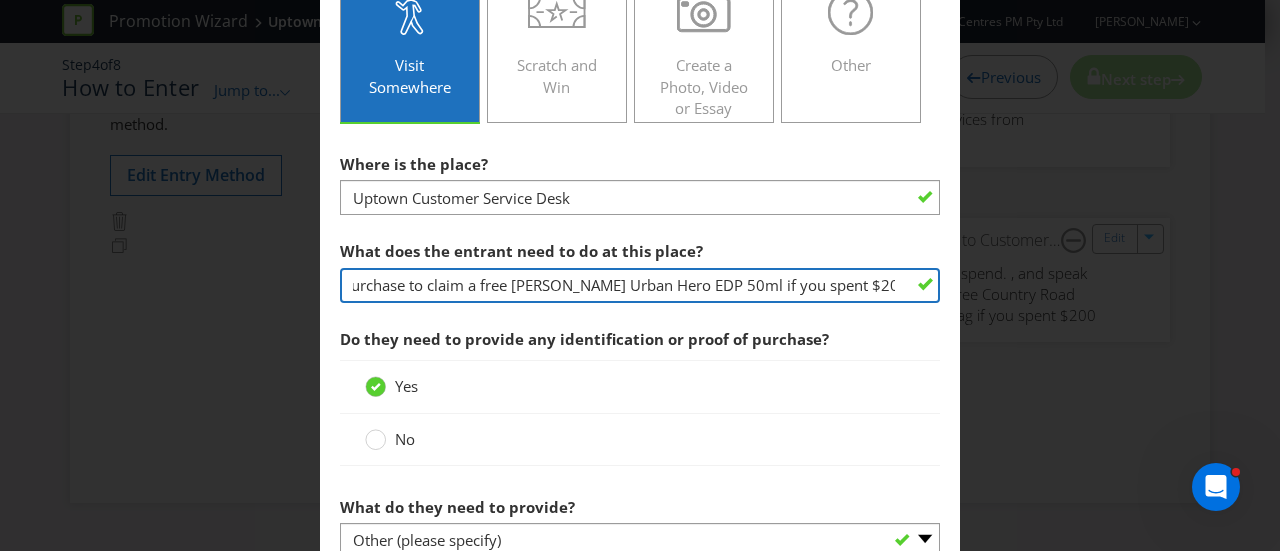 scroll, scrollTop: 0, scrollLeft: 401, axis: horizontal 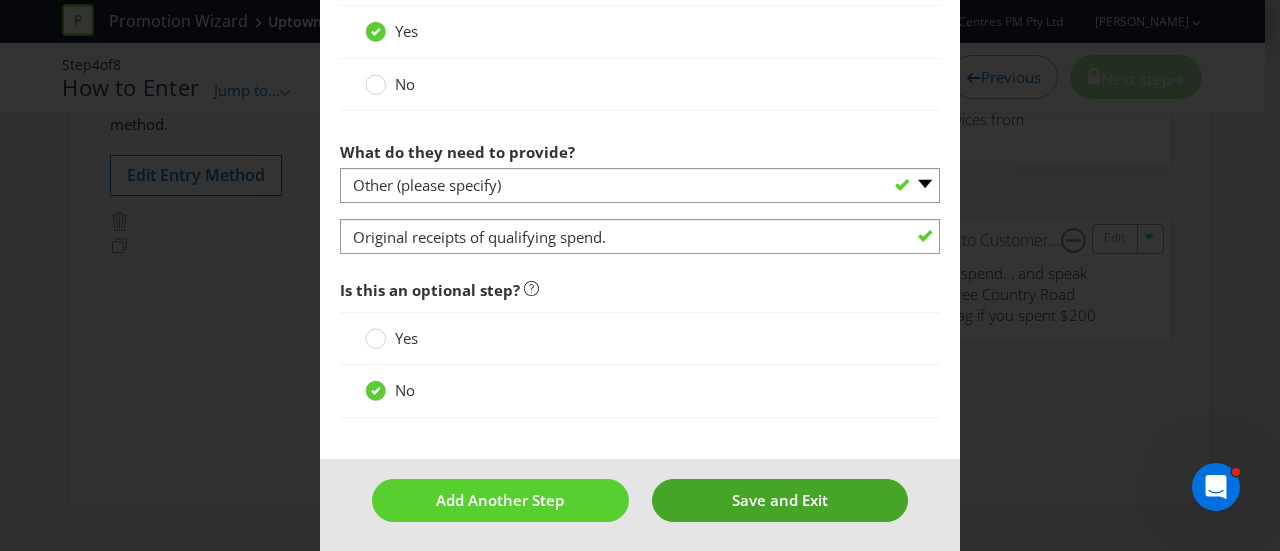 type on "speak to Customer Service Staff at the desk with proof of purchase to claim a free [PERSON_NAME] Urban Hero EDP 50ml if you spent $200" 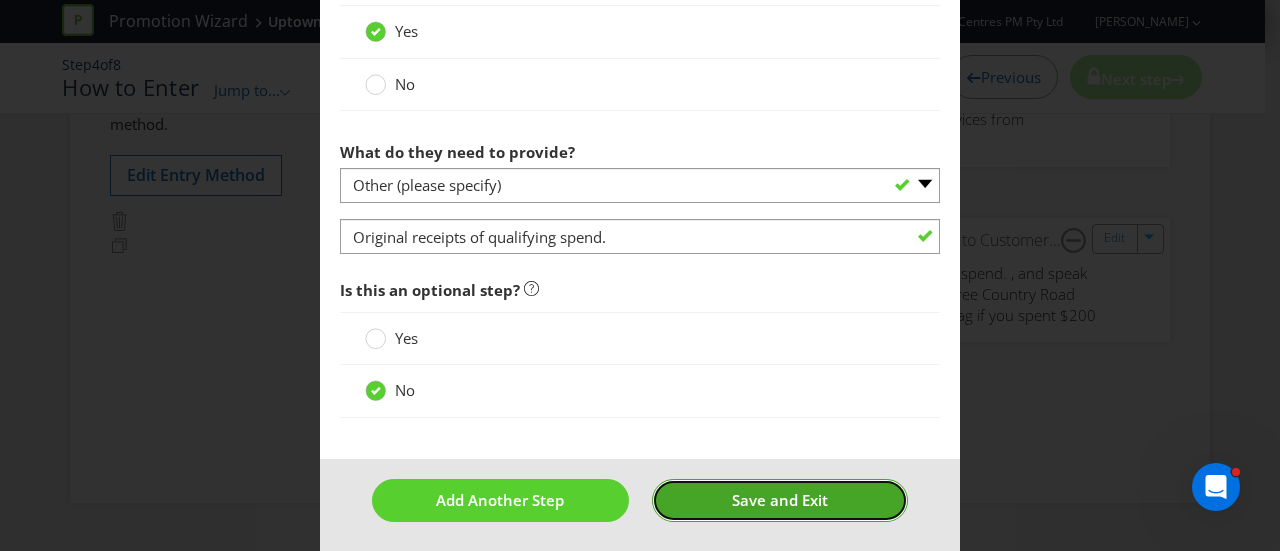 click on "Save and Exit" at bounding box center [780, 500] 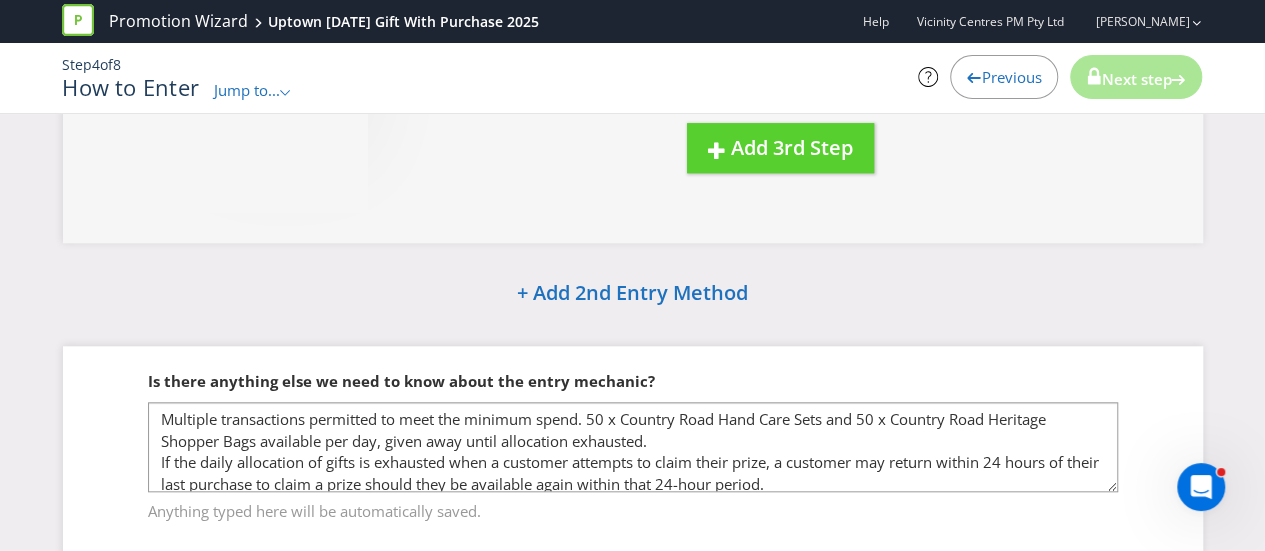 scroll, scrollTop: 800, scrollLeft: 0, axis: vertical 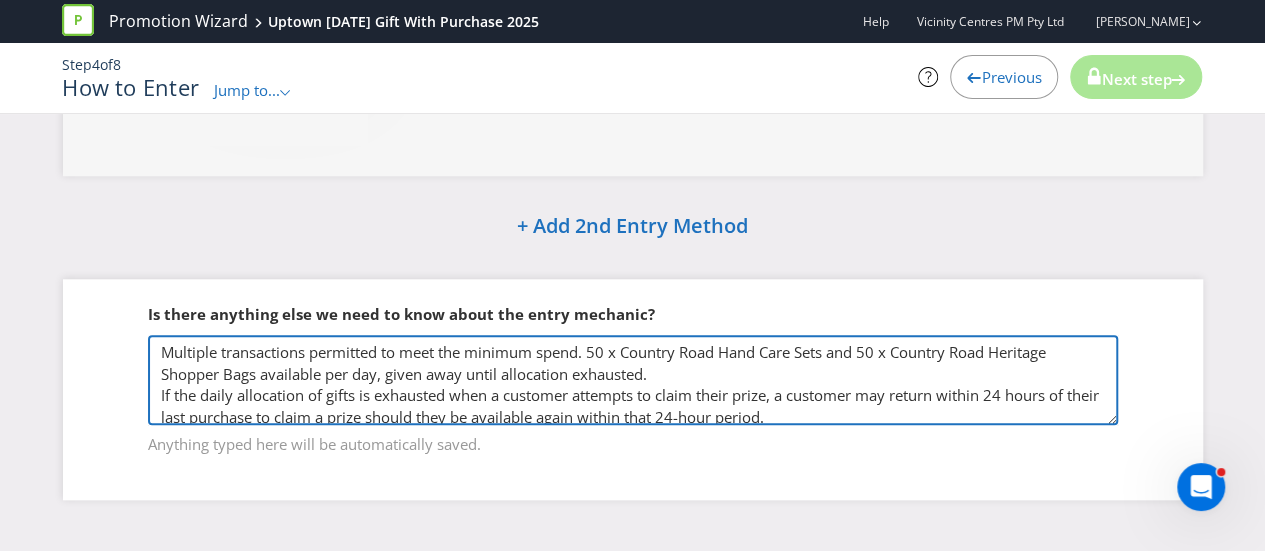 click on "Multiple transactions permitted to meet the minimum spend. 50 x Country Road Hand Care Sets and 50 x Country Road Heritage Shopper Bags available per day, given away until allocation exhausted.
If the daily allocation of gifts is exhausted when a customer attempts to claim their prize, a customer may return within 24 hours of their last purchase to claim a prize should they be available again within that 24-hour period.
Customers must visit Customer Service between opening hours to claim a gift.
[DATE] - 9am to 5:30pm
[DATE] - 9am to 5:30pm
[DATE] - 9am to 9pm
[DATE] - 9am to 5pm" at bounding box center (633, 380) 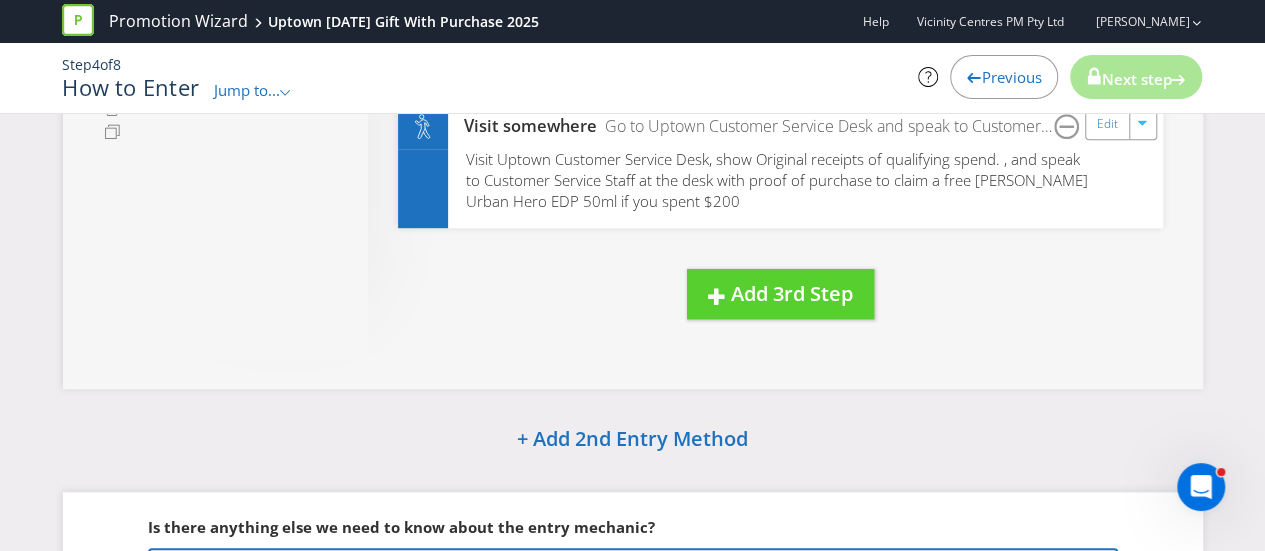scroll, scrollTop: 727, scrollLeft: 0, axis: vertical 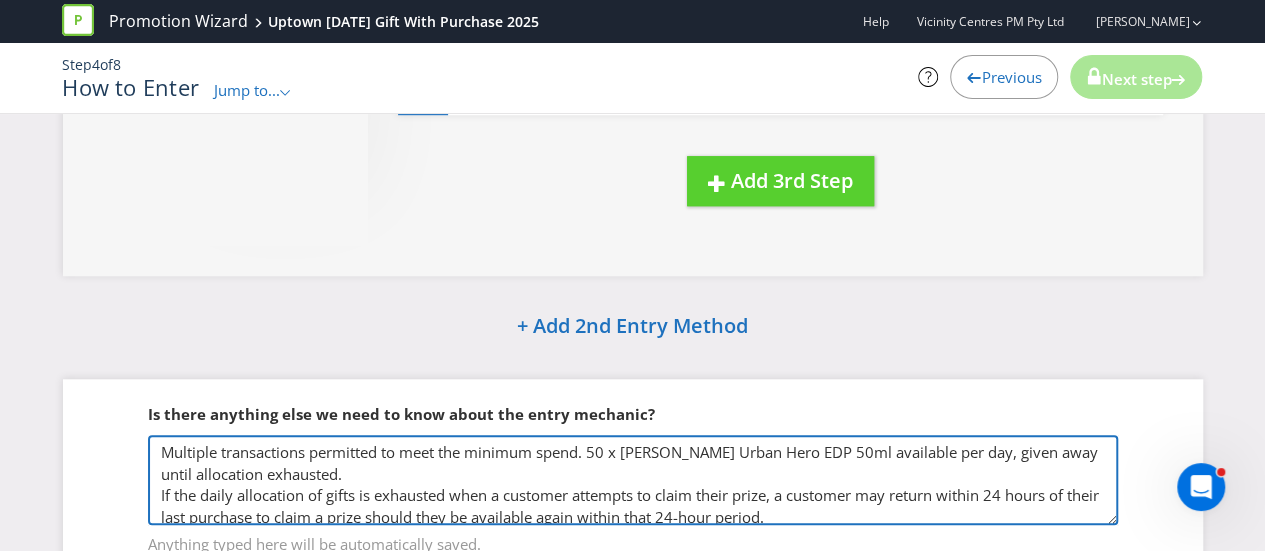 click on "Multiple transactions permitted to meet the minimum spend. 50 x Country Road Hand Care Sets and 50 x Country Road Heritage Shopper Bags available per day, given away until allocation exhausted.
If the daily allocation of gifts is exhausted when a customer attempts to claim their prize, a customer may return within 24 hours of their last purchase to claim a prize should they be available again within that 24-hour period.
Customers must visit Customer Service between opening hours to claim a gift.
[DATE] - 9am to 5:30pm
[DATE] - 9am to 5:30pm
[DATE] - 9am to 9pm
[DATE] - 9am to 5pm" at bounding box center [633, 480] 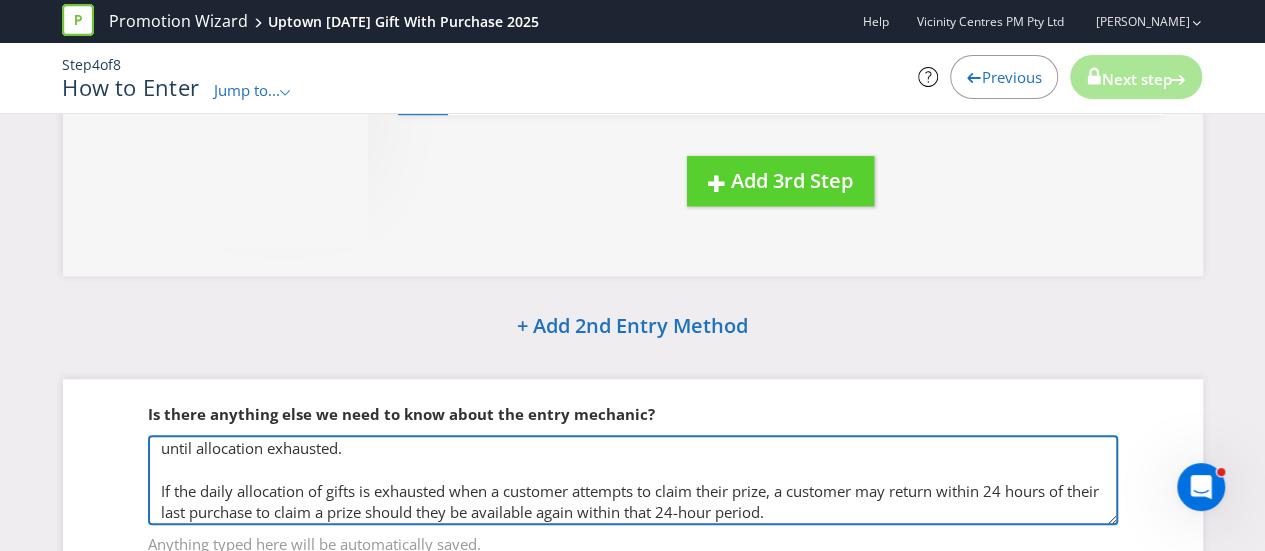 scroll, scrollTop: 0, scrollLeft: 0, axis: both 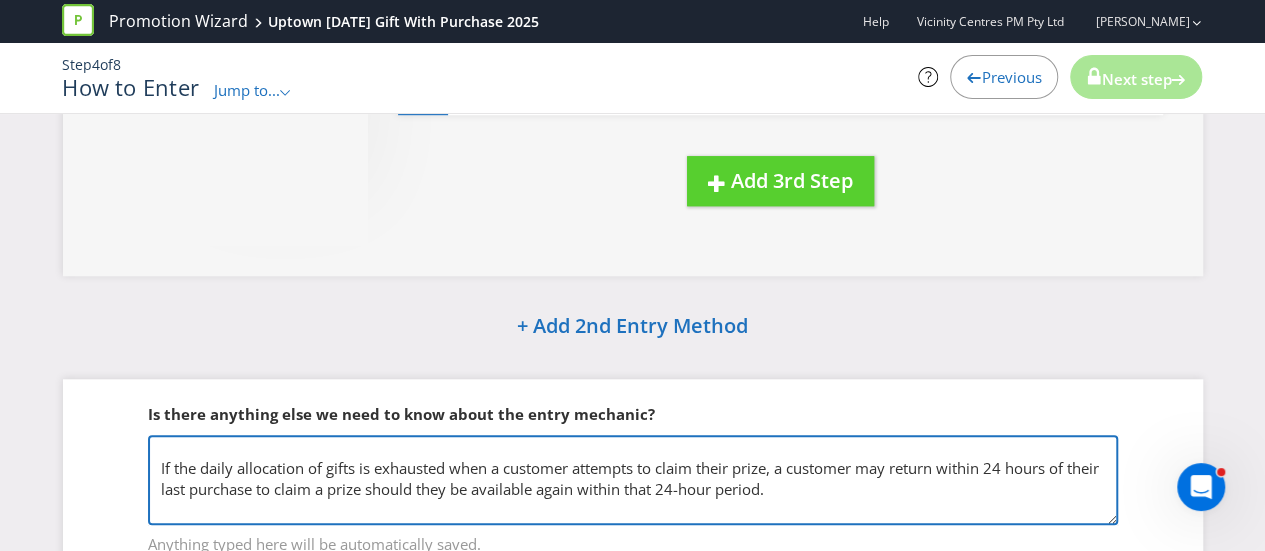 drag, startPoint x: 160, startPoint y: 442, endPoint x: 311, endPoint y: 443, distance: 151.00331 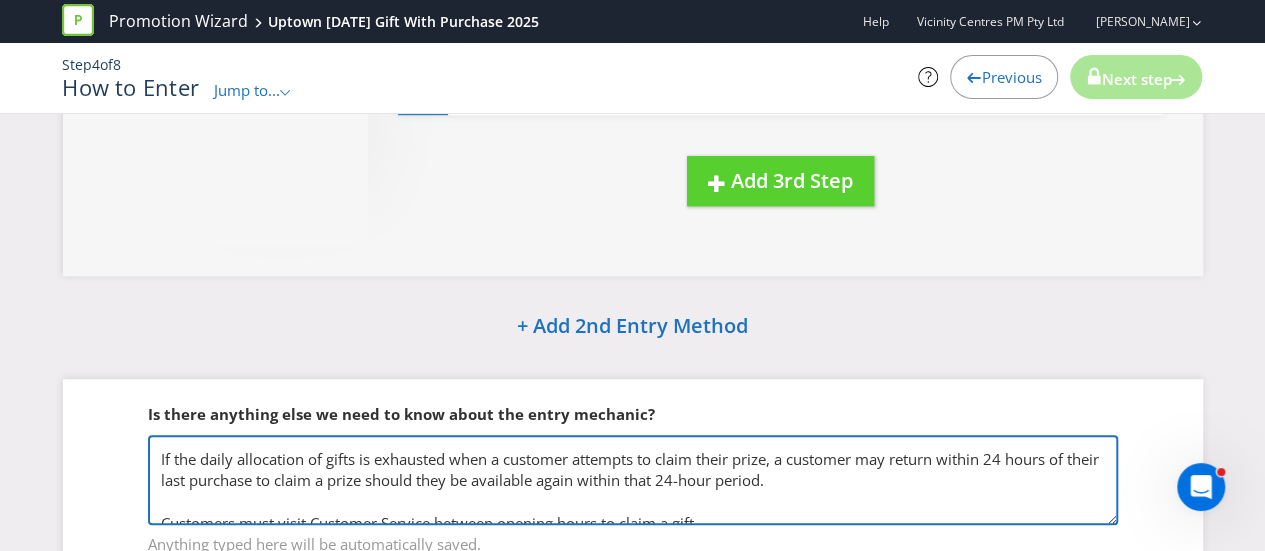 scroll, scrollTop: 158, scrollLeft: 0, axis: vertical 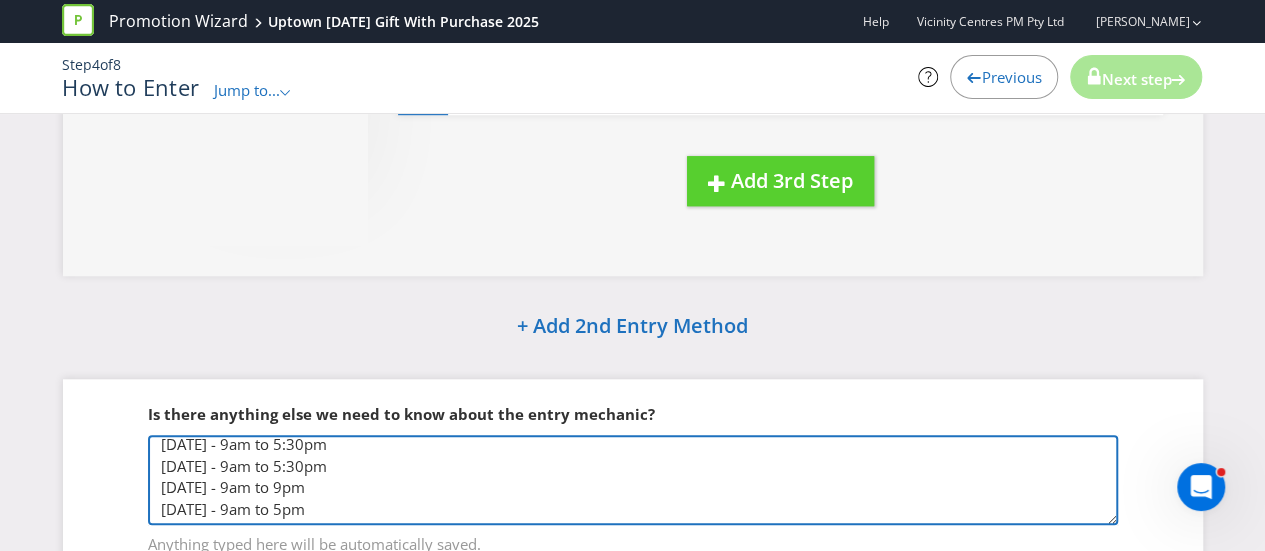 click on "Multiple transactions permitted to meet the minimum spend. 50 x Country Road Hand Care Sets and 50 x Country Road Heritage Shopper Bags available per day, given away until allocation exhausted.
If the daily allocation of gifts is exhausted when a customer attempts to claim their prize, a customer may return within 24 hours of their last purchase to claim a prize should they be available again within that 24-hour period.
Customers must visit Customer Service between opening hours to claim a gift.
[DATE] - 9am to 5:30pm
[DATE] - 9am to 5:30pm
[DATE] - 9am to 9pm
[DATE] - 9am to 5pm" at bounding box center (633, 480) 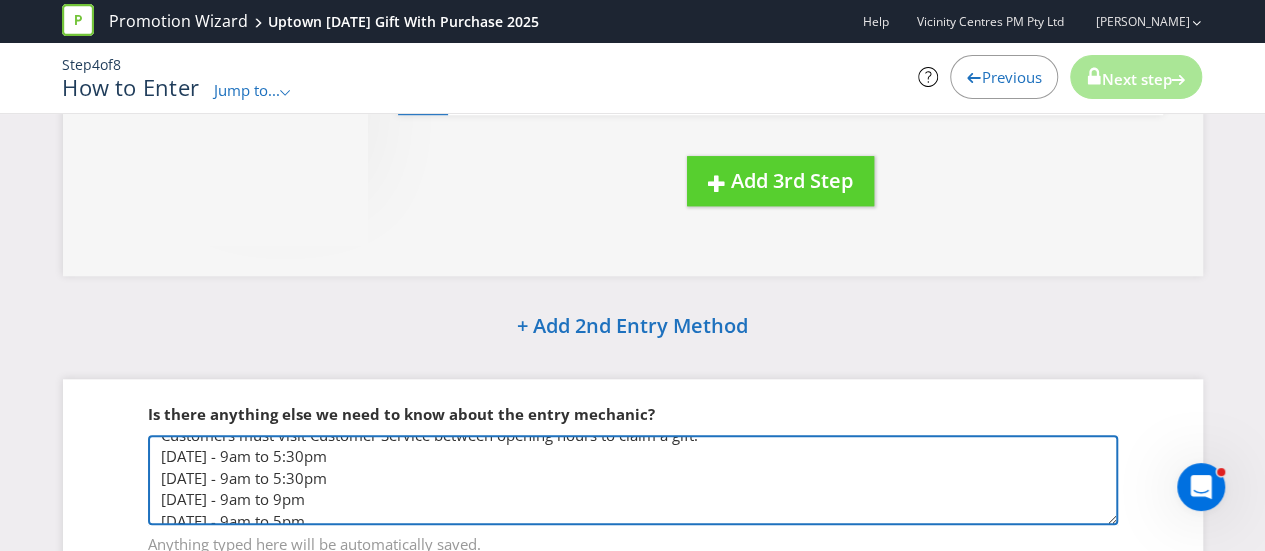 drag, startPoint x: 372, startPoint y: 445, endPoint x: 160, endPoint y: 459, distance: 212.46176 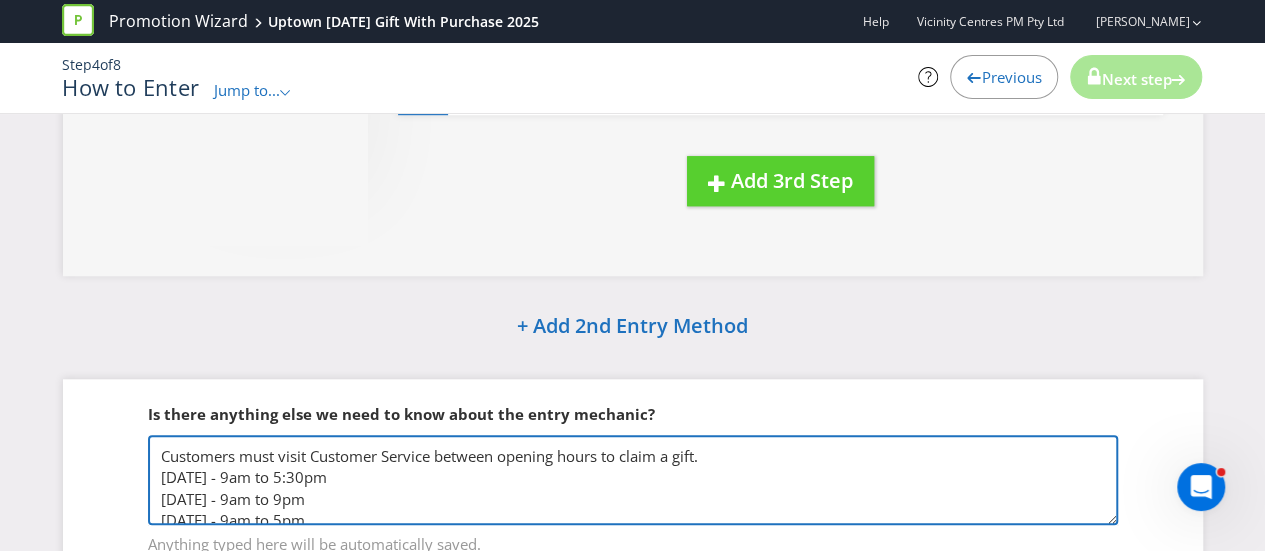 scroll, scrollTop: 137, scrollLeft: 0, axis: vertical 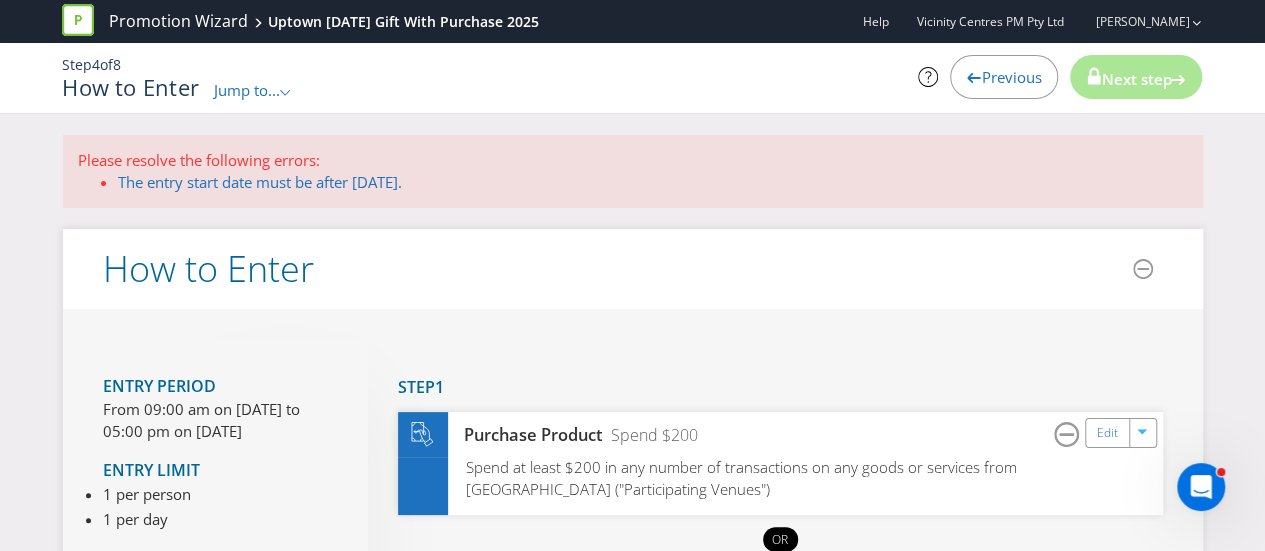 type on "Multiple transactions permitted to meet the minimum spend. 50 x [PERSON_NAME] Urban Hero EDP 50ml available per day, given away until allocation exhausted.
If the daily allocation of gifts is exhausted when a customer attempts to claim their prize, a customer may return within 24 hours of their last purchase to claim a prize should they be available again within that 24-hour period.
Customers must visit Customer Service between opening hours to claim a gift.
[DATE] - 9am to 5:30pm
[DATE] - 9am to 9pm
[DATE] - 9am to 5pm" 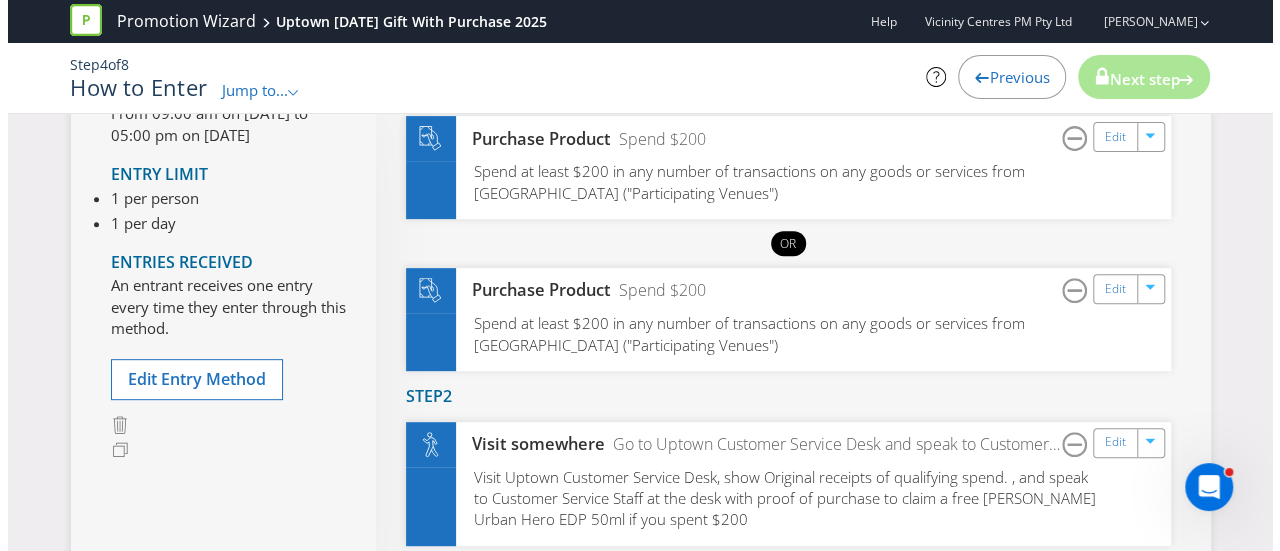 scroll, scrollTop: 300, scrollLeft: 0, axis: vertical 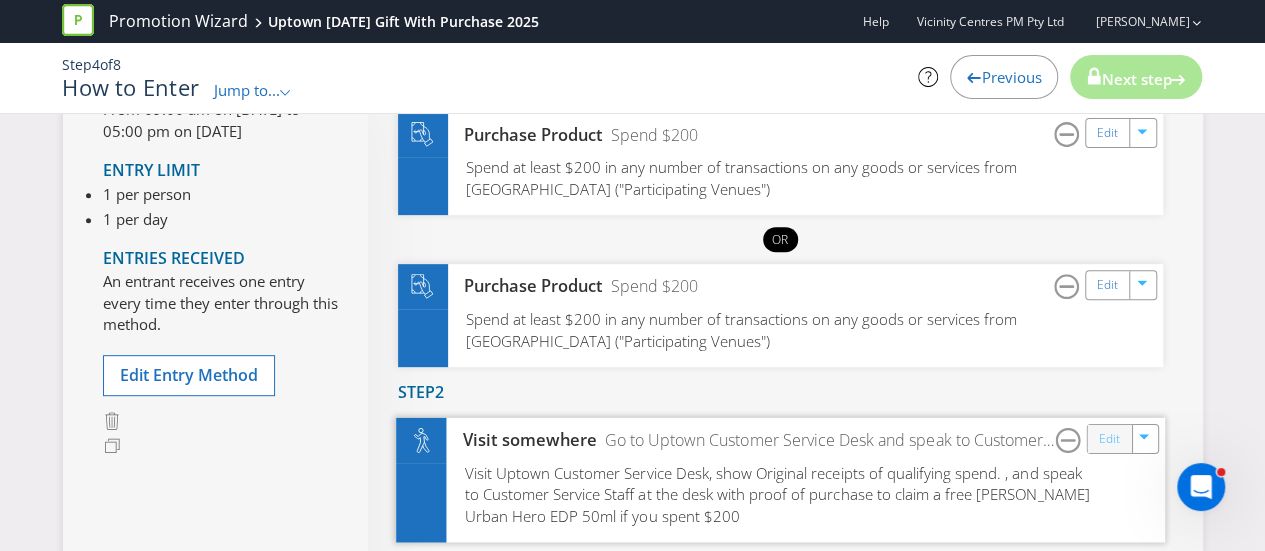 click on "Edit" at bounding box center [1108, 438] 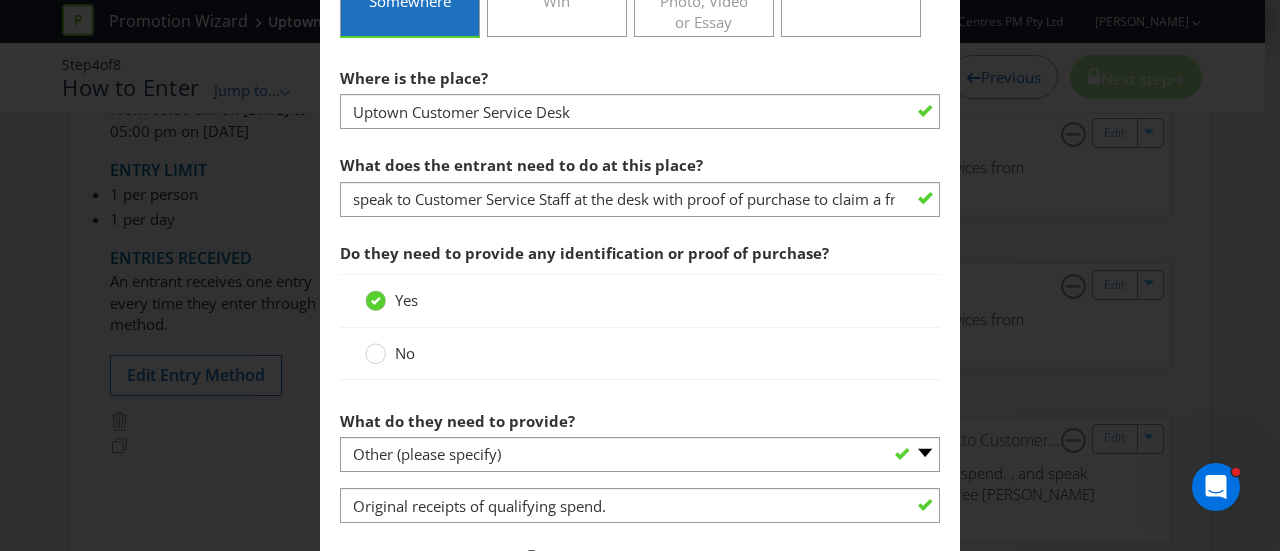 scroll, scrollTop: 755, scrollLeft: 0, axis: vertical 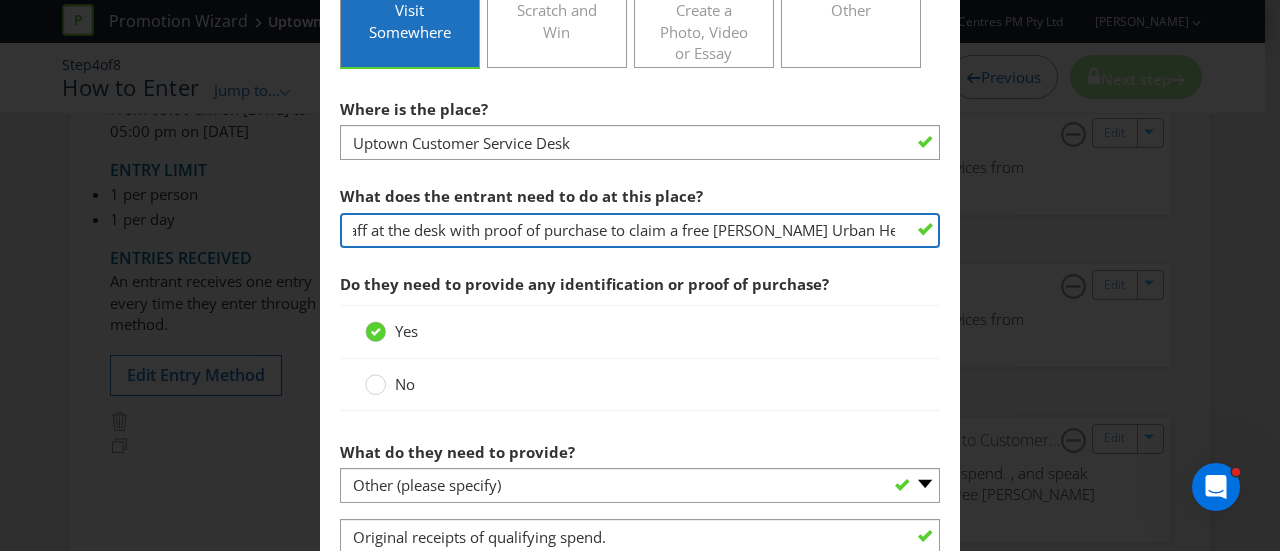 drag, startPoint x: 678, startPoint y: 231, endPoint x: 888, endPoint y: 225, distance: 210.0857 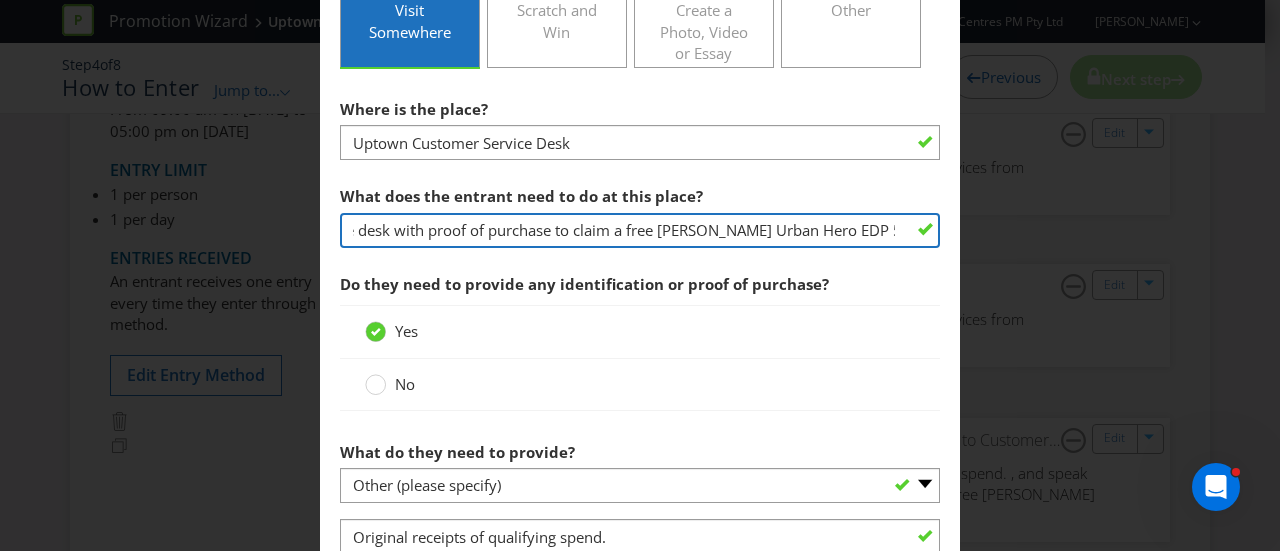 click on "speak to Customer Service Staff at the desk with proof of purchase to claim a free [PERSON_NAME] Urban Hero EDP 50ml if you spent $200" at bounding box center (640, 230) 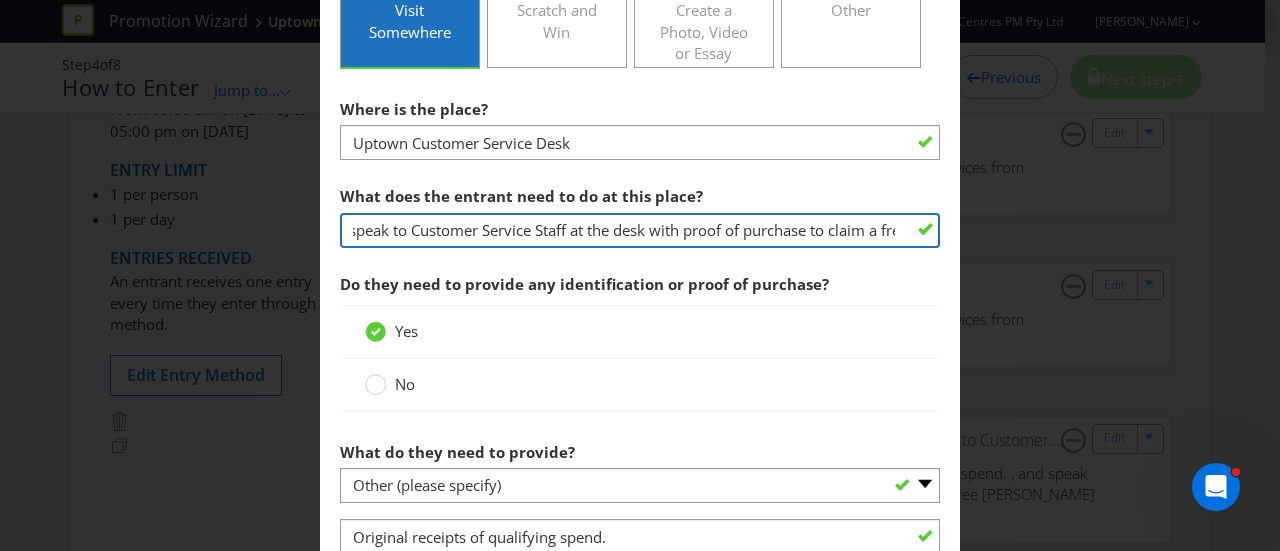scroll, scrollTop: 0, scrollLeft: 0, axis: both 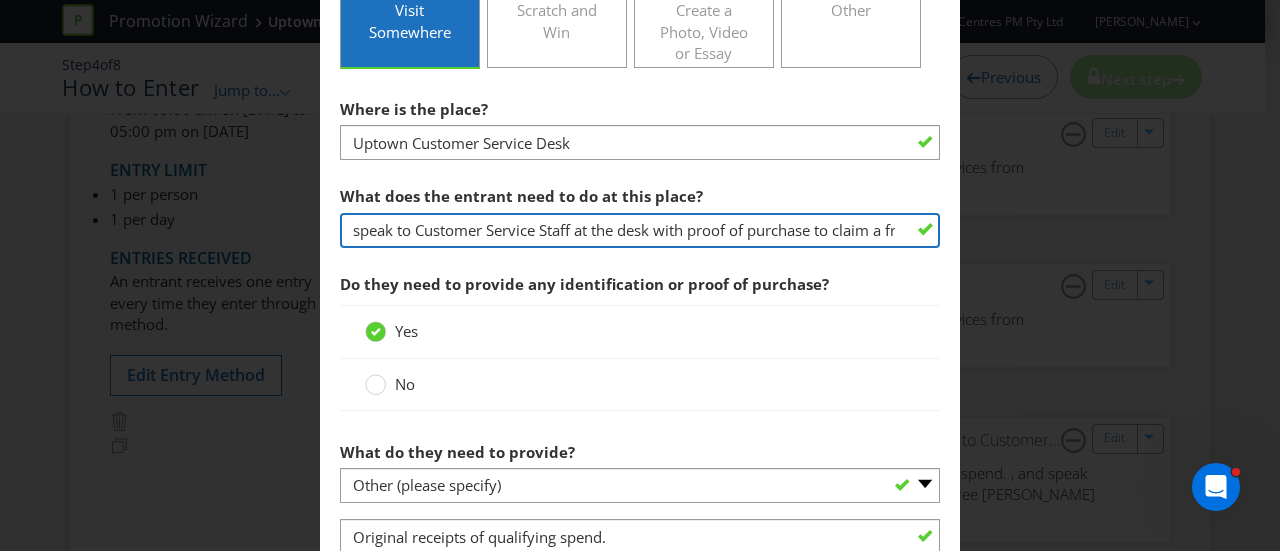 drag, startPoint x: 880, startPoint y: 226, endPoint x: 308, endPoint y: 215, distance: 572.1058 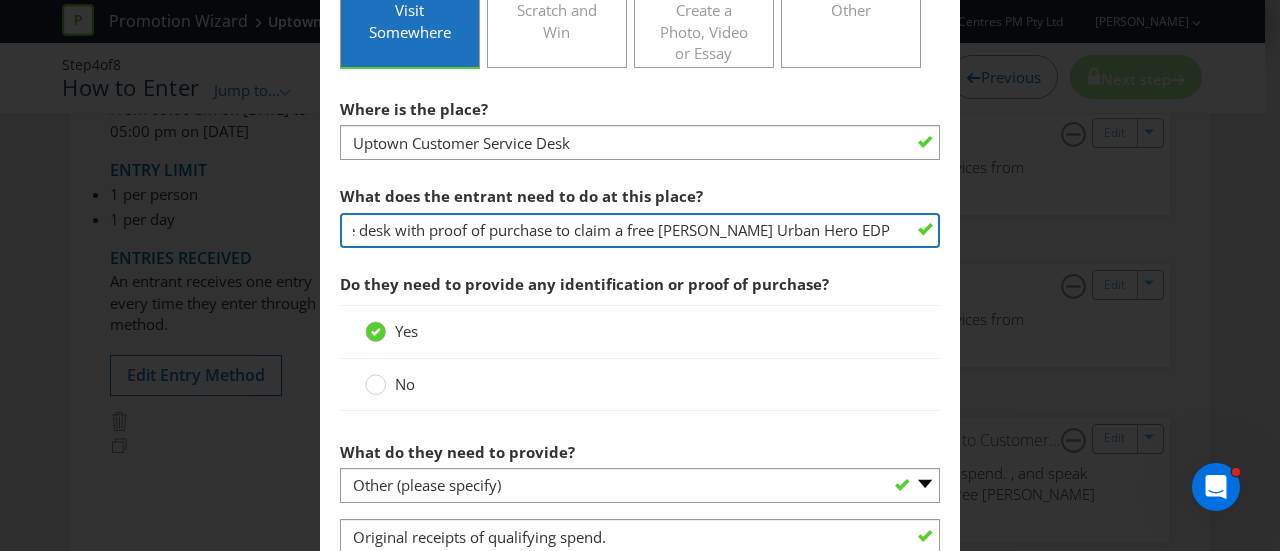 scroll, scrollTop: 0, scrollLeft: 401, axis: horizontal 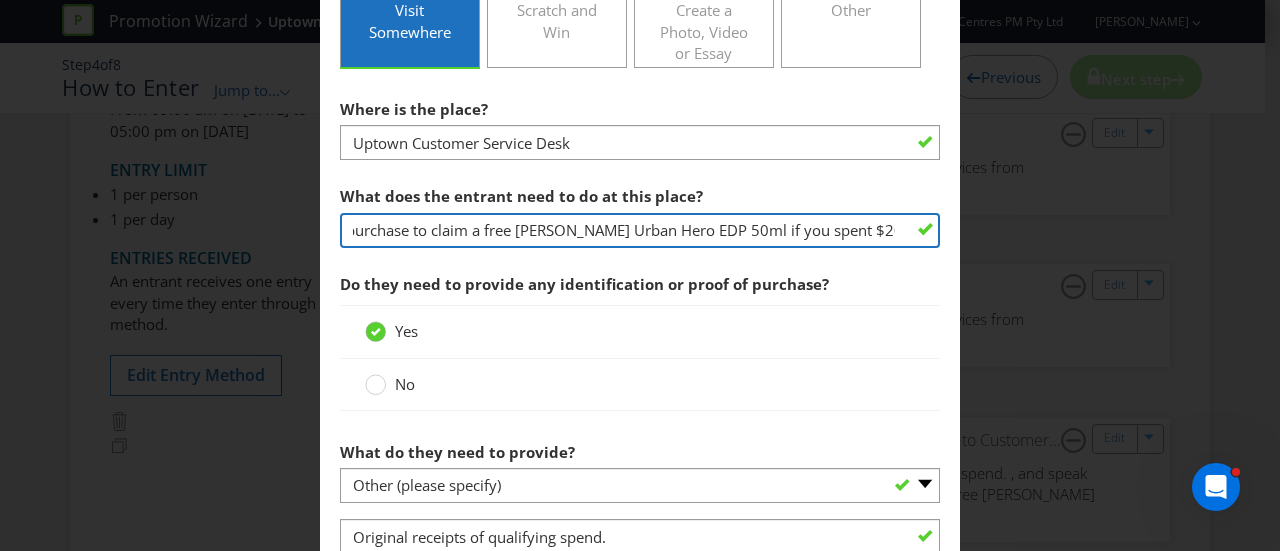 drag, startPoint x: 744, startPoint y: 226, endPoint x: 928, endPoint y: 232, distance: 184.0978 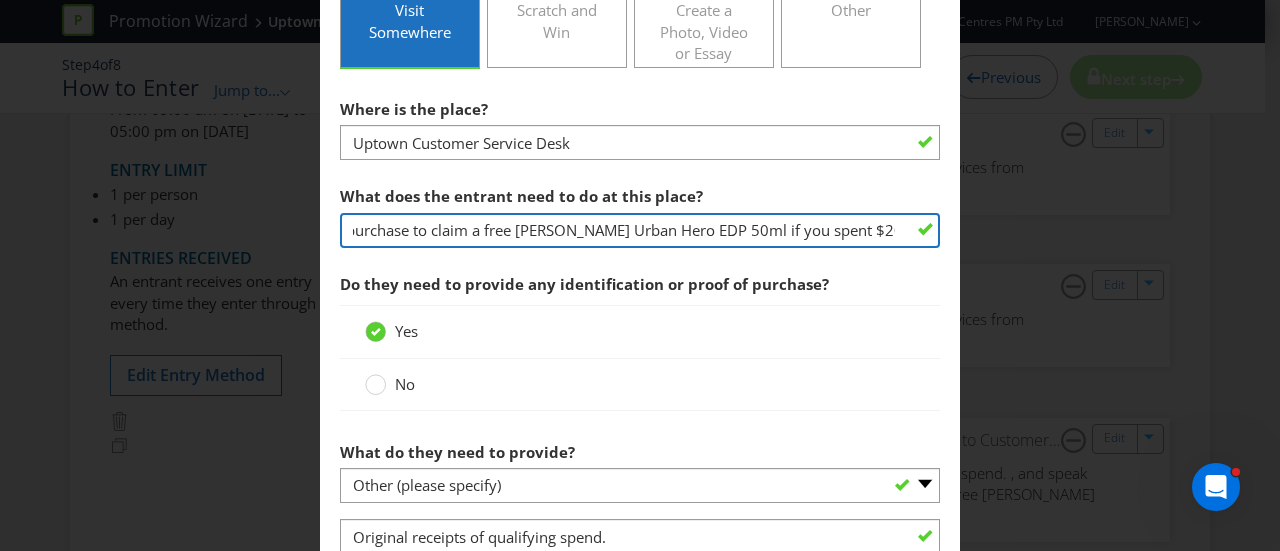 click on "speak to Customer Service Staff at the desk with proof of purchase to claim a free [PERSON_NAME] Urban Hero EDP 50ml if you spent $200" at bounding box center (640, 230) 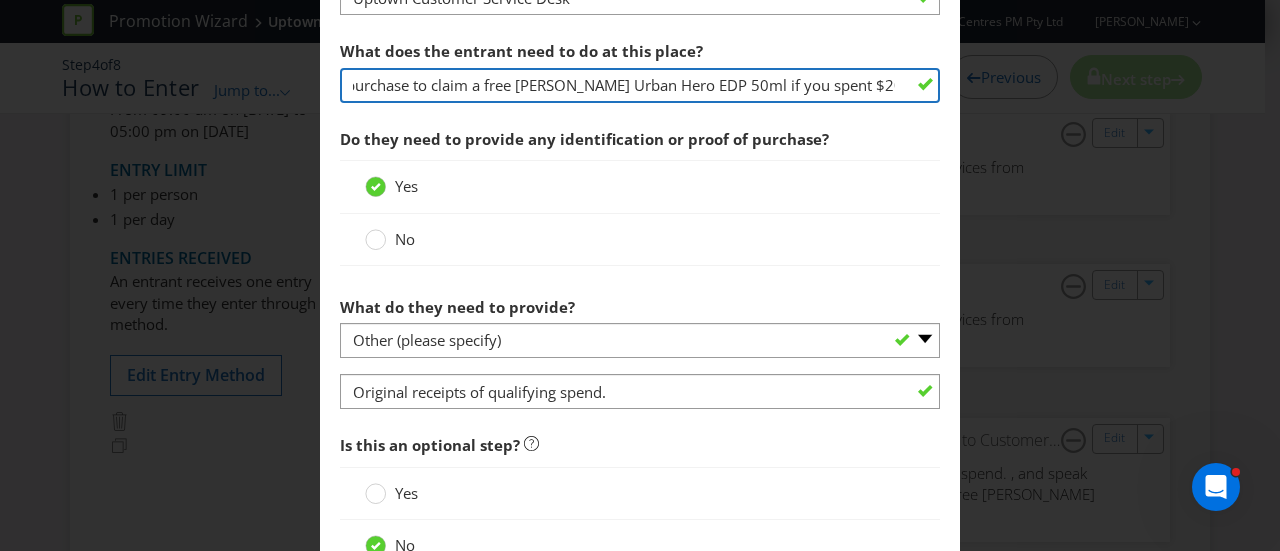 scroll, scrollTop: 1055, scrollLeft: 0, axis: vertical 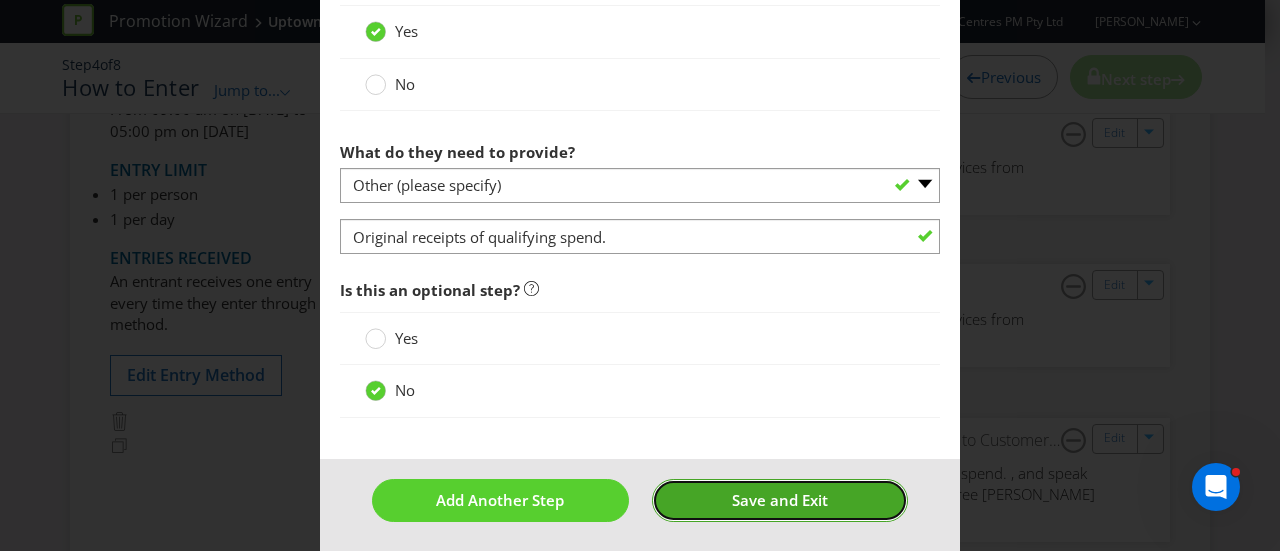 click on "Save and Exit" at bounding box center [780, 500] 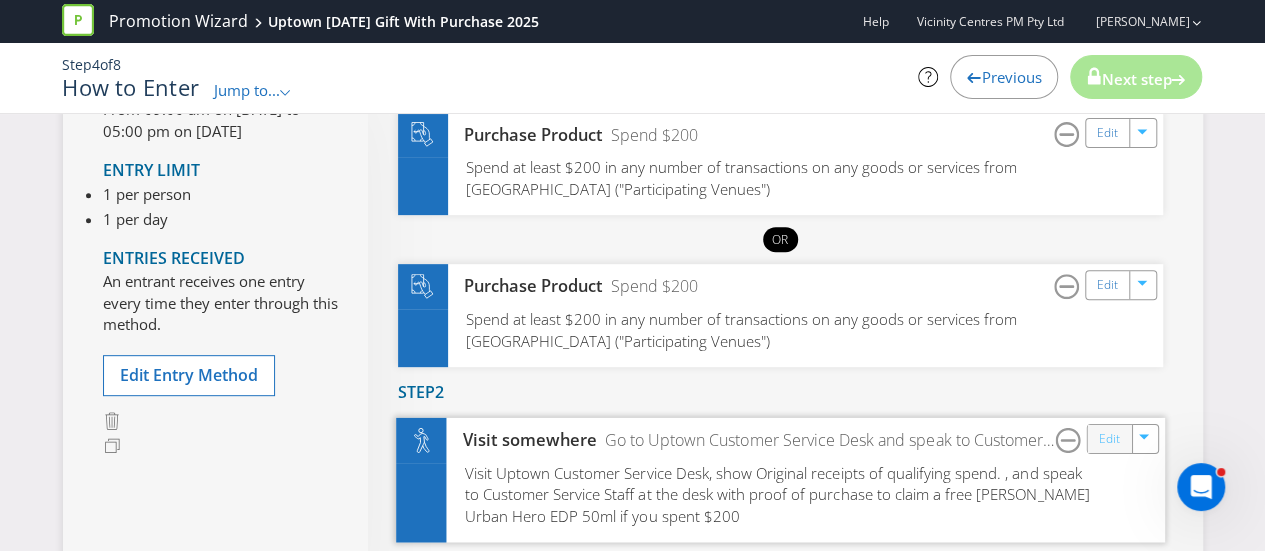 click on "Edit" at bounding box center [1108, 438] 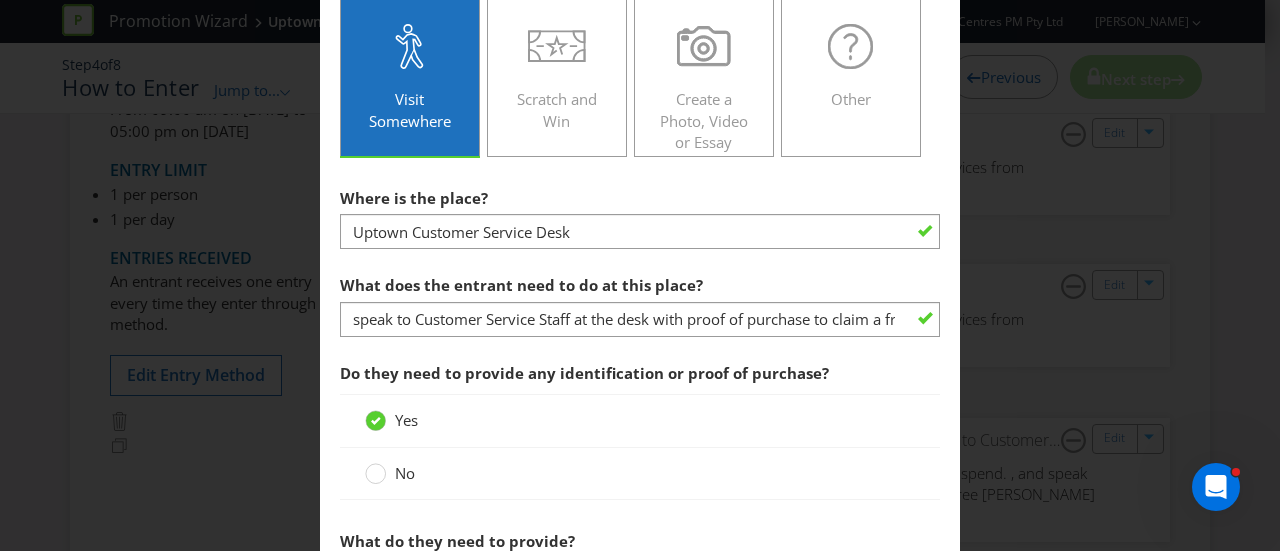 scroll, scrollTop: 700, scrollLeft: 0, axis: vertical 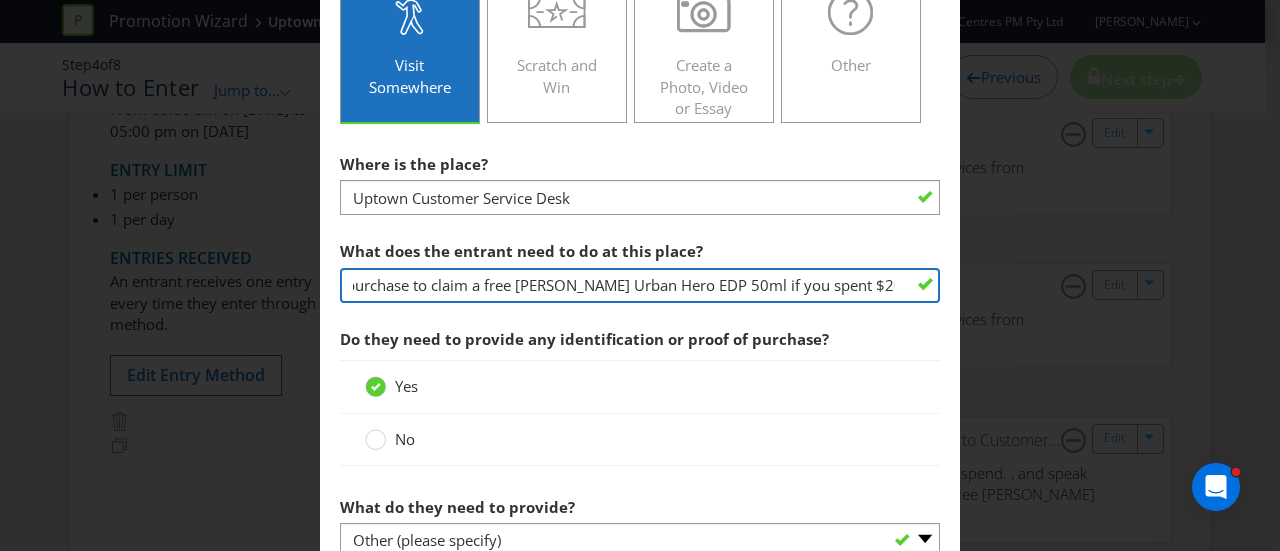 drag, startPoint x: 351, startPoint y: 277, endPoint x: 892, endPoint y: 271, distance: 541.03326 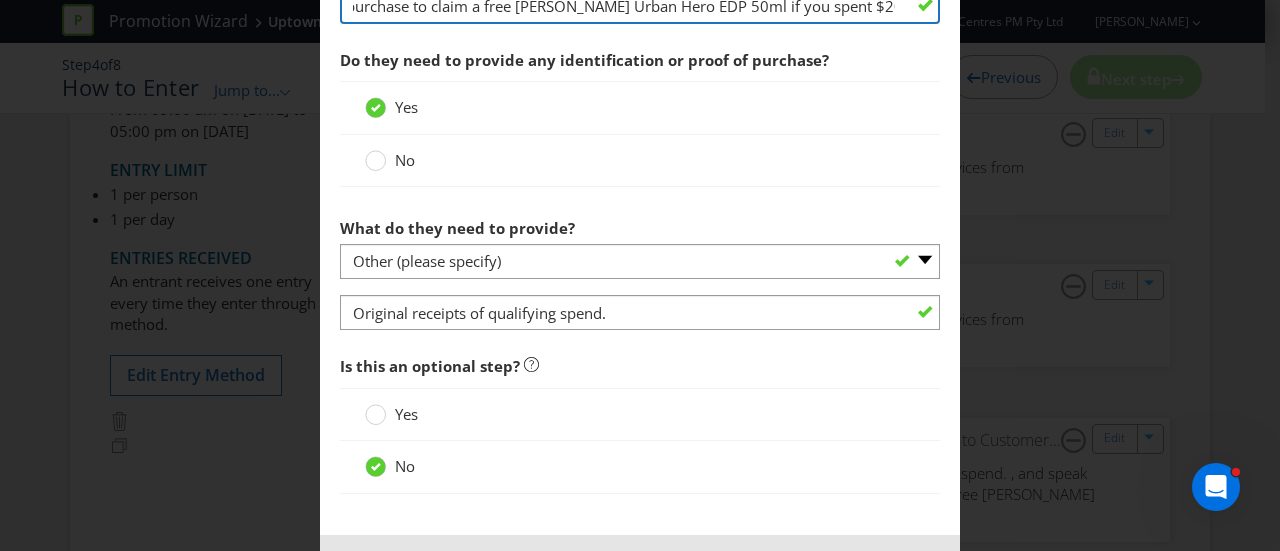 scroll, scrollTop: 855, scrollLeft: 0, axis: vertical 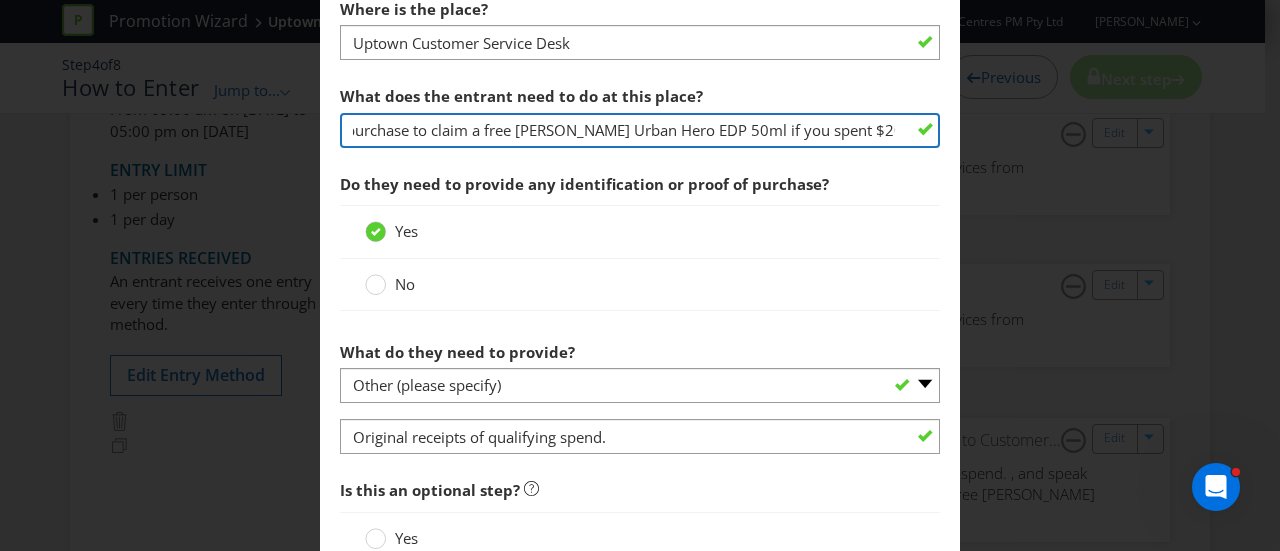click on "speak to Customer Service Staff at the desk with proof of purchase to claim a free [PERSON_NAME] Urban Hero EDP 50ml if you spent $200" at bounding box center (640, 130) 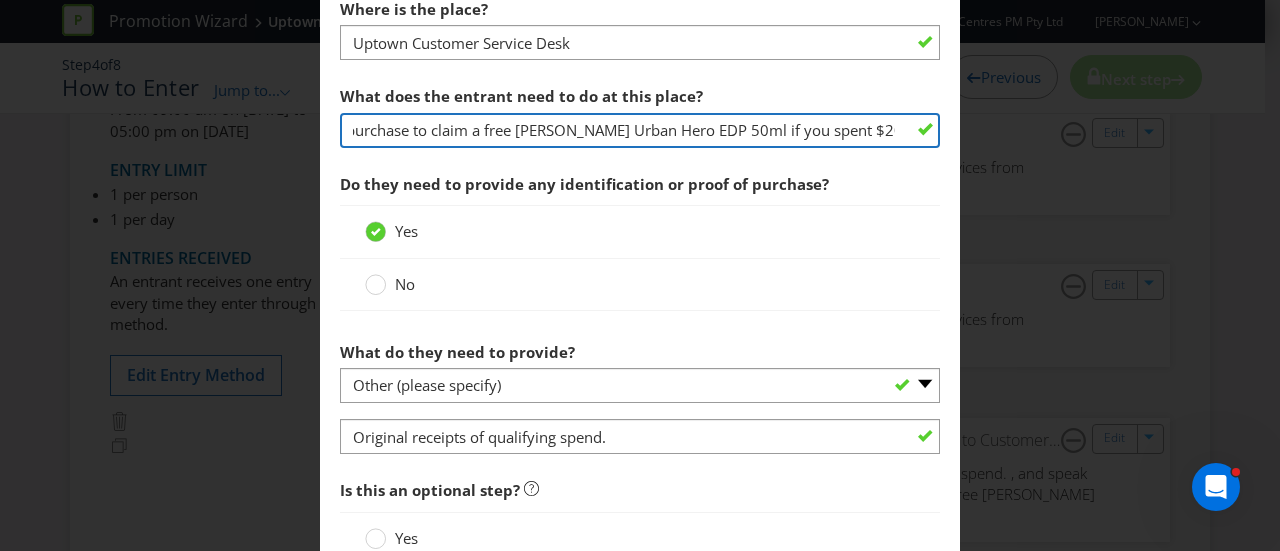 scroll, scrollTop: 0, scrollLeft: 386, axis: horizontal 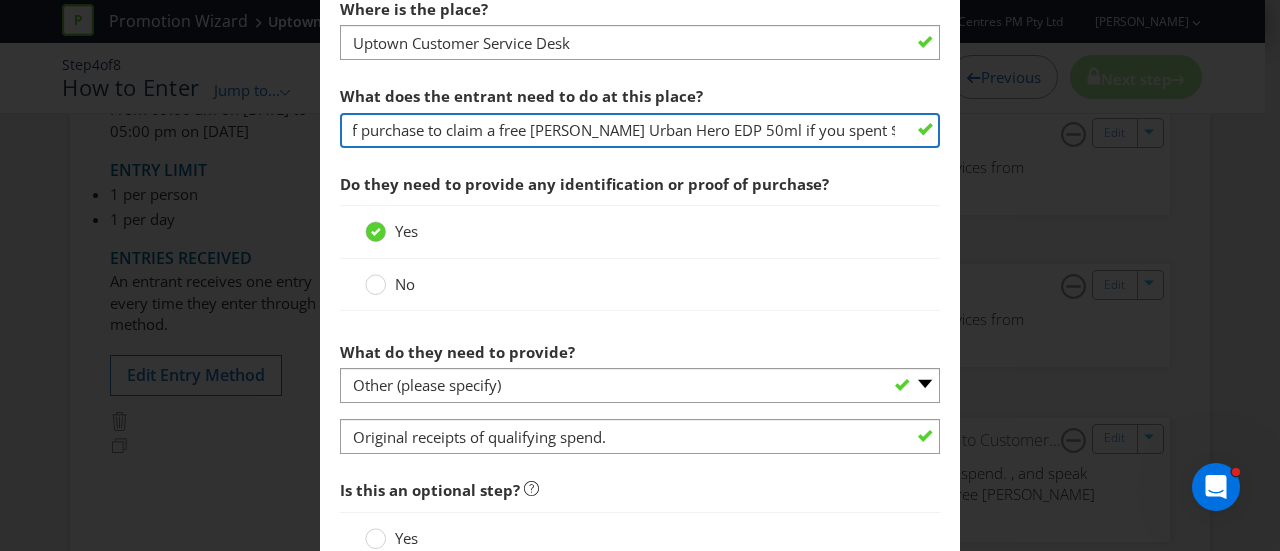 drag, startPoint x: 344, startPoint y: 127, endPoint x: 794, endPoint y: 127, distance: 450 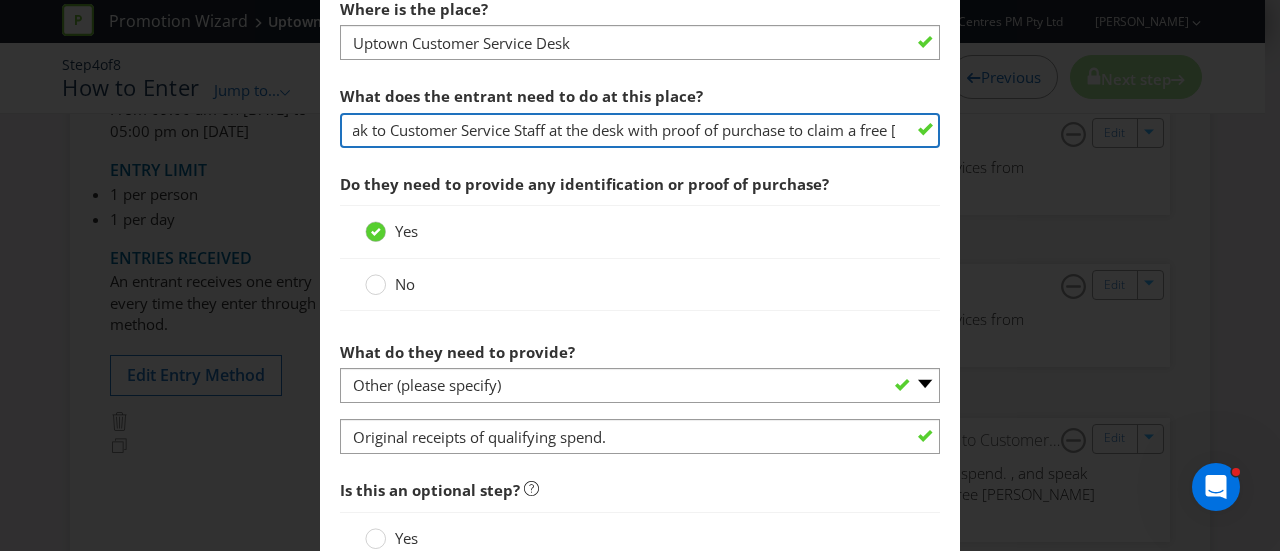 scroll, scrollTop: 0, scrollLeft: 0, axis: both 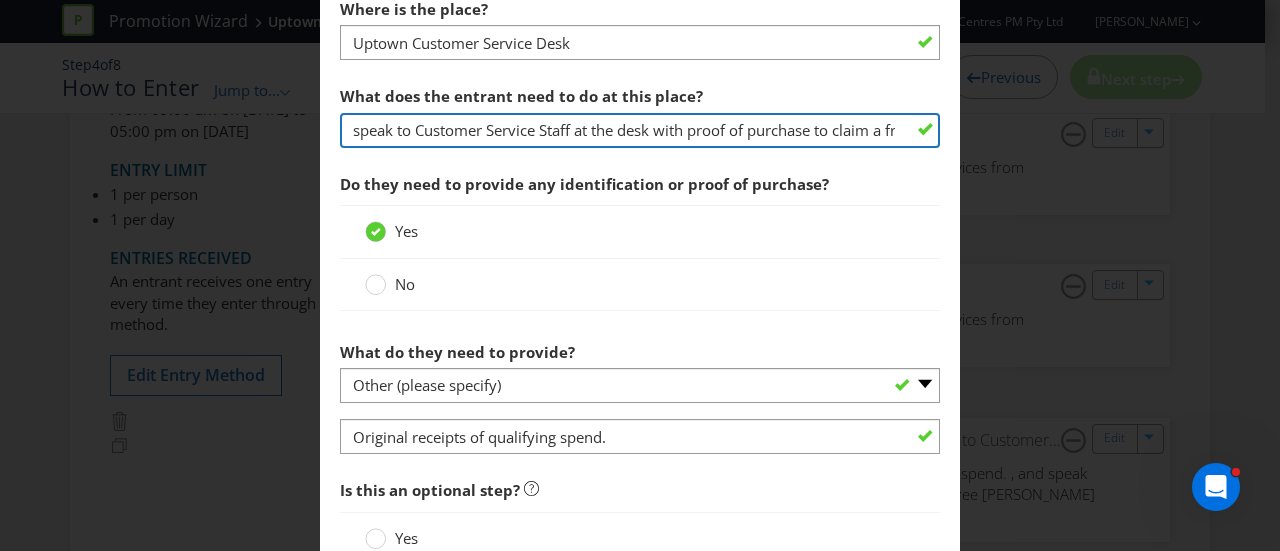 drag, startPoint x: 865, startPoint y: 131, endPoint x: 266, endPoint y: 146, distance: 599.1878 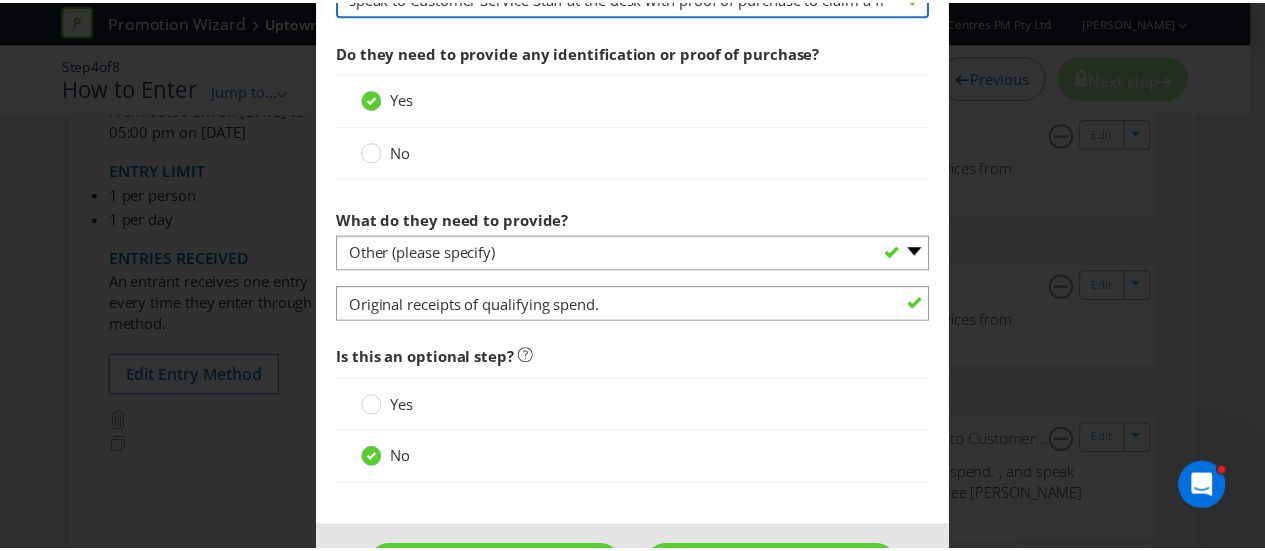 scroll, scrollTop: 1055, scrollLeft: 0, axis: vertical 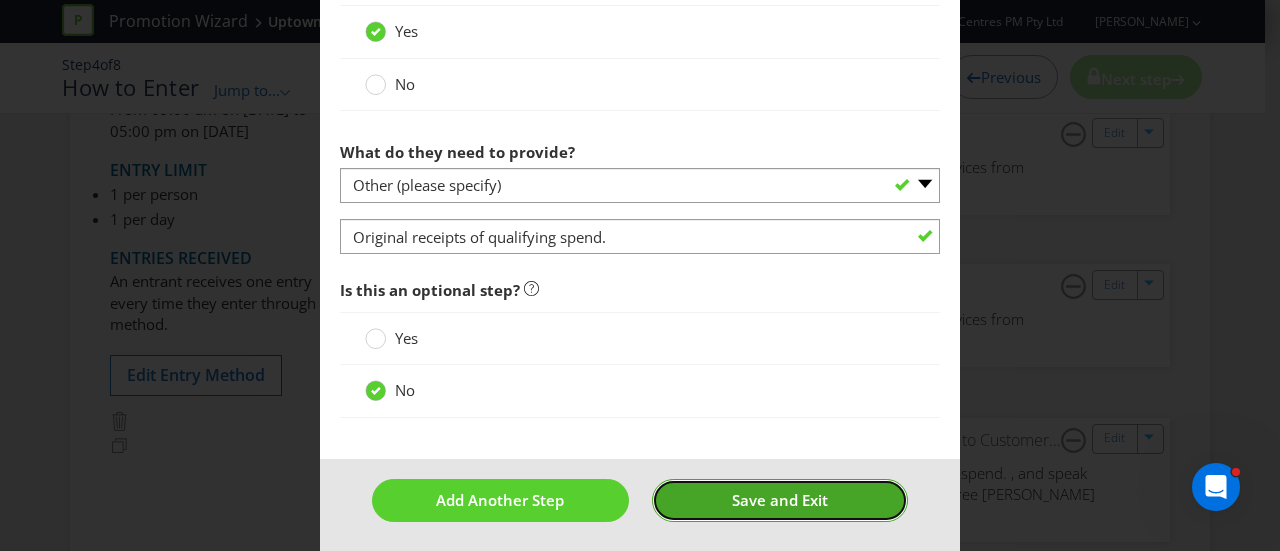click on "Save and Exit" at bounding box center [780, 500] 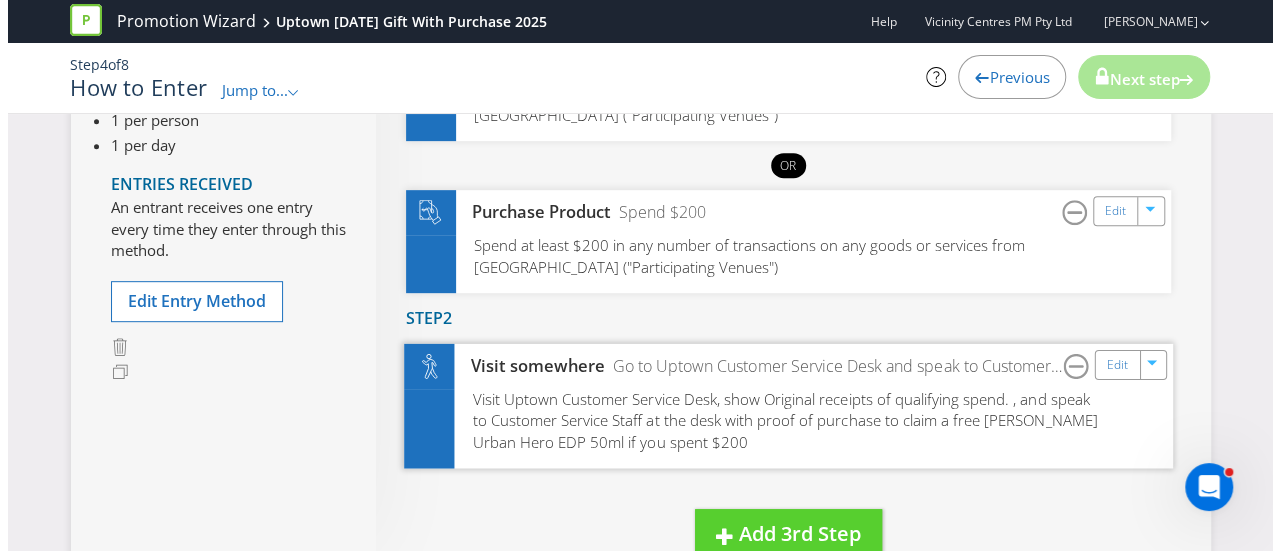 scroll, scrollTop: 400, scrollLeft: 0, axis: vertical 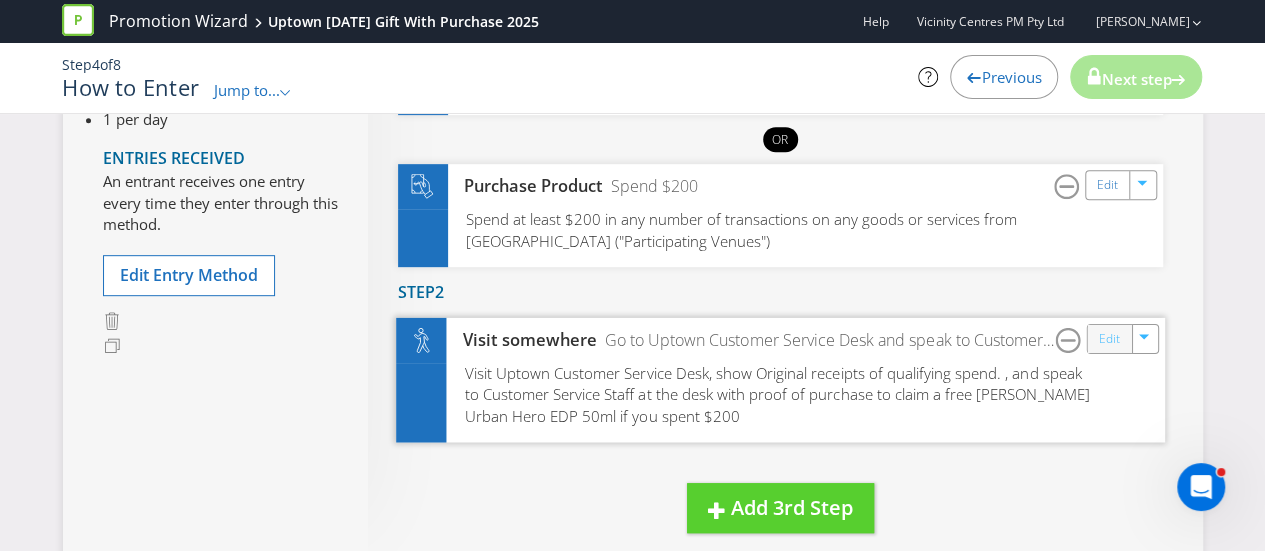 click on "Edit" at bounding box center (1108, 338) 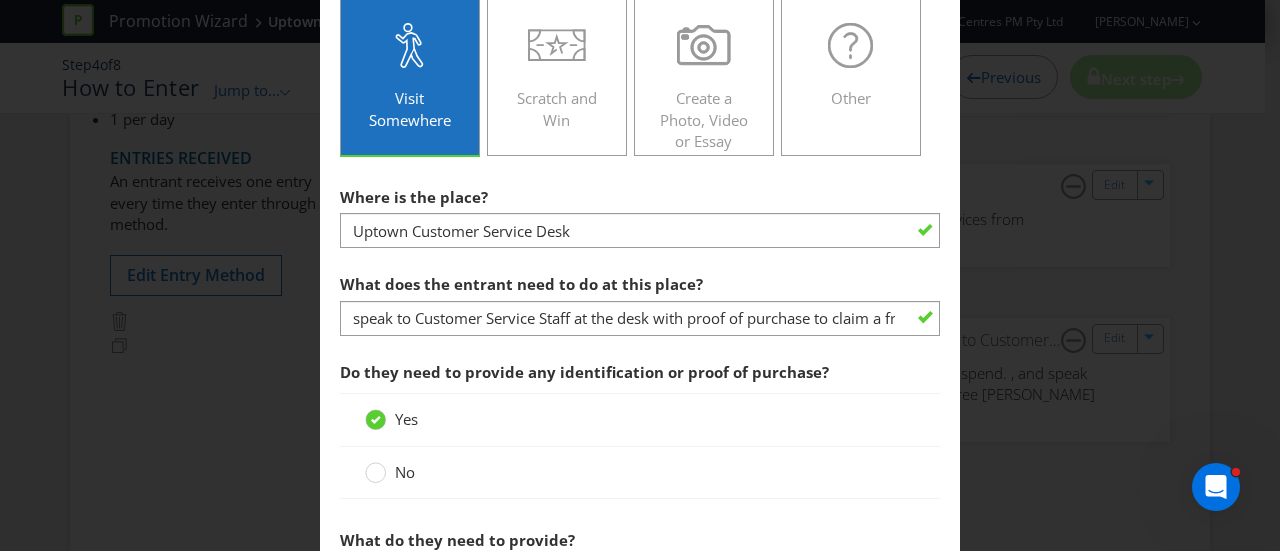 scroll, scrollTop: 700, scrollLeft: 0, axis: vertical 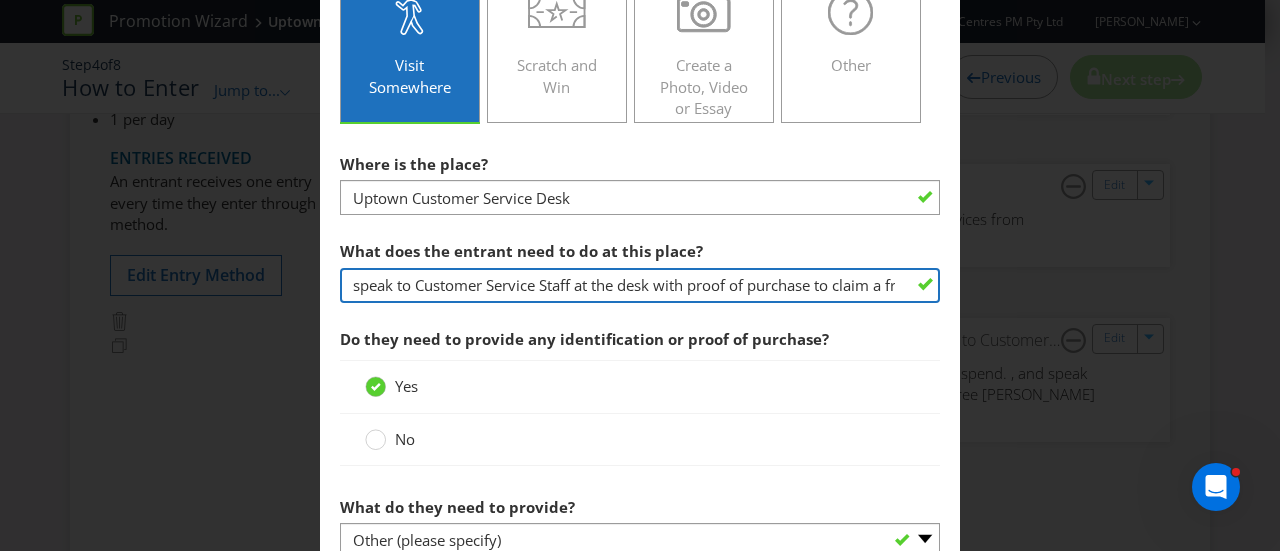 drag, startPoint x: 350, startPoint y: 286, endPoint x: 342, endPoint y: 277, distance: 12.0415945 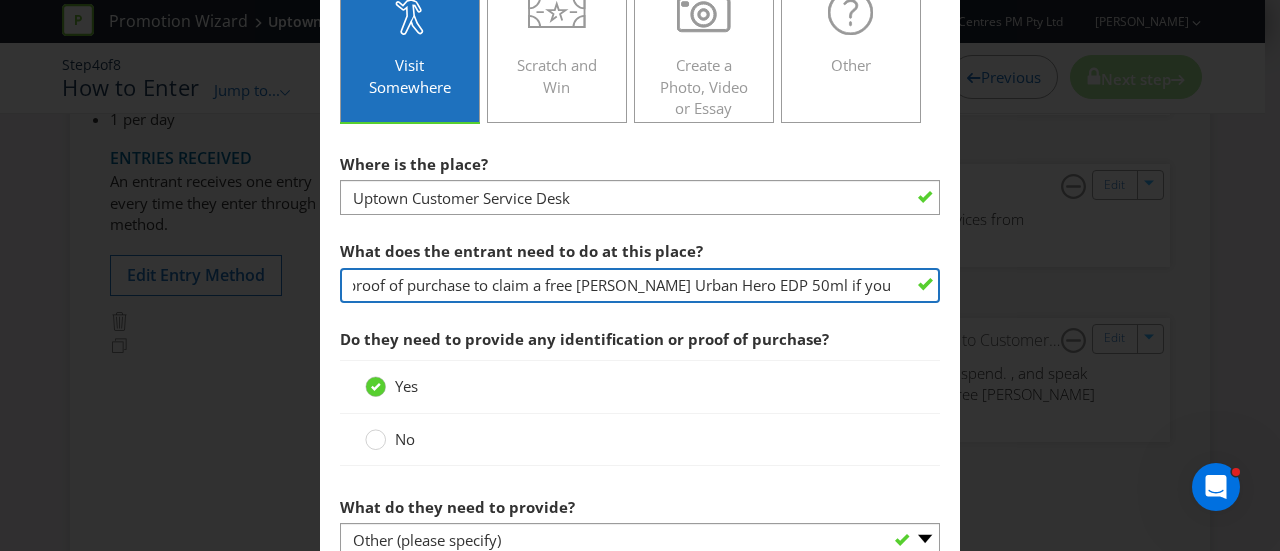 scroll, scrollTop: 0, scrollLeft: 401, axis: horizontal 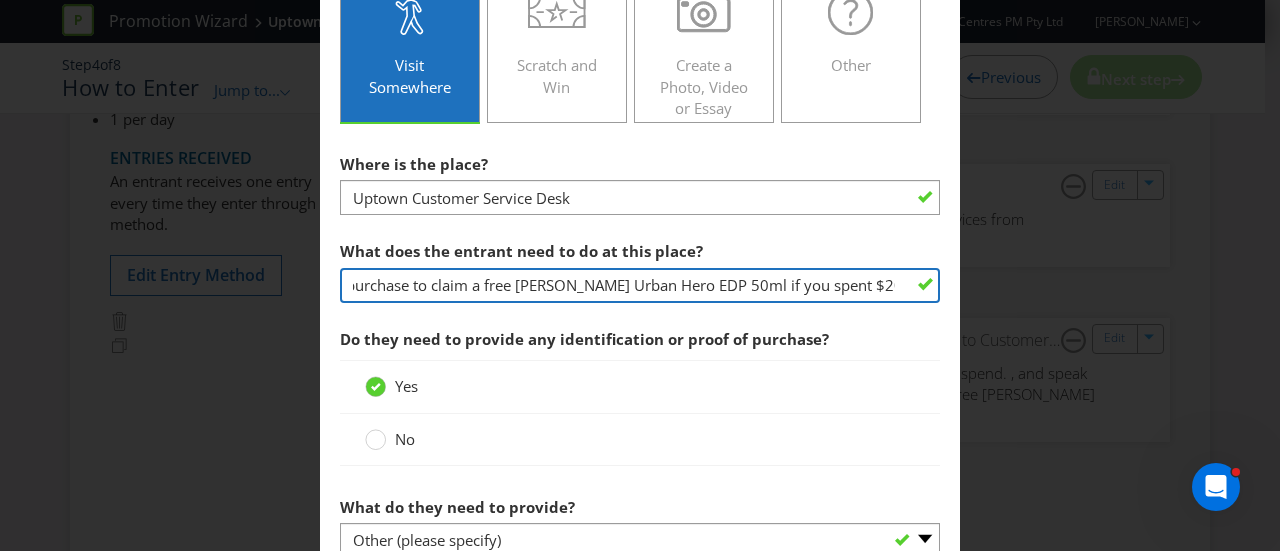 drag, startPoint x: 346, startPoint y: 279, endPoint x: 908, endPoint y: 260, distance: 562.3211 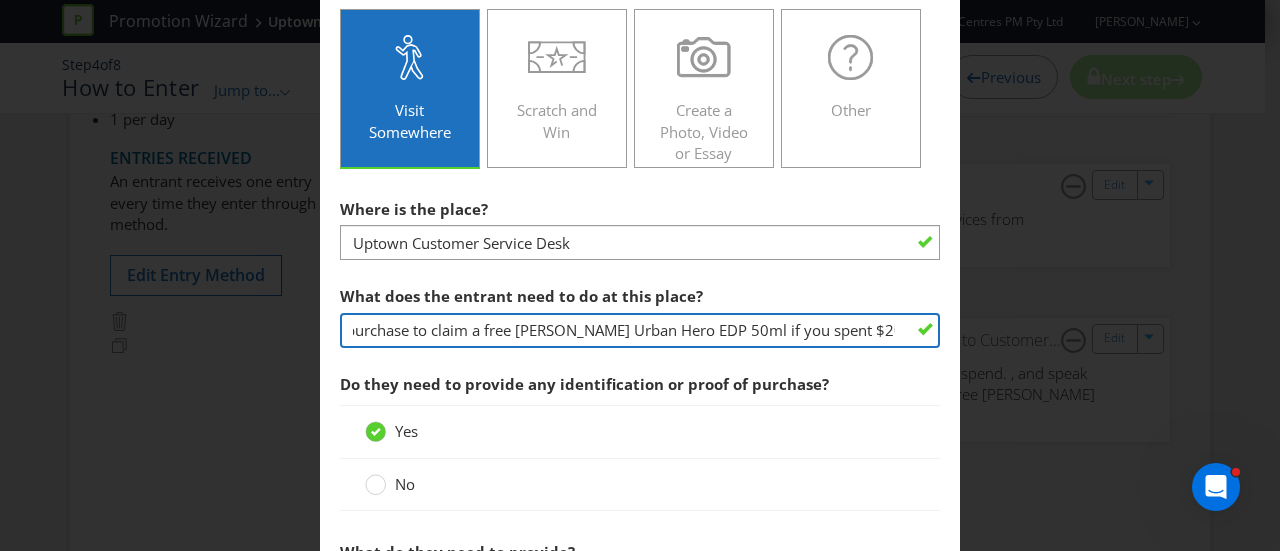 scroll, scrollTop: 1055, scrollLeft: 0, axis: vertical 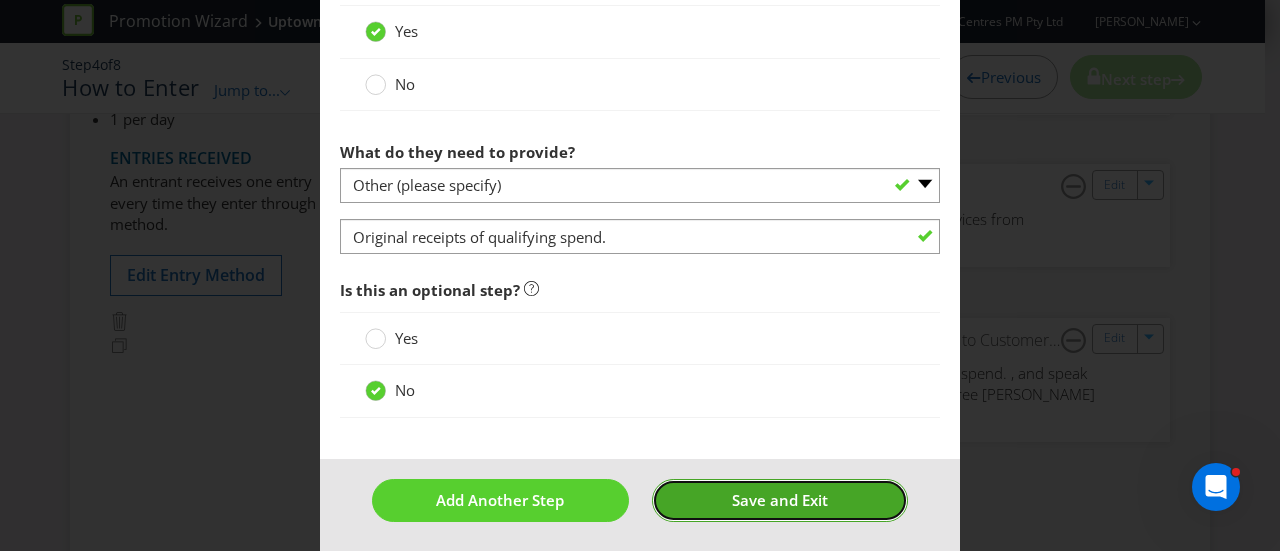 click on "Save and Exit" at bounding box center [780, 500] 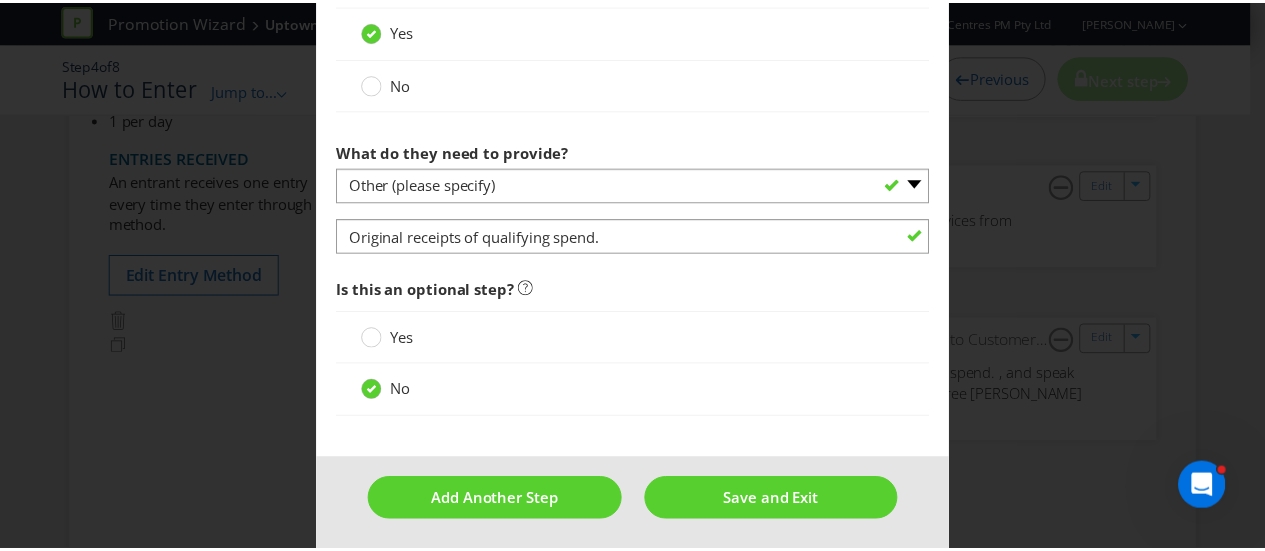 scroll, scrollTop: 0, scrollLeft: 0, axis: both 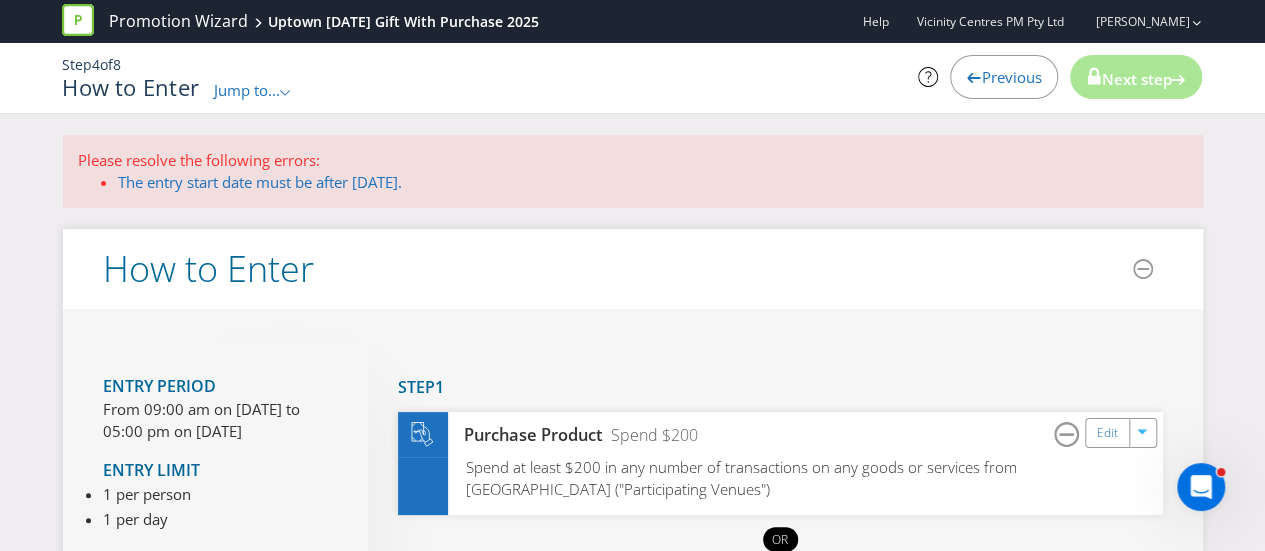 click on "Next step" at bounding box center (1136, 79) 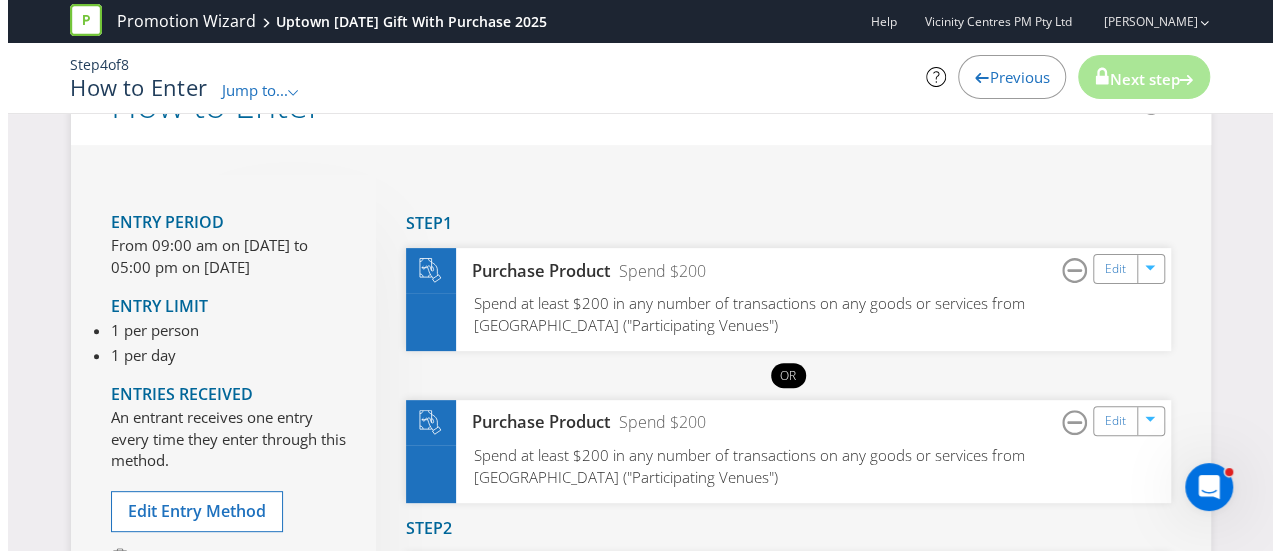 scroll, scrollTop: 200, scrollLeft: 0, axis: vertical 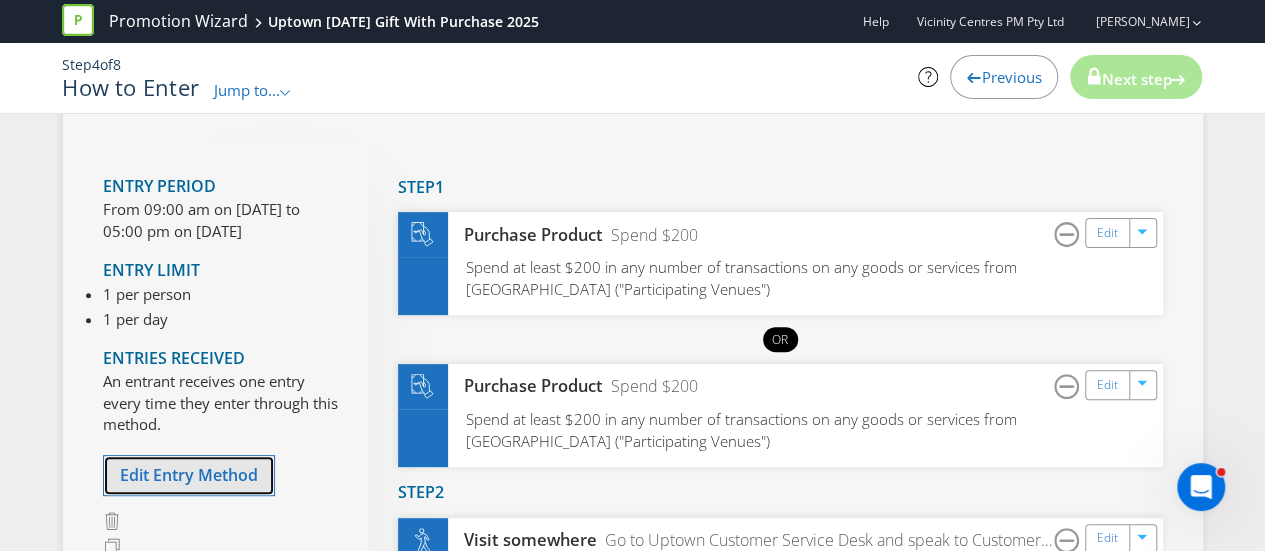 click on "Edit Entry Method" at bounding box center (189, 475) 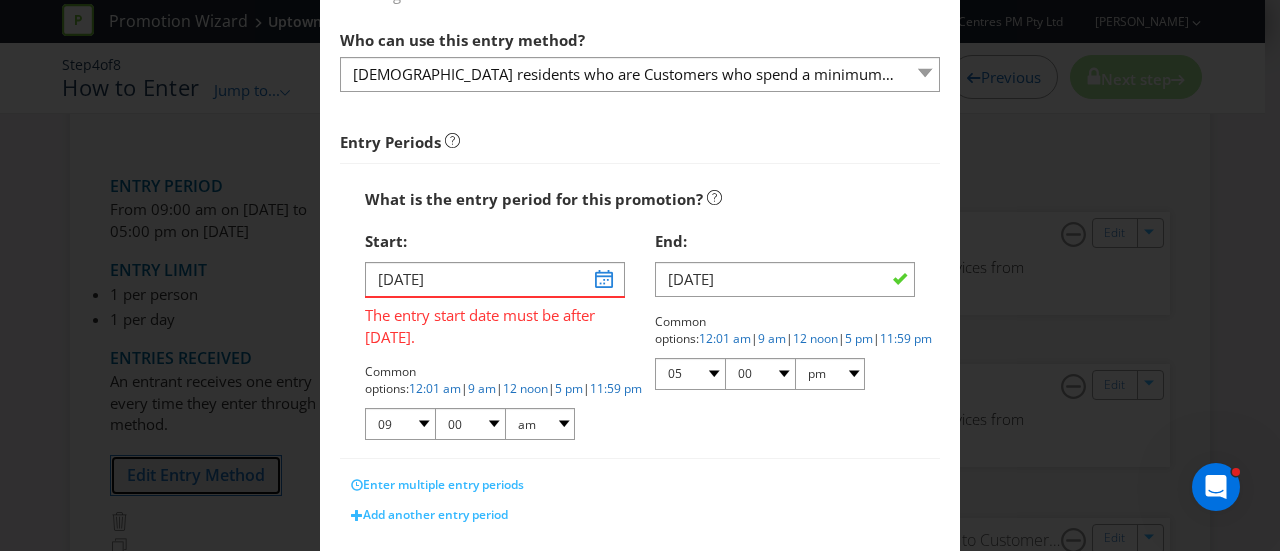 scroll, scrollTop: 184, scrollLeft: 0, axis: vertical 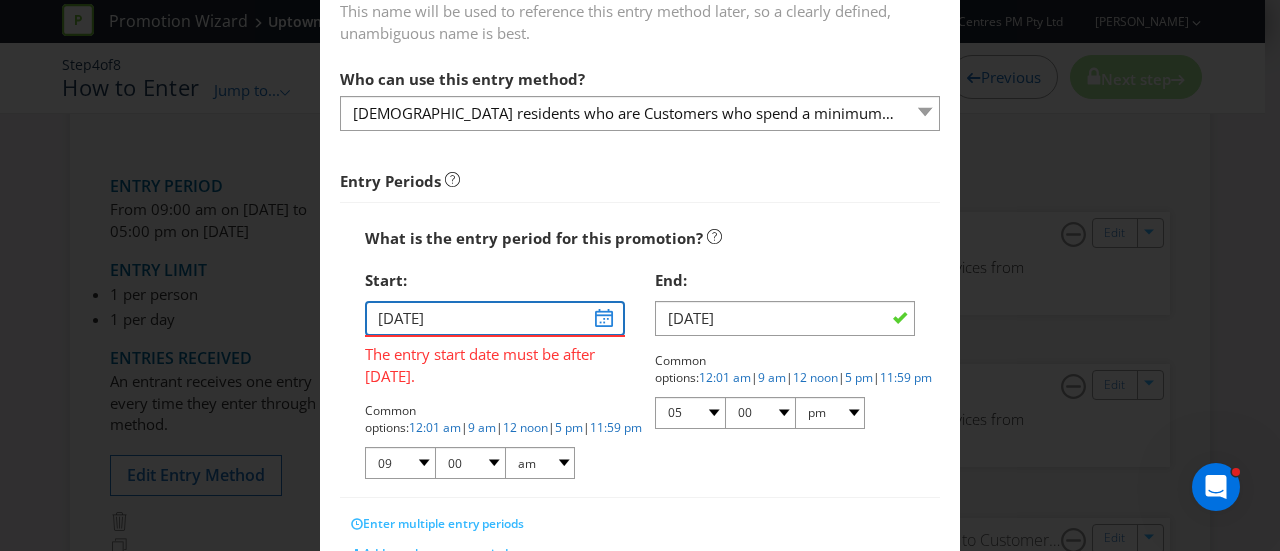 click on "[DATE]" at bounding box center [495, 318] 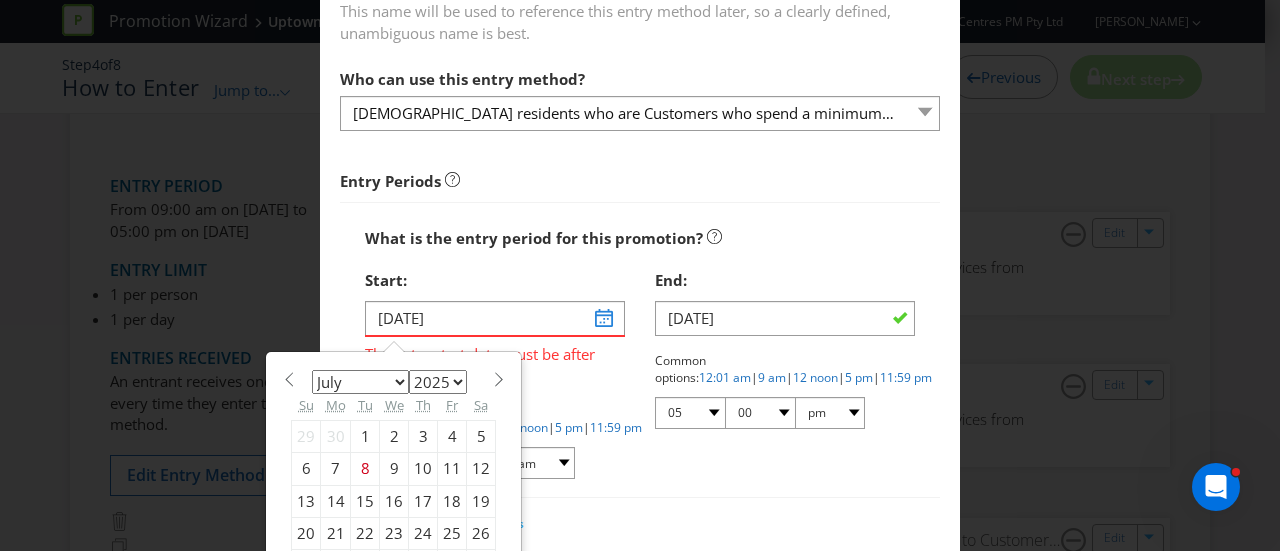 click on "January February March April May June July August September October November December" at bounding box center [360, 382] 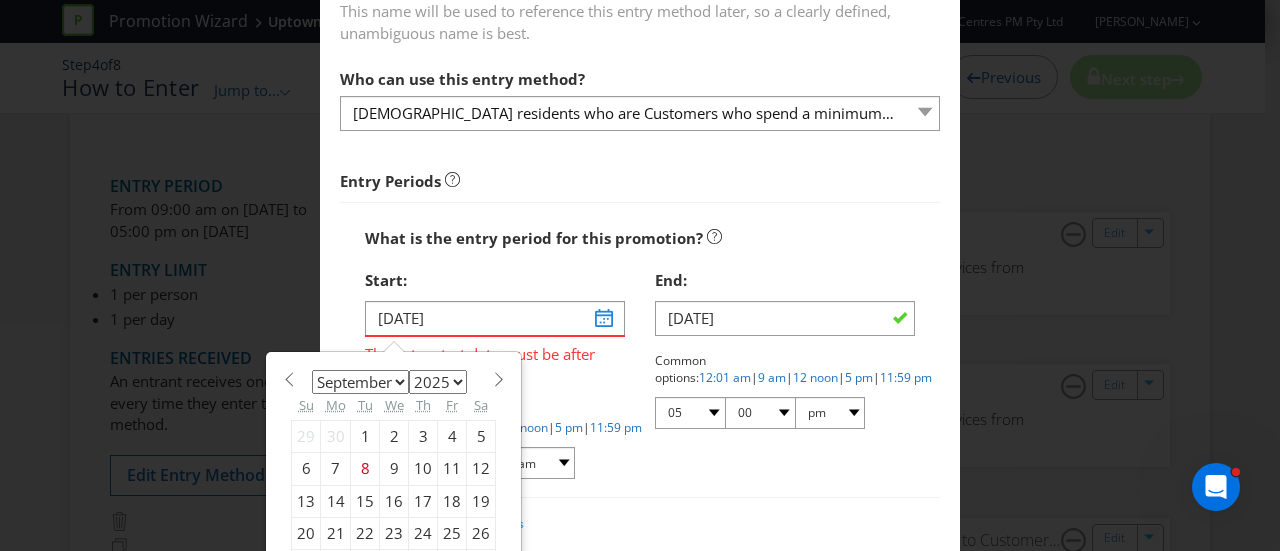 click on "January February March April May June July August September October November December" at bounding box center [360, 382] 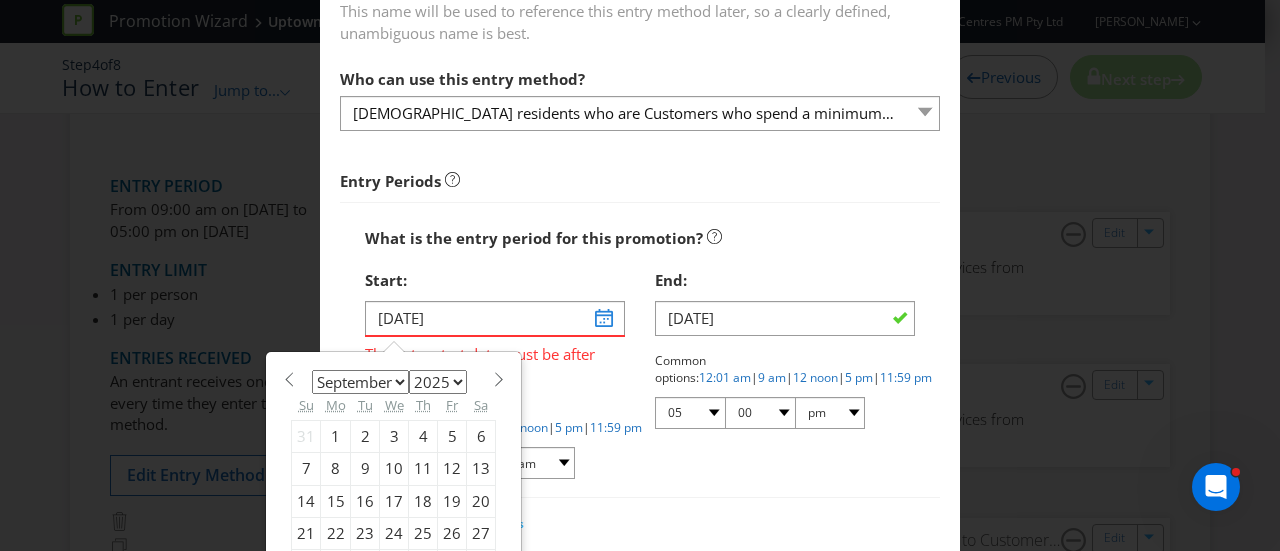 click on "4" at bounding box center [423, 436] 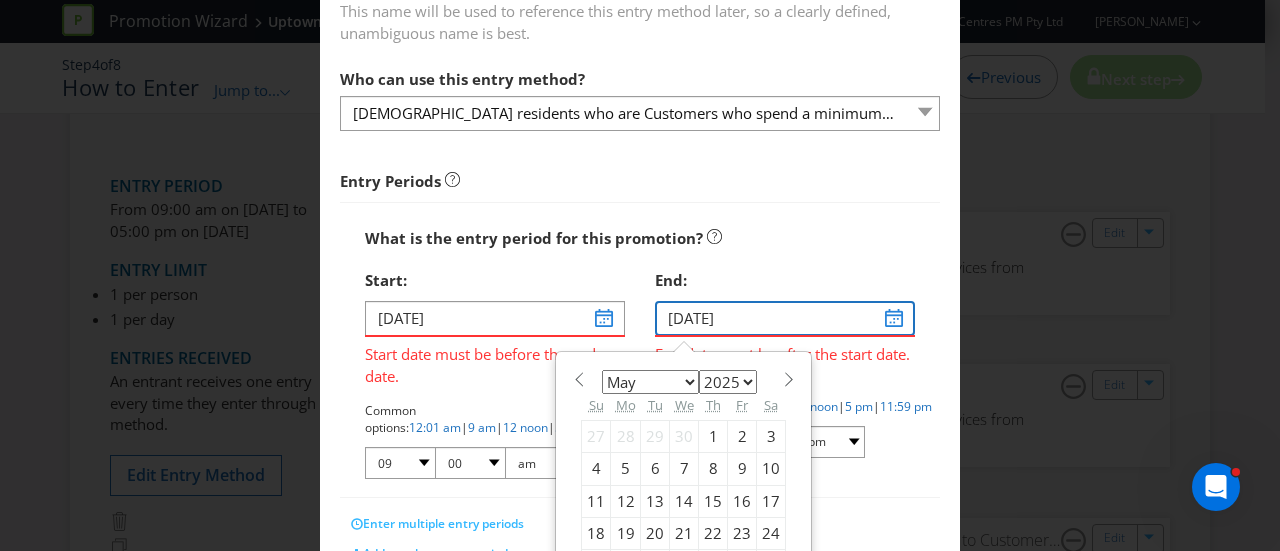 click on "[DATE]" at bounding box center (785, 318) 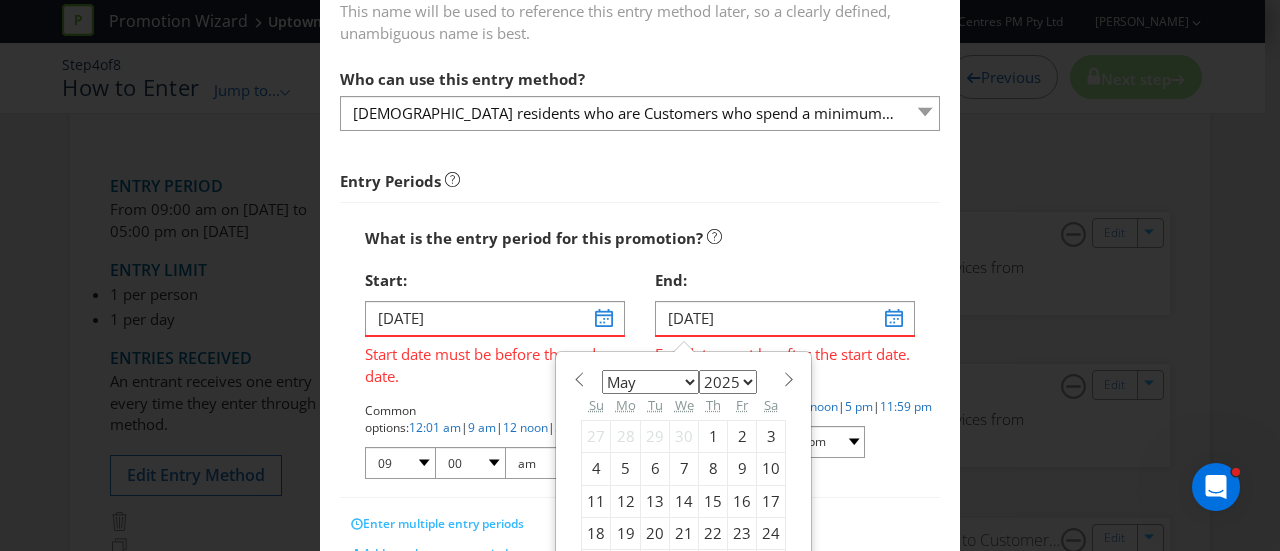 click on "January February March April May June July August September October November December" at bounding box center (650, 382) 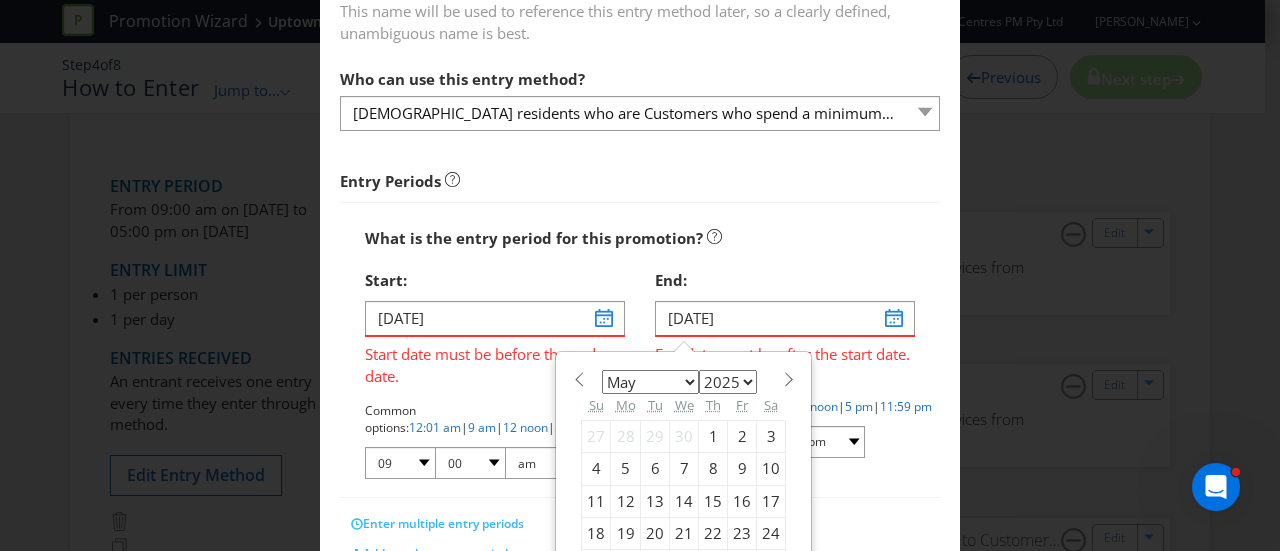 select on "8" 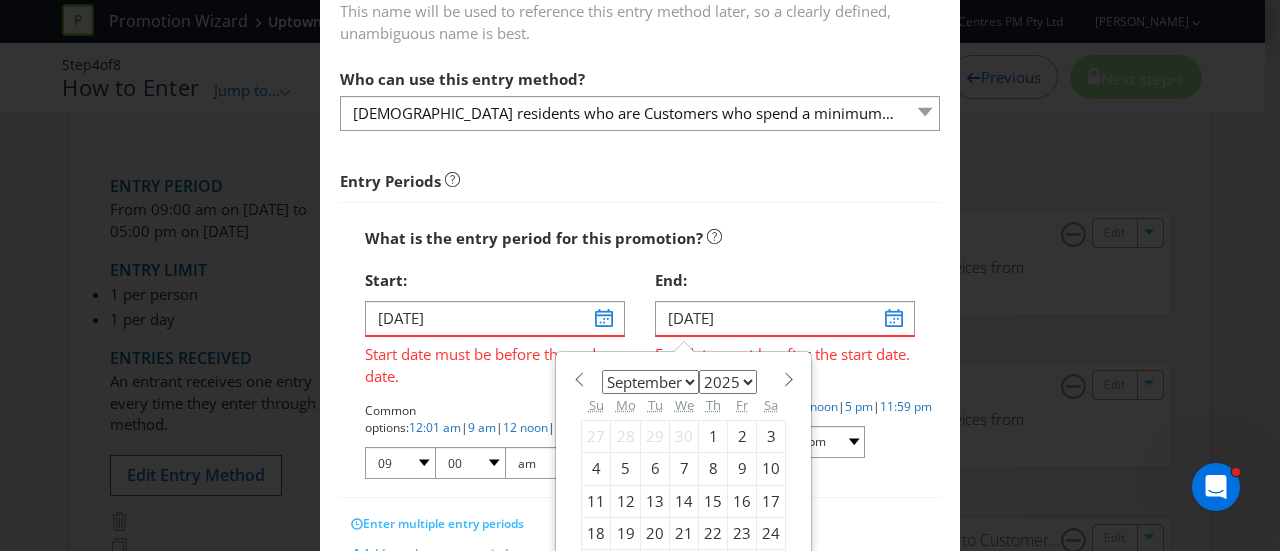 click on "January February March April May June July August September October November December" at bounding box center (650, 382) 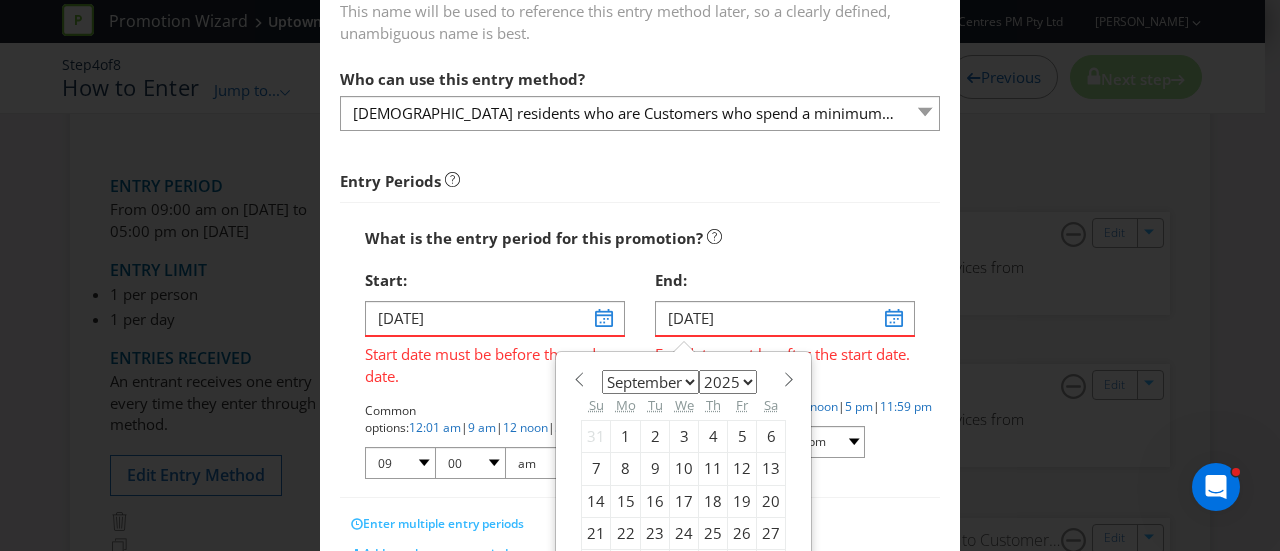 click on "6" at bounding box center (771, 436) 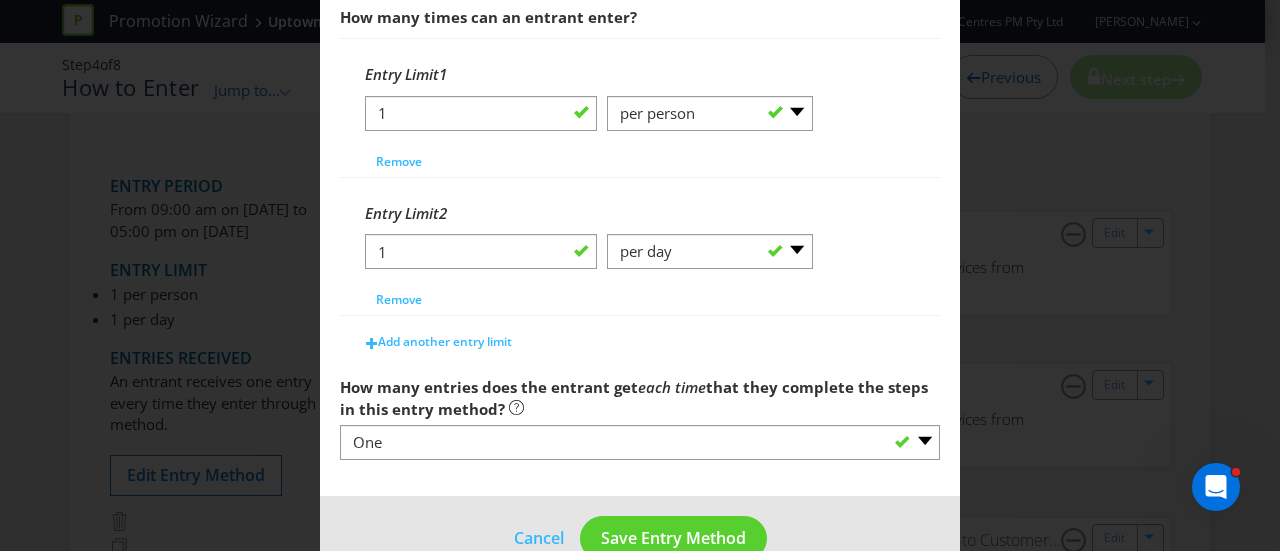scroll, scrollTop: 923, scrollLeft: 0, axis: vertical 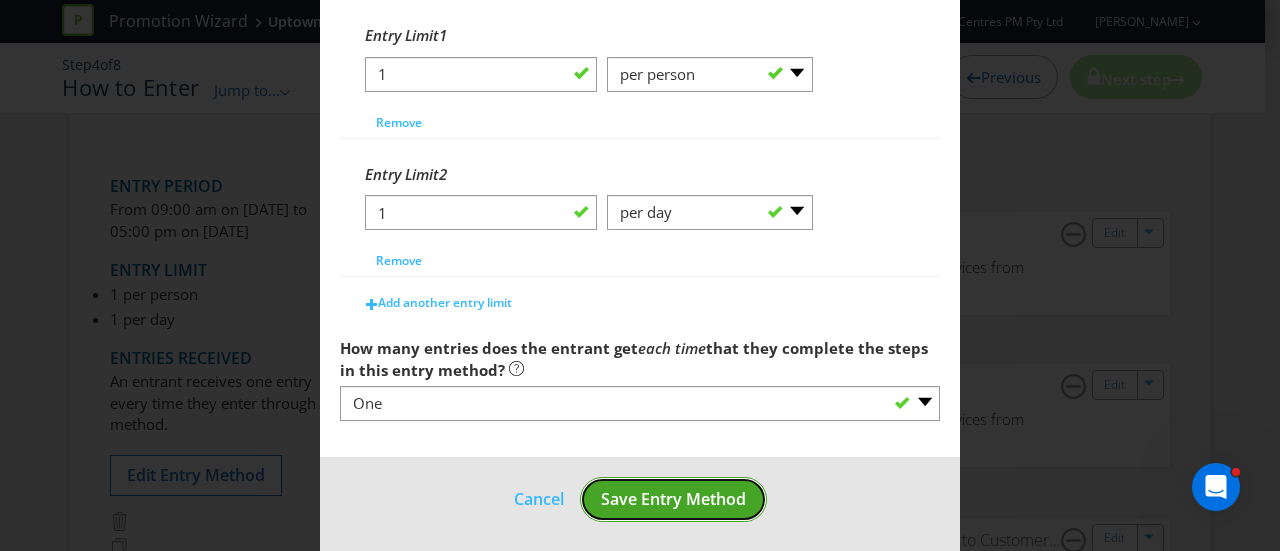 click on "Save Entry Method" at bounding box center [673, 499] 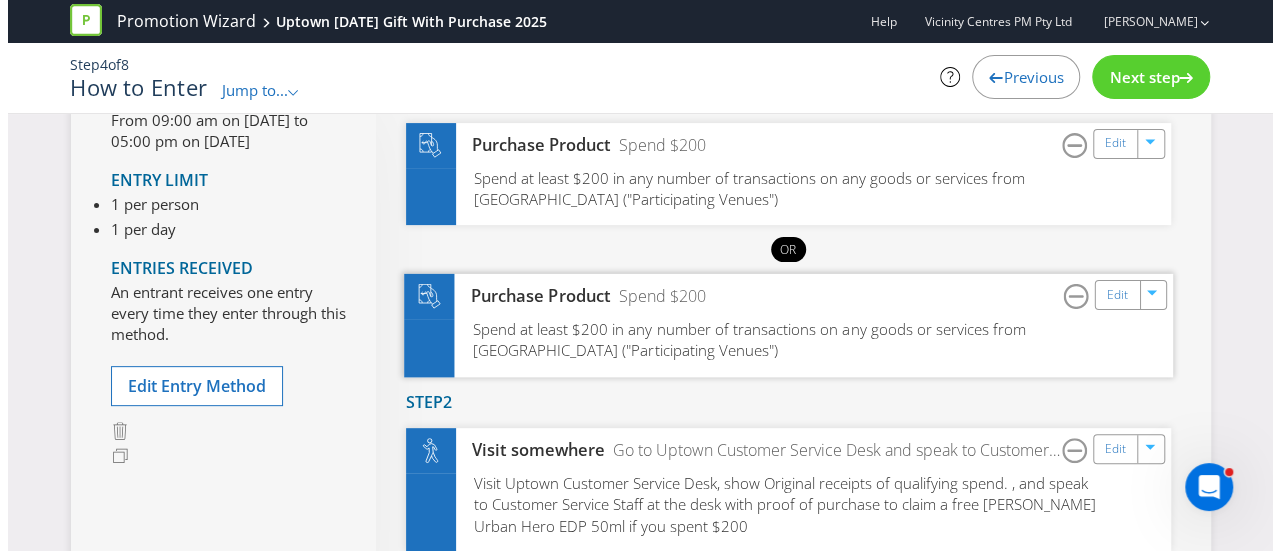 scroll, scrollTop: 306, scrollLeft: 0, axis: vertical 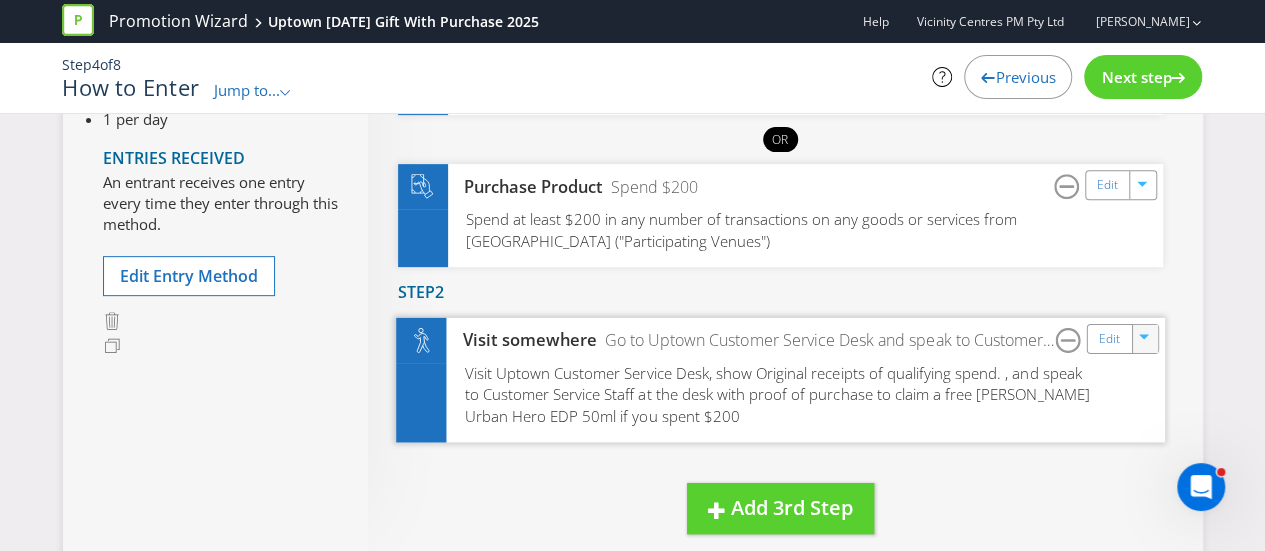 click 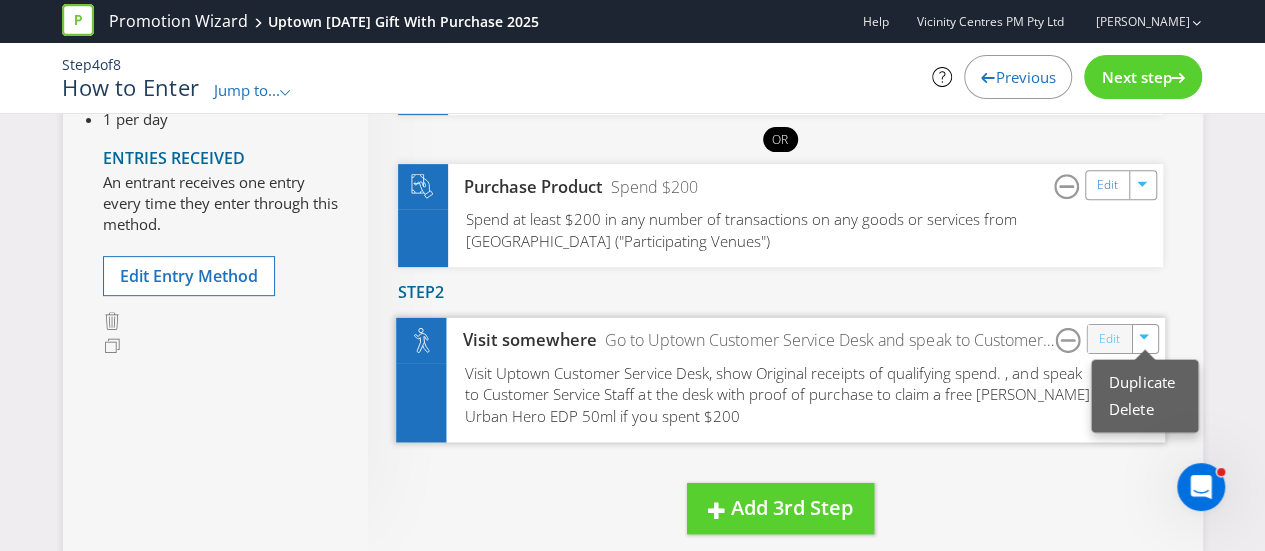 click on "Edit" at bounding box center (1108, 338) 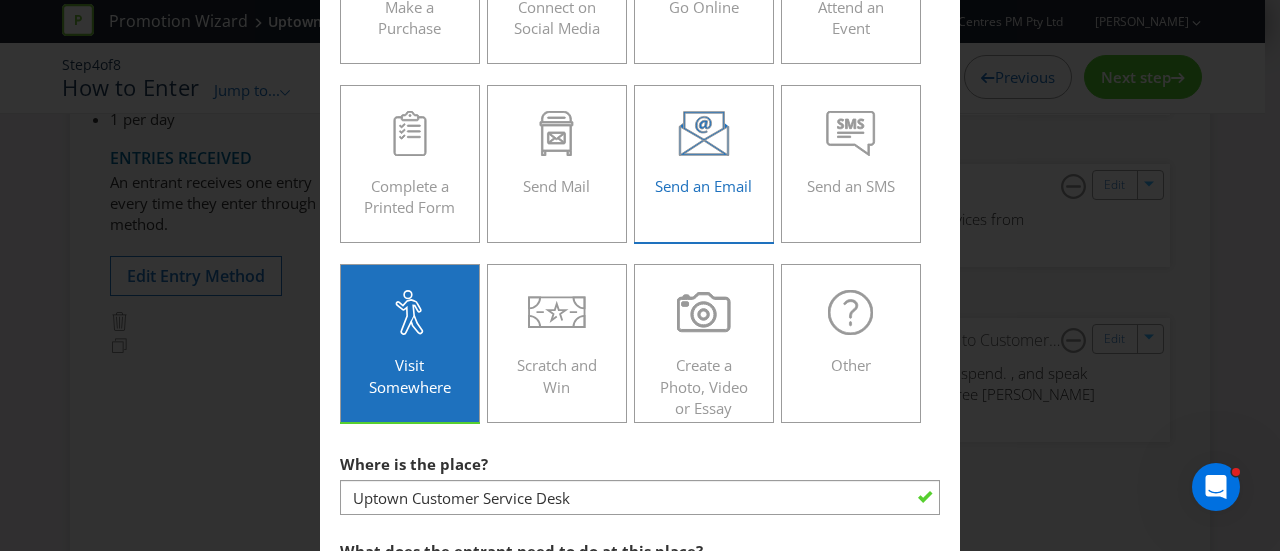 scroll, scrollTop: 500, scrollLeft: 0, axis: vertical 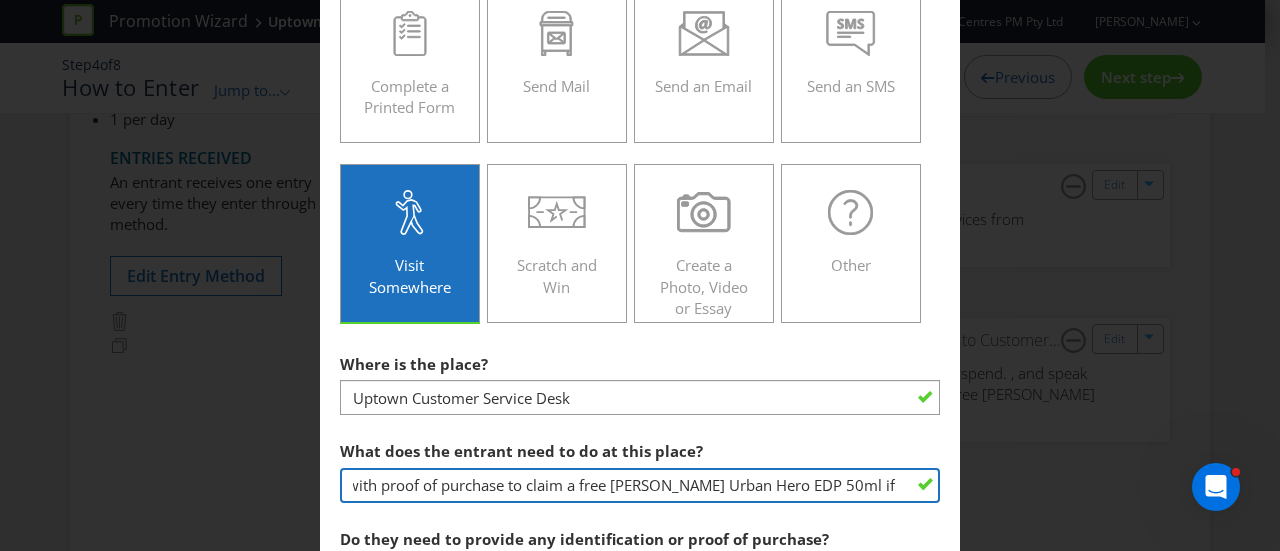 drag, startPoint x: 552, startPoint y: 485, endPoint x: 872, endPoint y: 480, distance: 320.03906 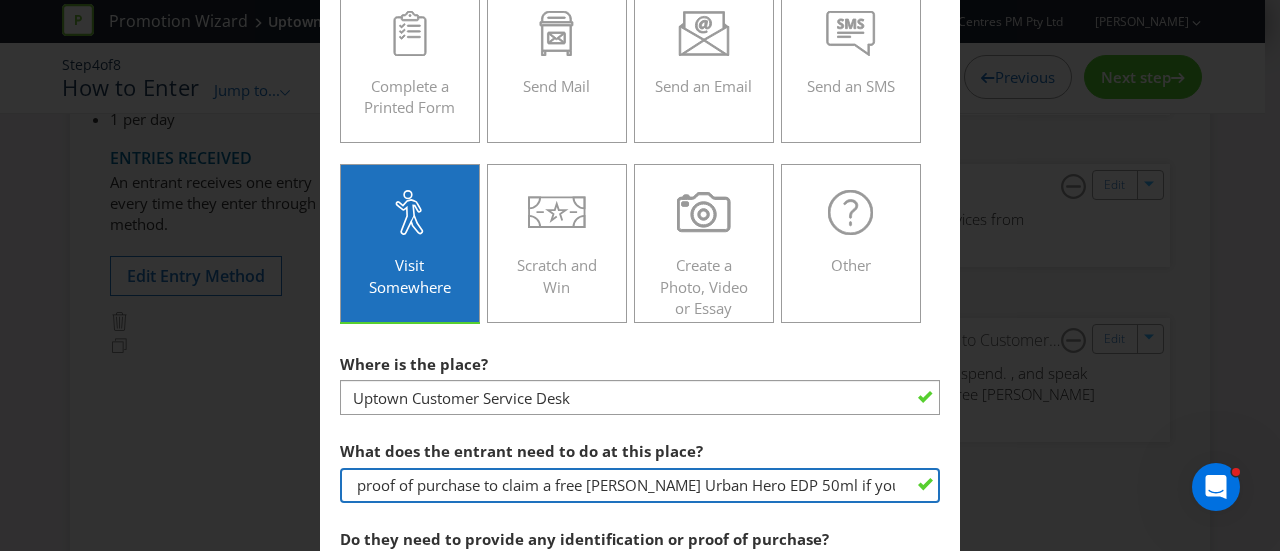 click on "speak to Customer Service Staff at the desk with proof of purchase to claim a free [PERSON_NAME] Urban Hero EDP 50ml if you spent $200" at bounding box center (640, 485) 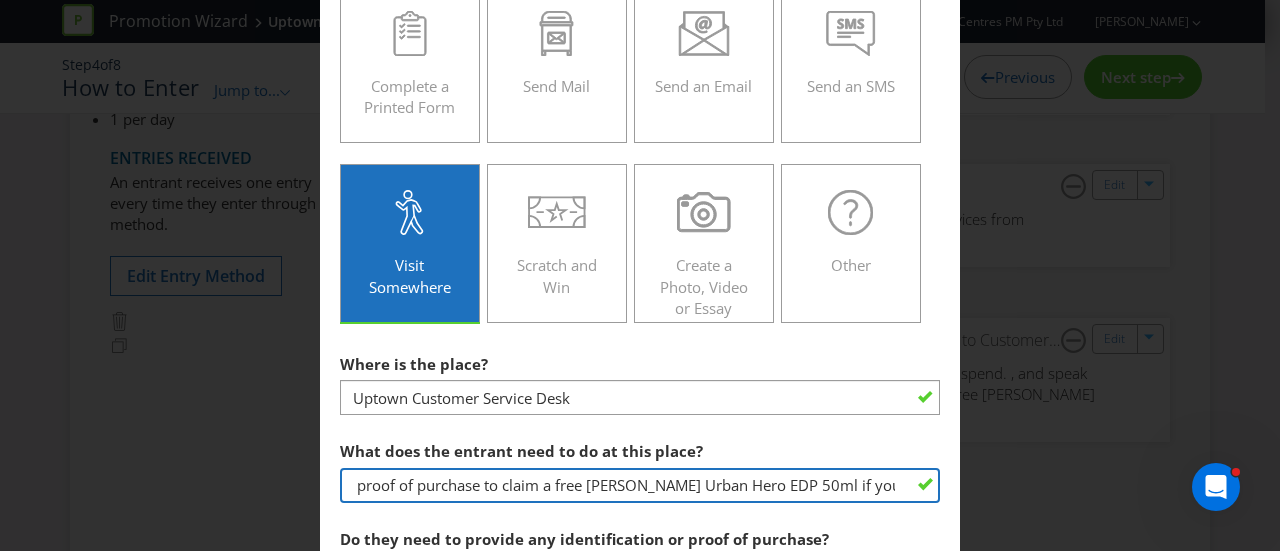 drag, startPoint x: 732, startPoint y: 469, endPoint x: 870, endPoint y: 478, distance: 138.29317 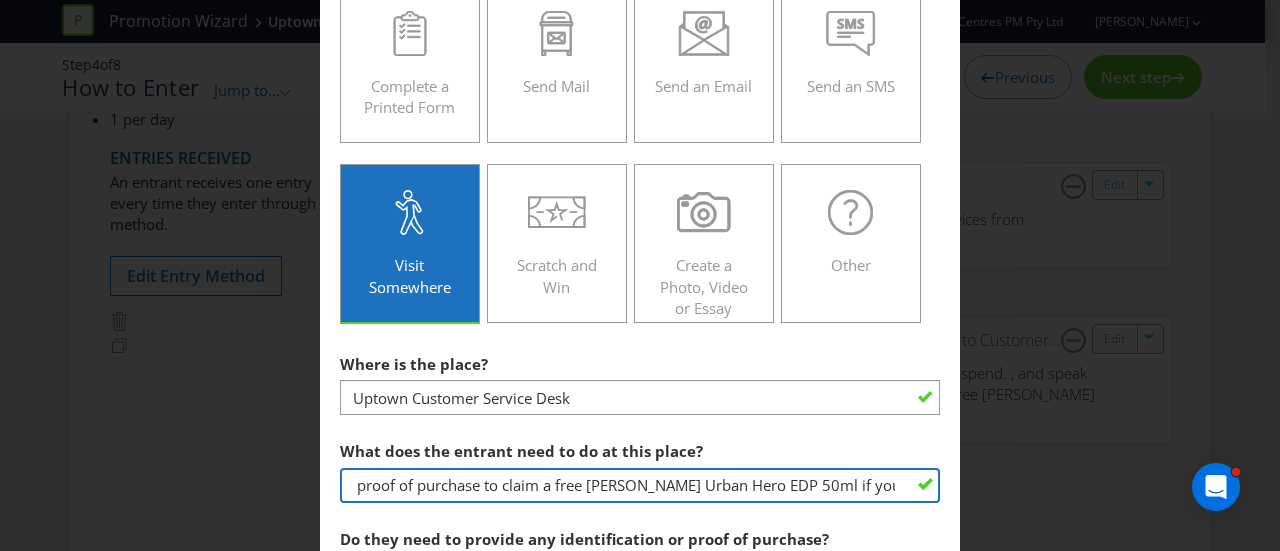 click on "speak to Customer Service Staff at the desk with proof of purchase to claim a free [PERSON_NAME] Urban Hero EDP 50ml if you spent $200" at bounding box center (640, 485) 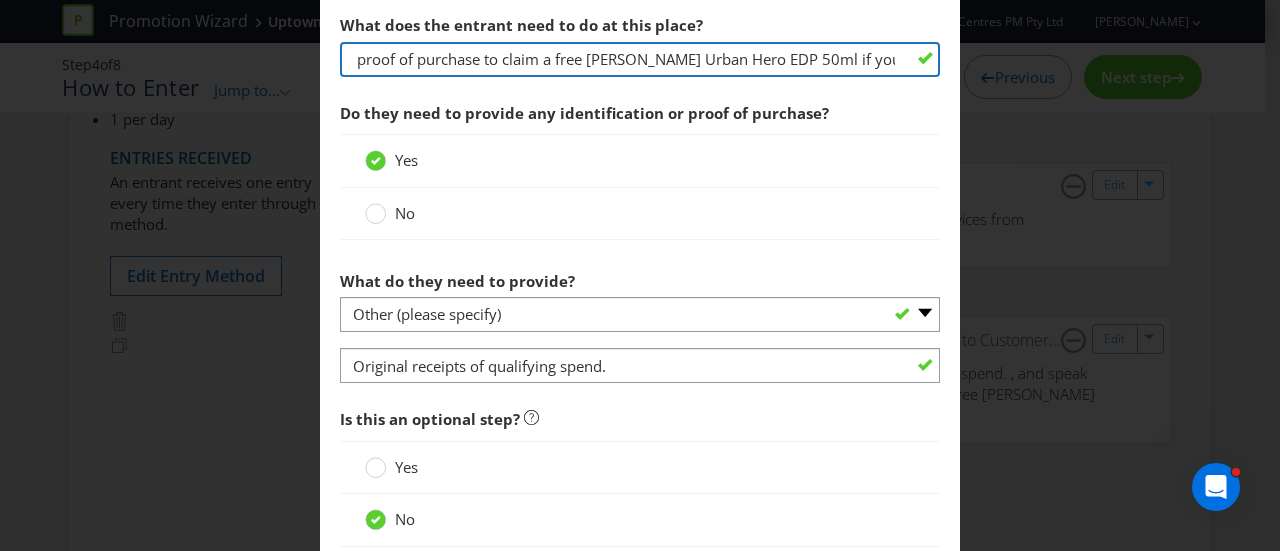scroll, scrollTop: 1055, scrollLeft: 0, axis: vertical 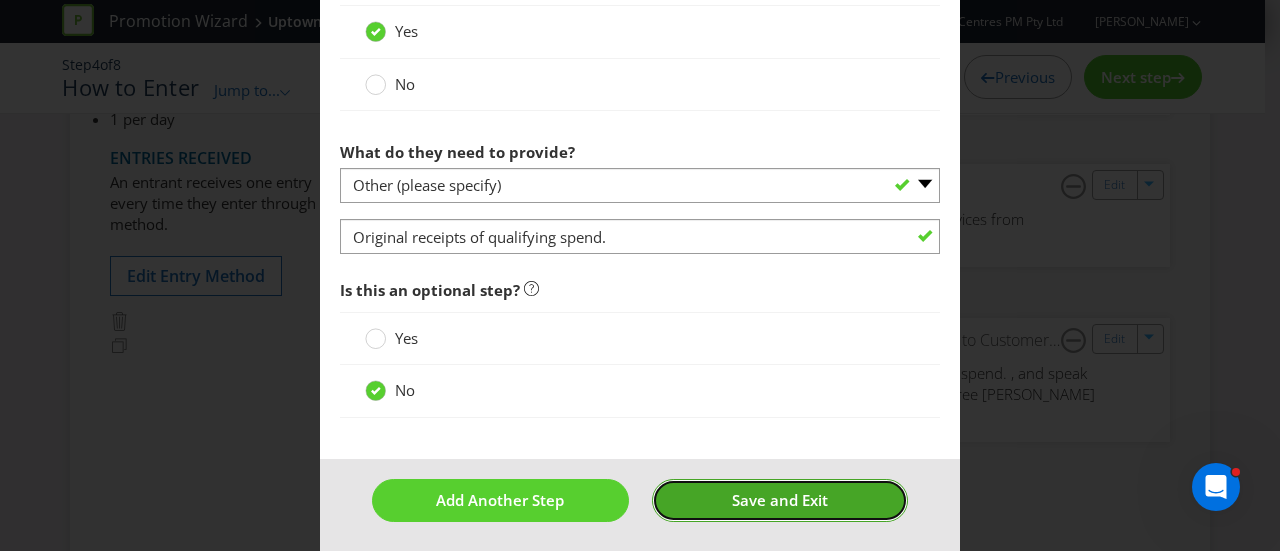 click on "Save and Exit" at bounding box center (780, 500) 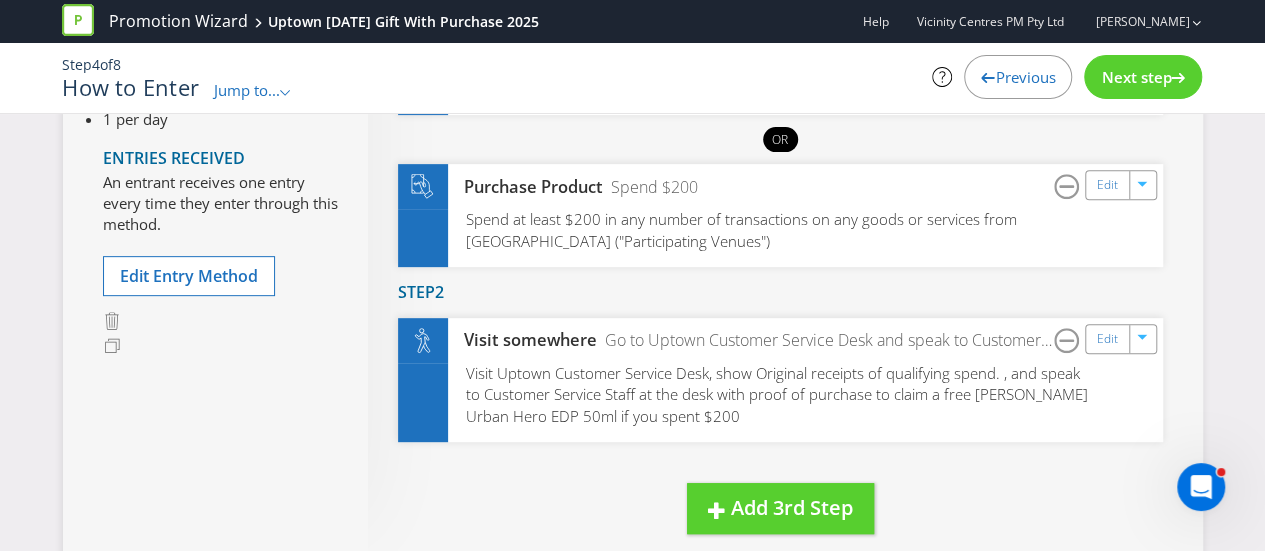 click on "Next step" at bounding box center [1143, 77] 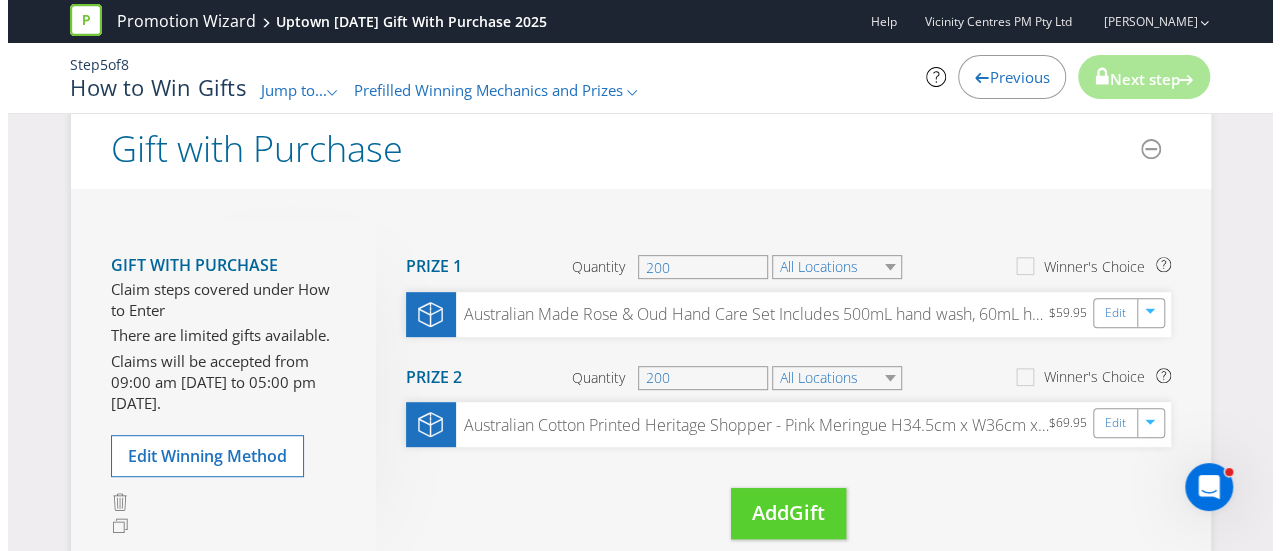 scroll, scrollTop: 406, scrollLeft: 0, axis: vertical 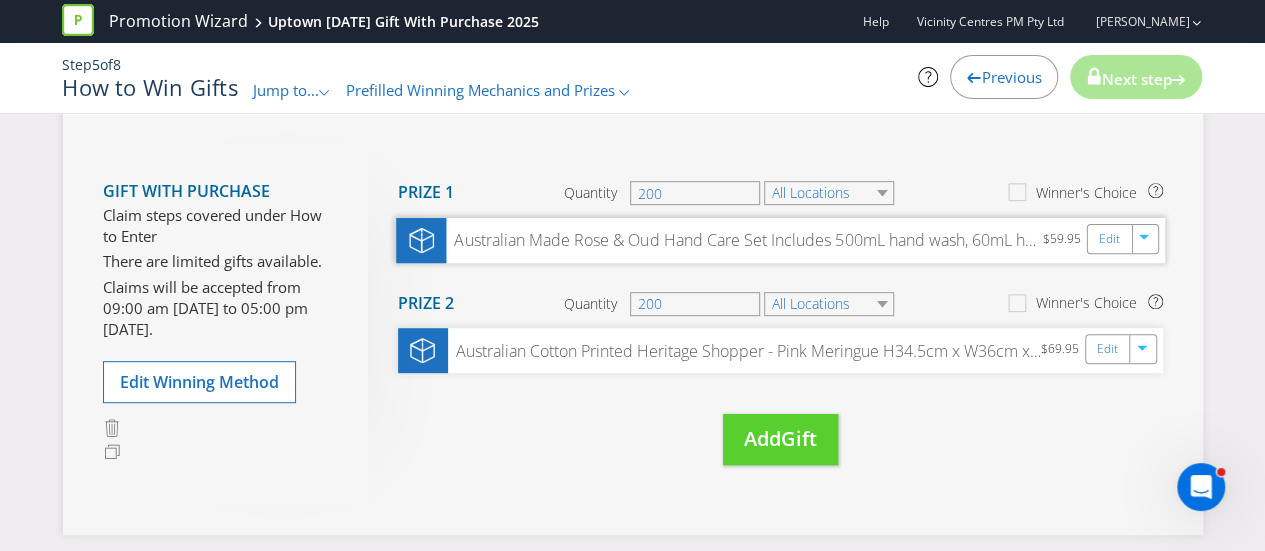 click on "Australian Made Rose & Oud Hand Care Set
Includes 500mL hand wash, 60mL hand cream
Vegan friendly and not tested on animals
Style Code: 60307507-3727" at bounding box center [744, 240] 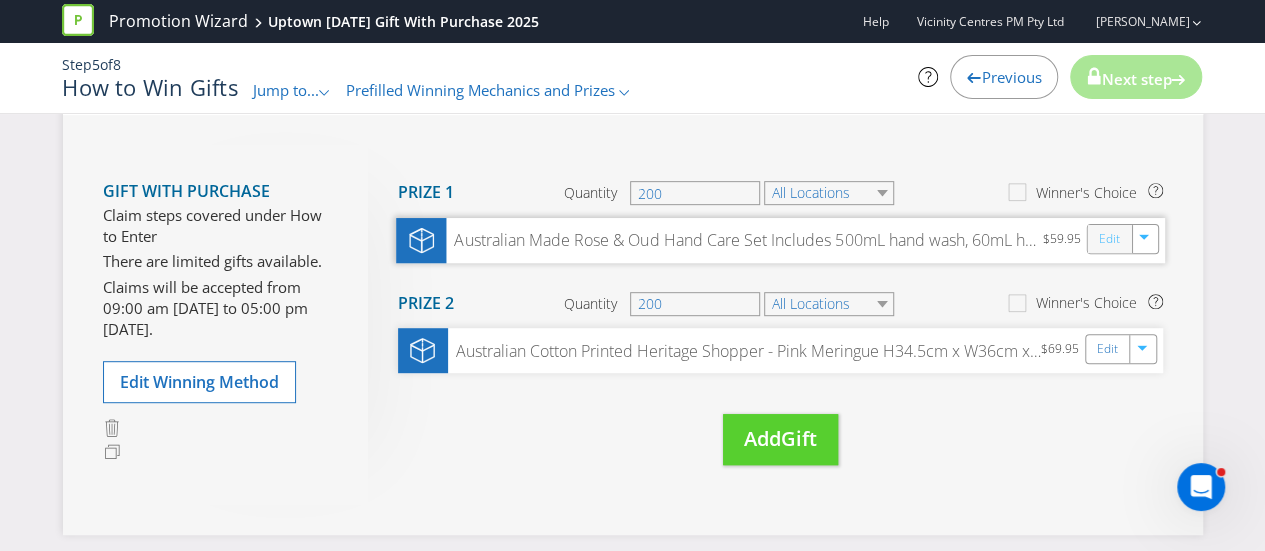 click on "Edit" at bounding box center (1108, 239) 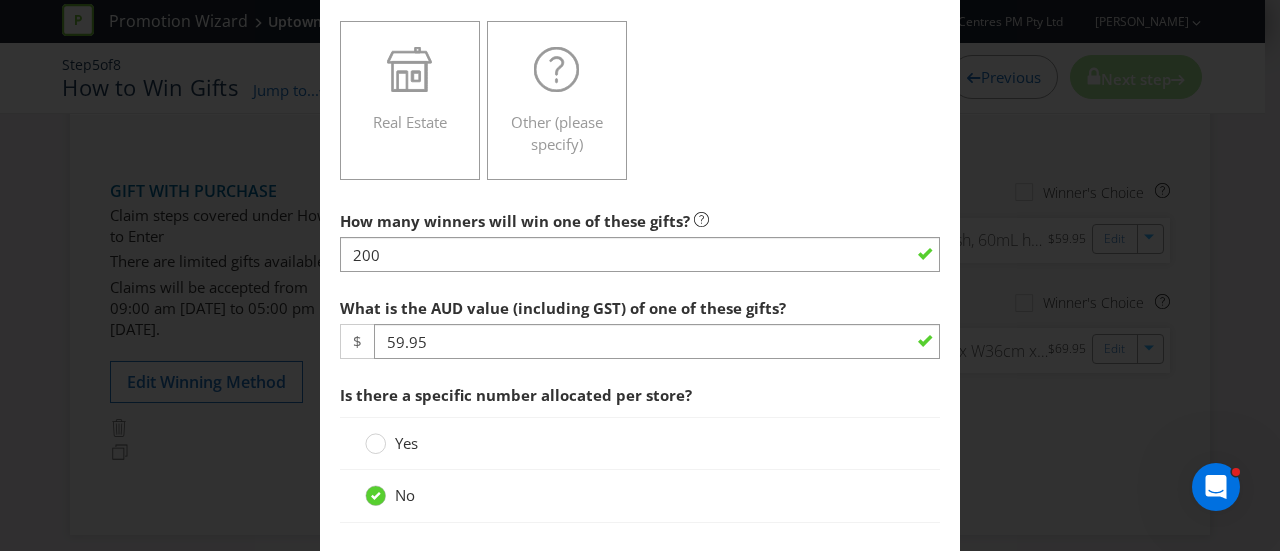 scroll, scrollTop: 700, scrollLeft: 0, axis: vertical 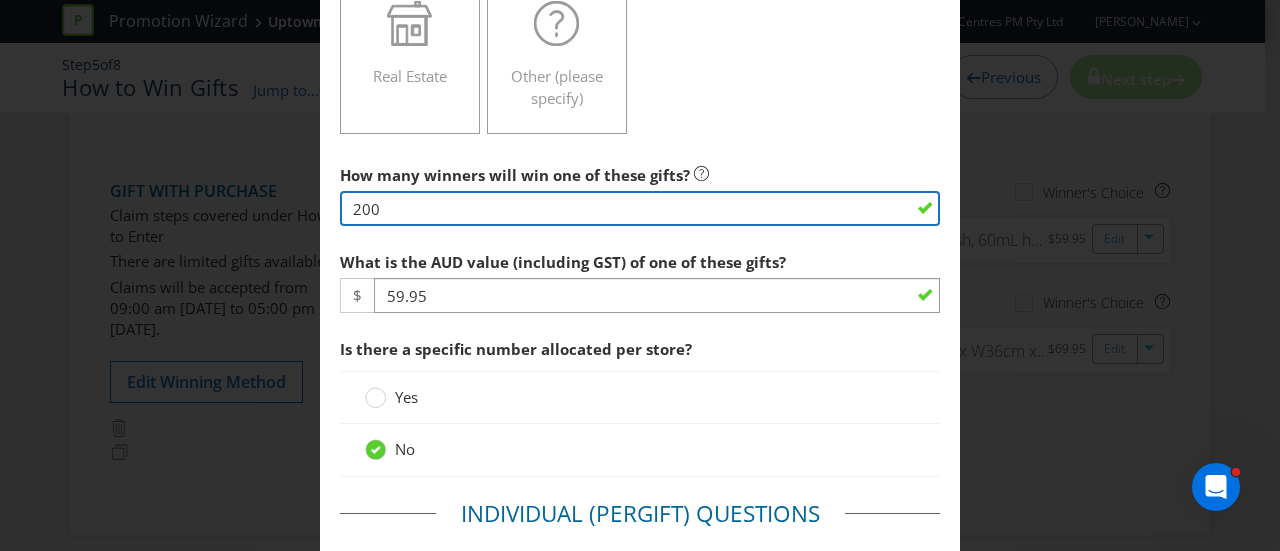 drag, startPoint x: 388, startPoint y: 208, endPoint x: 337, endPoint y: 203, distance: 51.24451 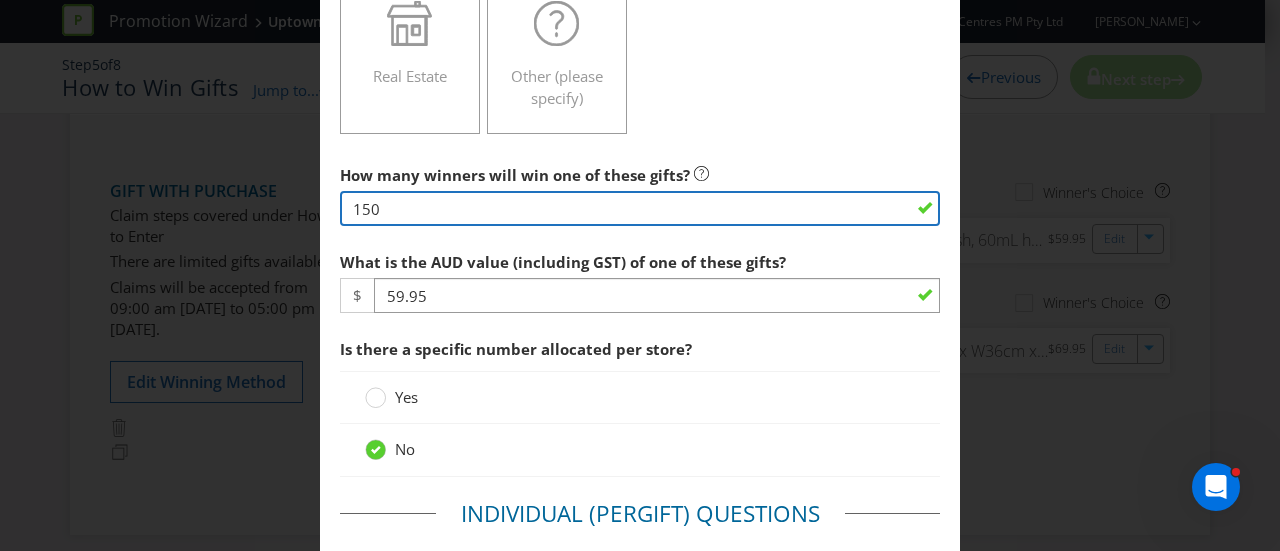 type on "150" 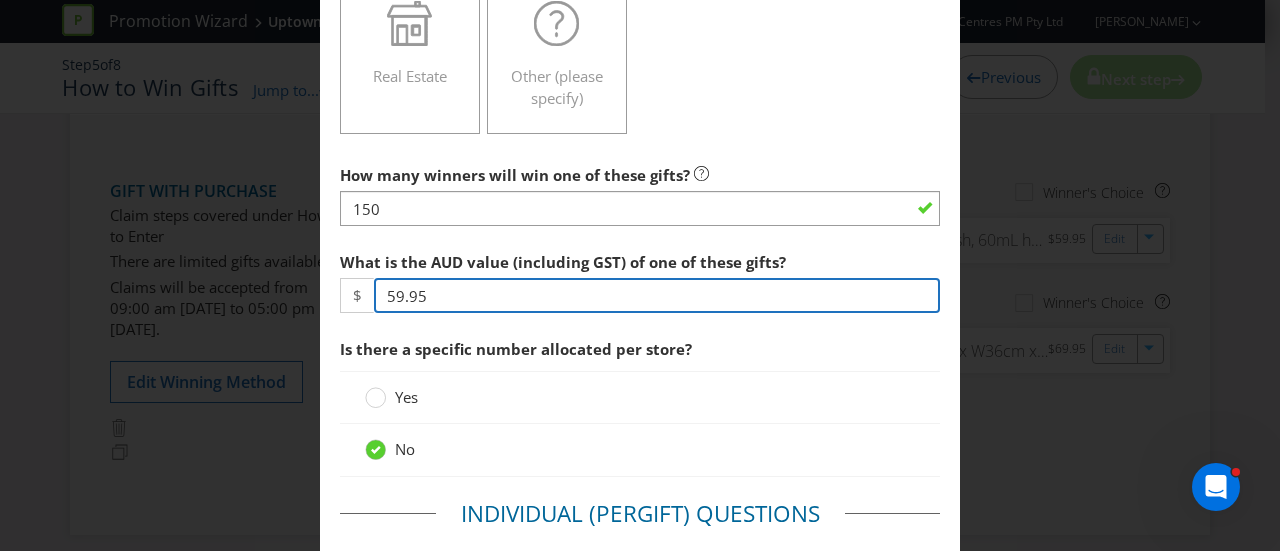 click on "59.95" at bounding box center [657, 295] 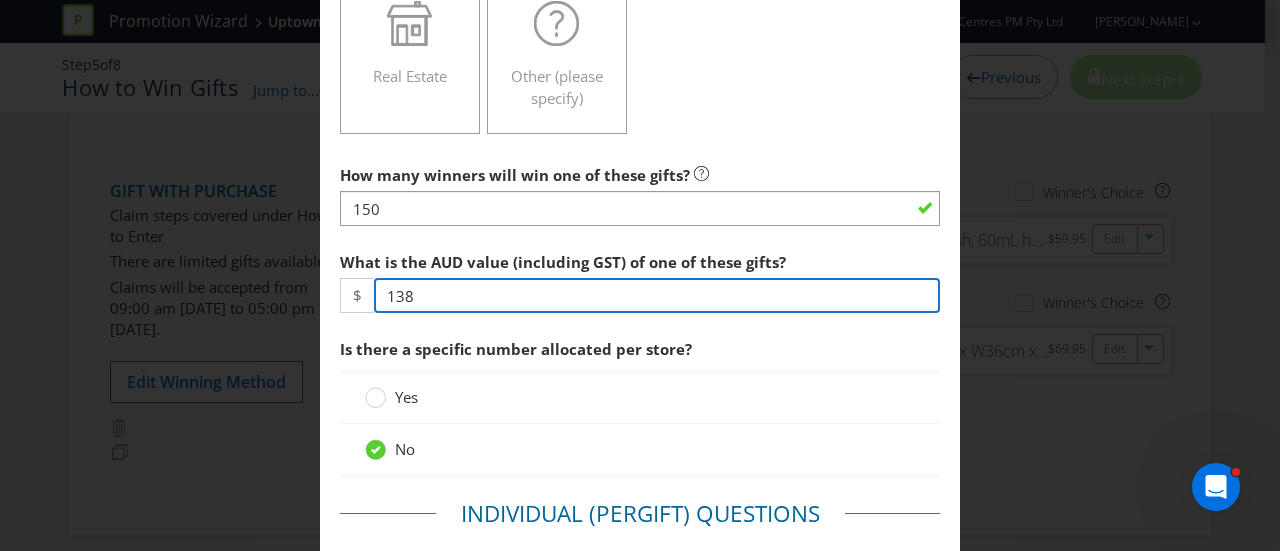 type on "138" 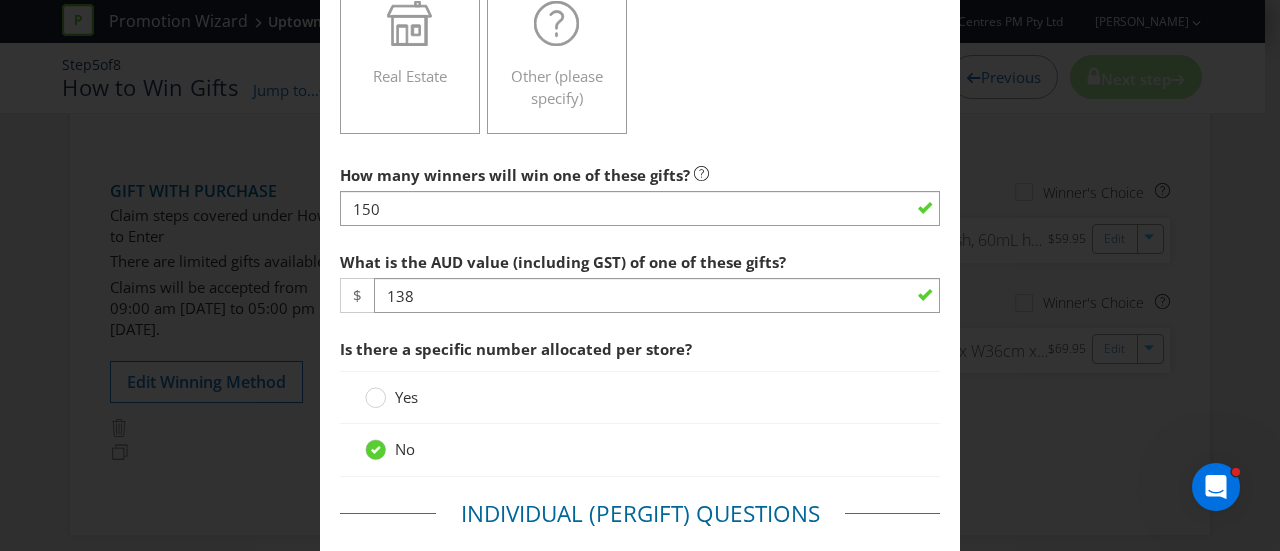 click on "Yes" at bounding box center [640, 397] 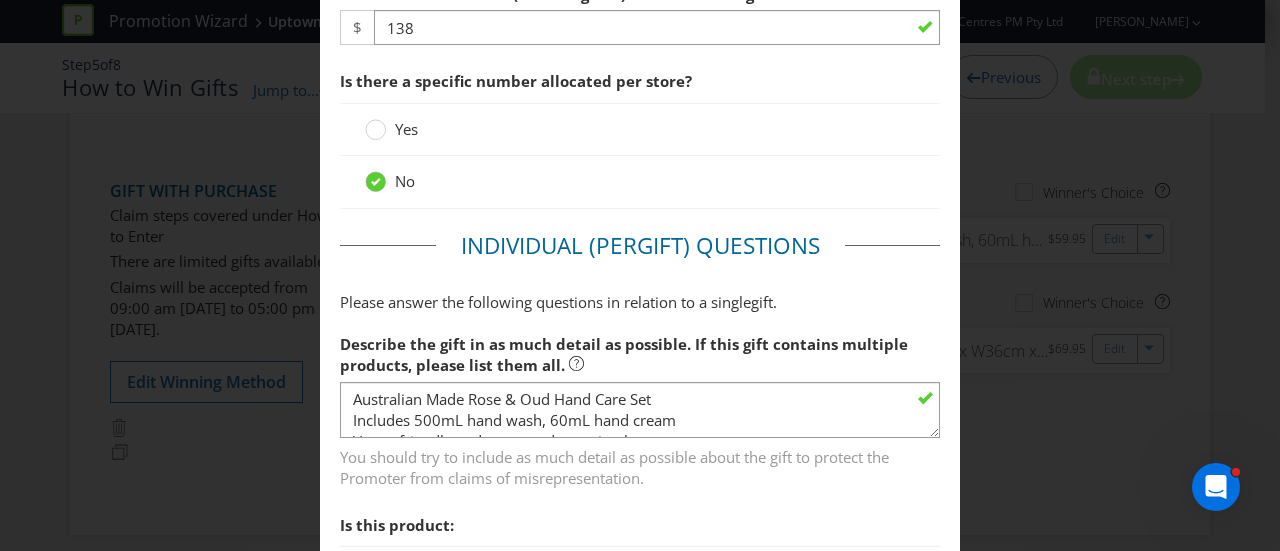 scroll, scrollTop: 1000, scrollLeft: 0, axis: vertical 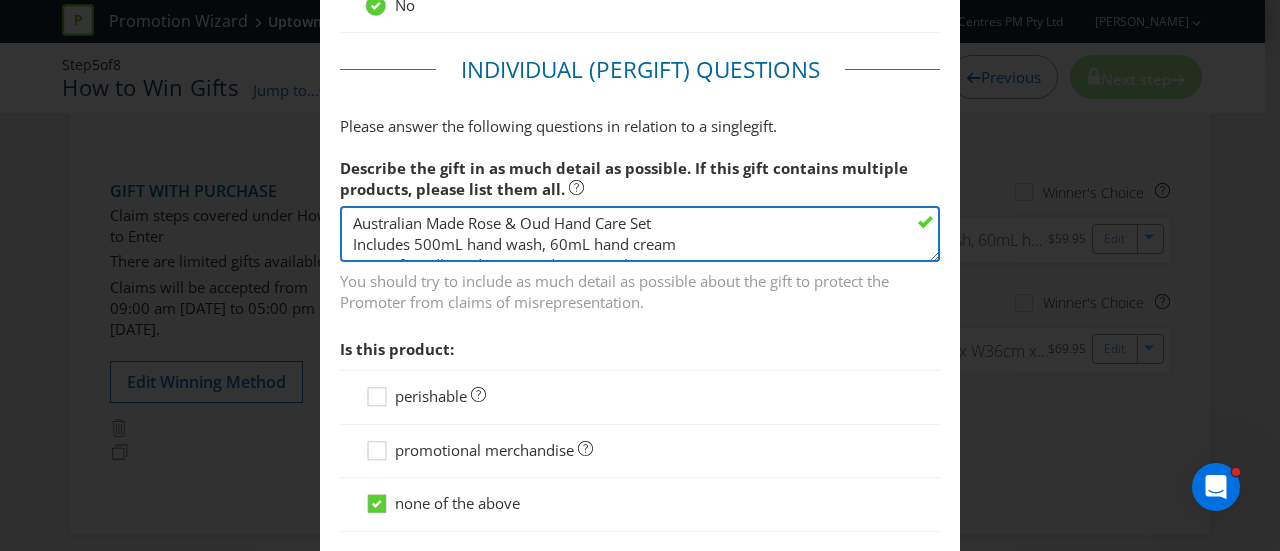 click on "Australian Made Rose & Oud Hand Care Set
Includes 500mL hand wash, 60mL hand cream
Vegan friendly and not tested on animals
Style Code: 60307507-3727" at bounding box center [640, 234] 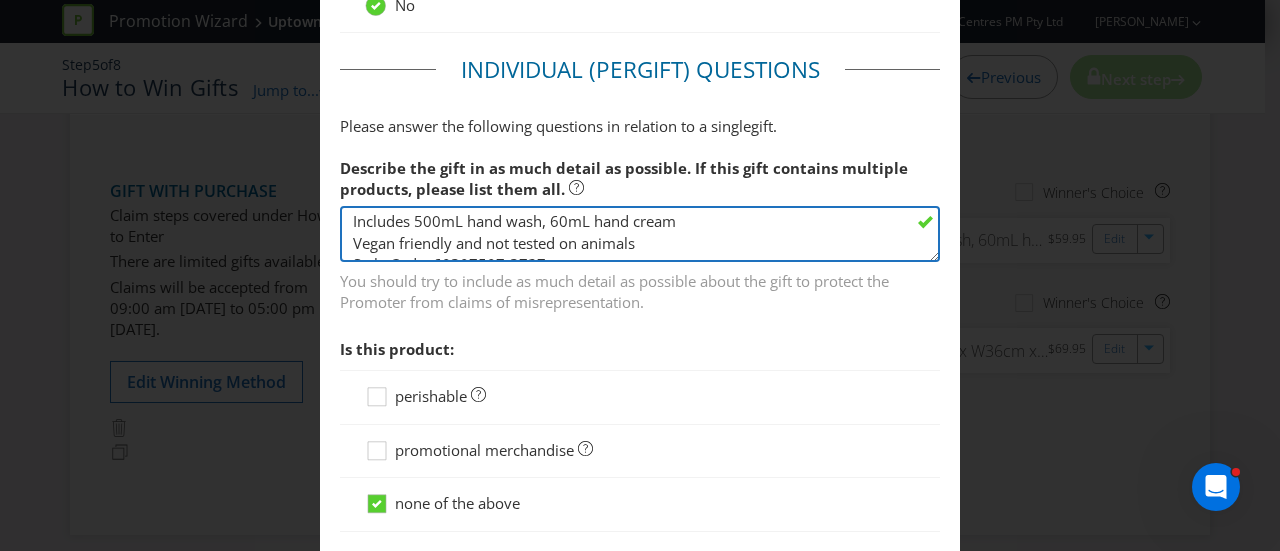 scroll, scrollTop: 64, scrollLeft: 0, axis: vertical 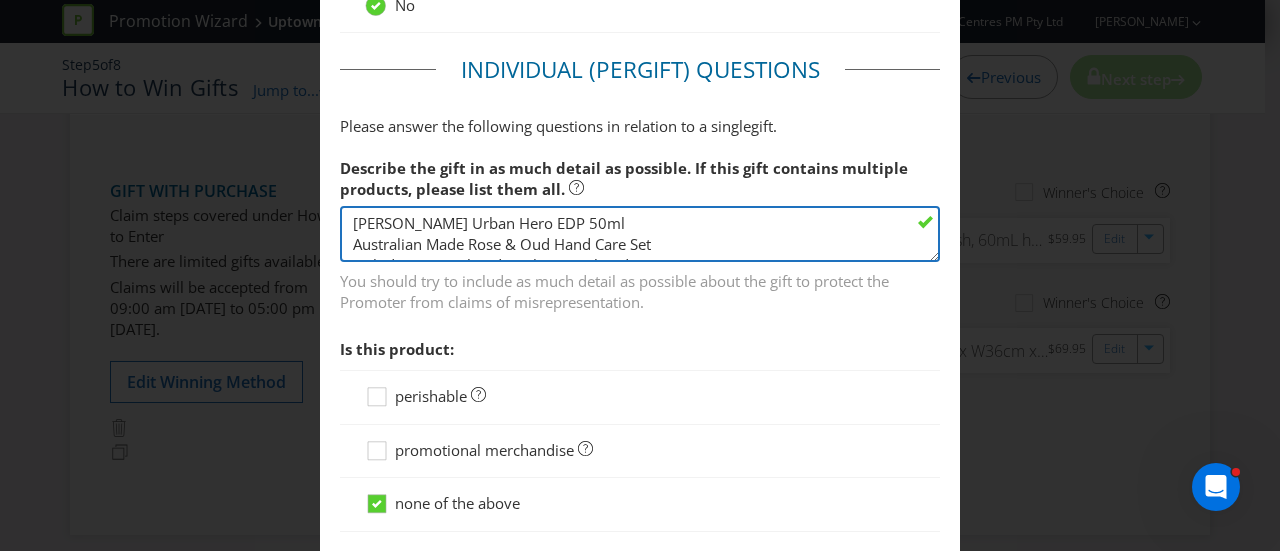 drag, startPoint x: 562, startPoint y: 235, endPoint x: 344, endPoint y: 233, distance: 218.00917 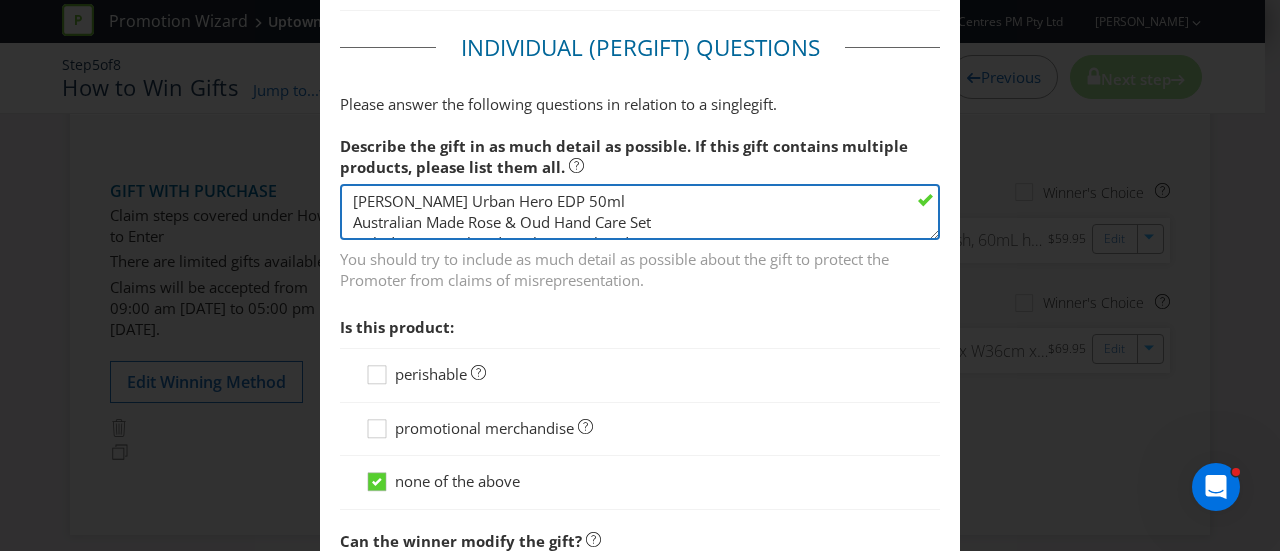 scroll, scrollTop: 1166, scrollLeft: 0, axis: vertical 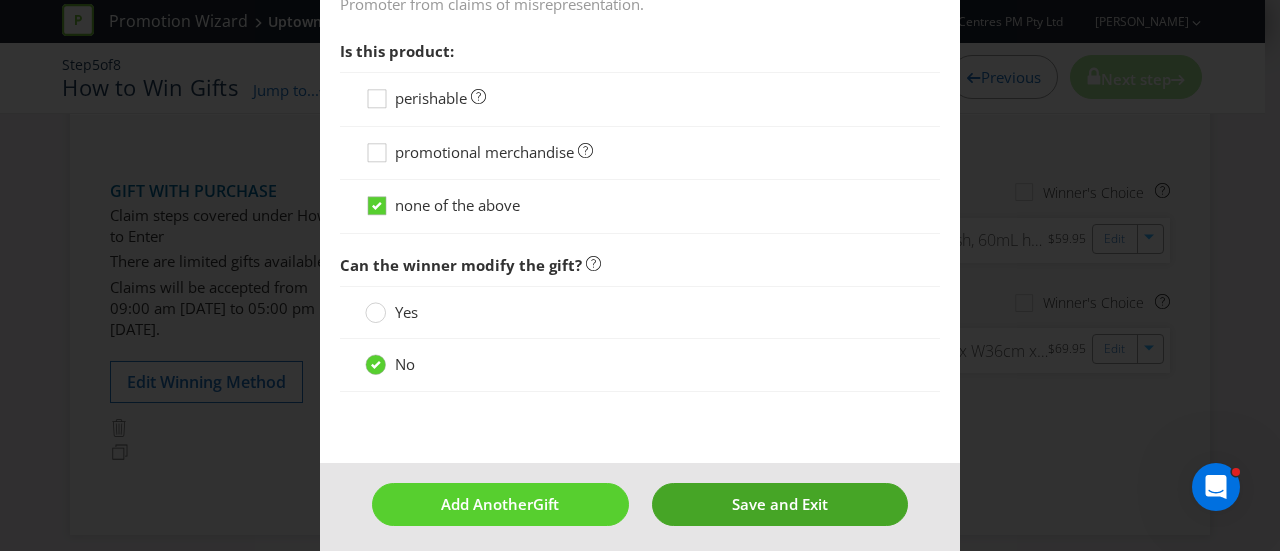 type on "[PERSON_NAME] Urban Hero EDP 50ml." 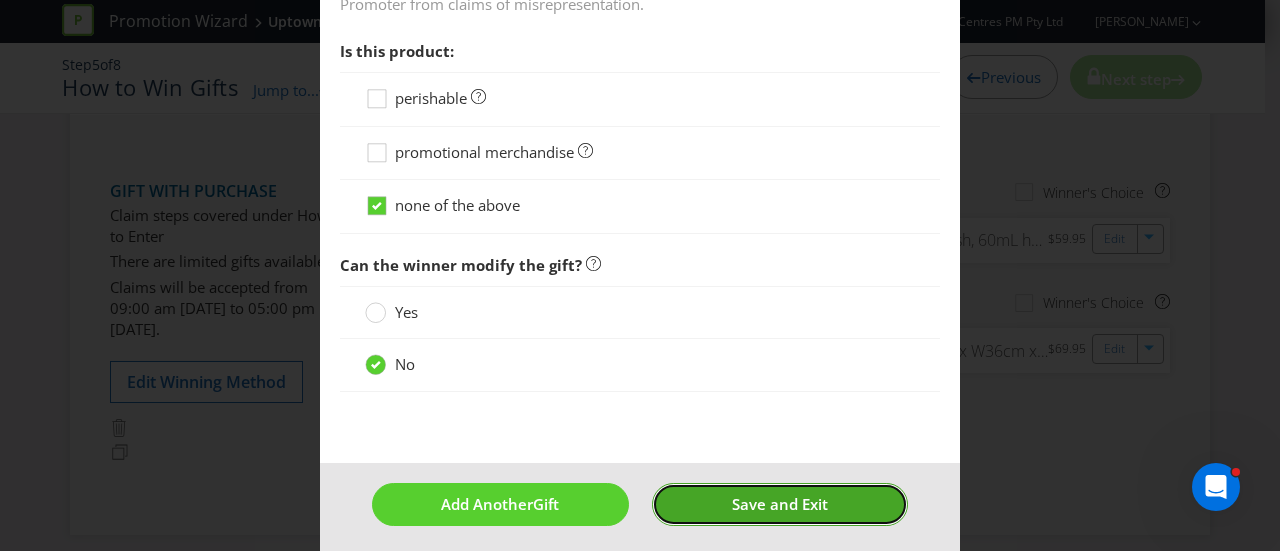 click on "Save and Exit" at bounding box center [780, 504] 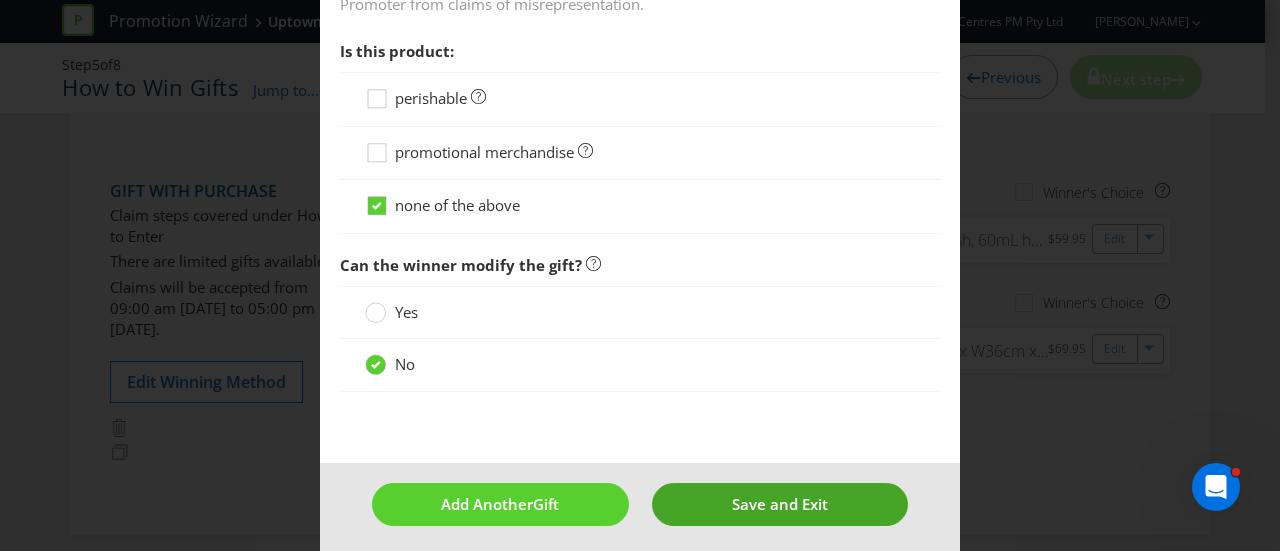 type on "150" 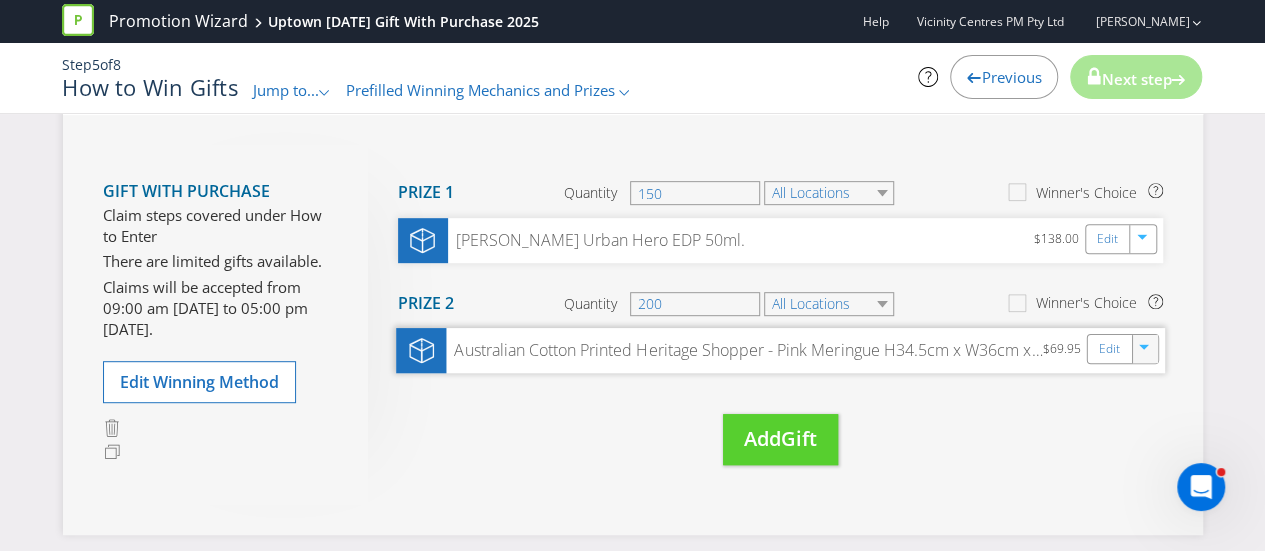 click 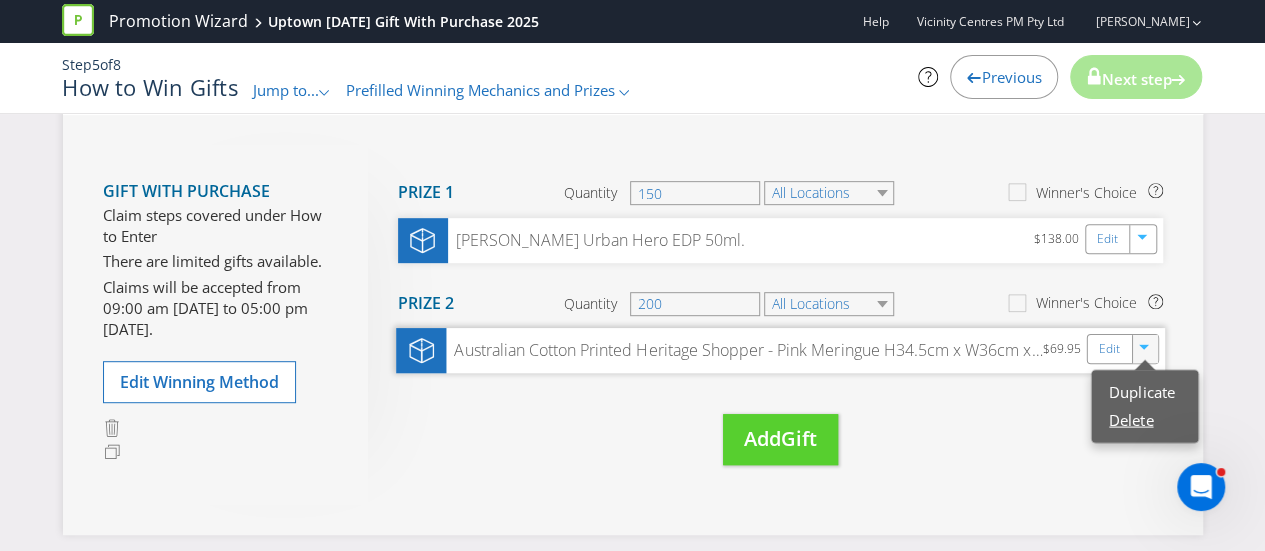 click on "Delete" at bounding box center (1131, 419) 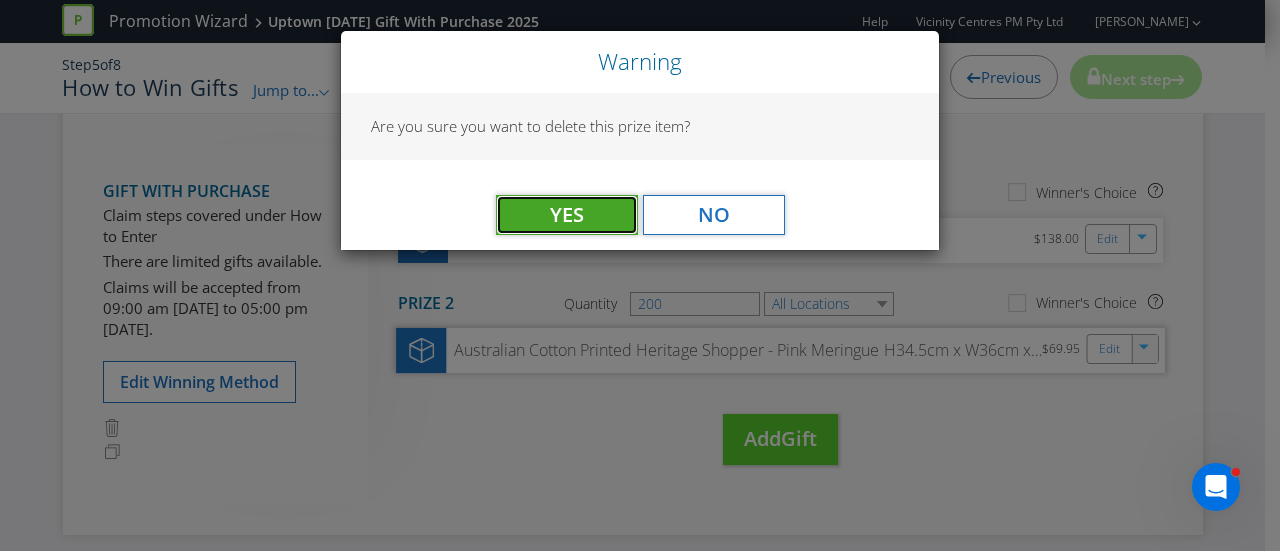 click on "Yes" at bounding box center [567, 214] 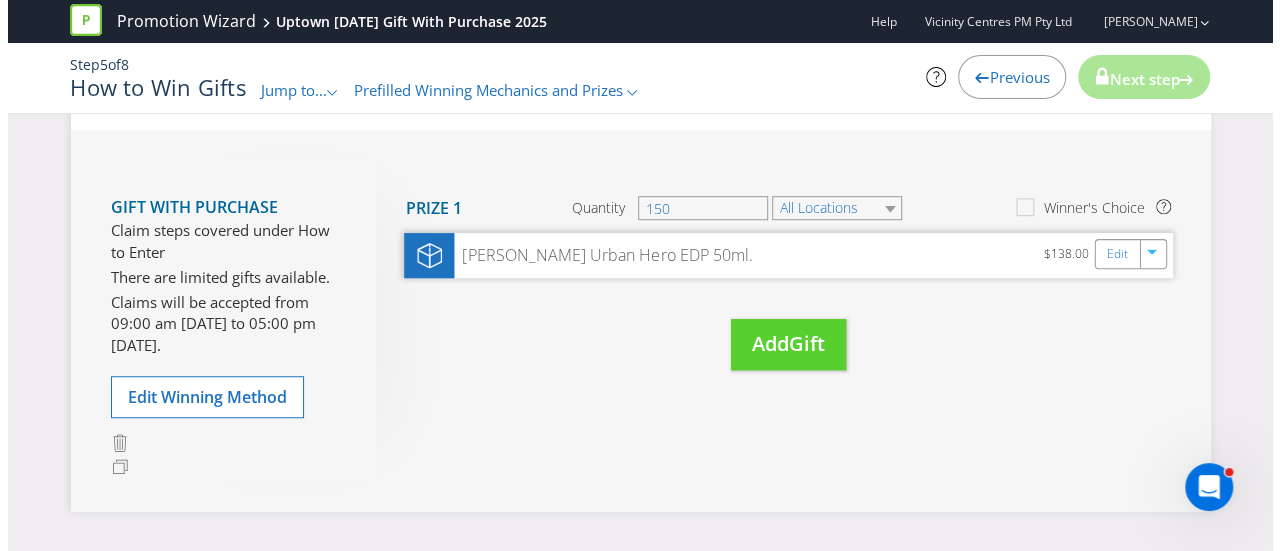 scroll, scrollTop: 524, scrollLeft: 0, axis: vertical 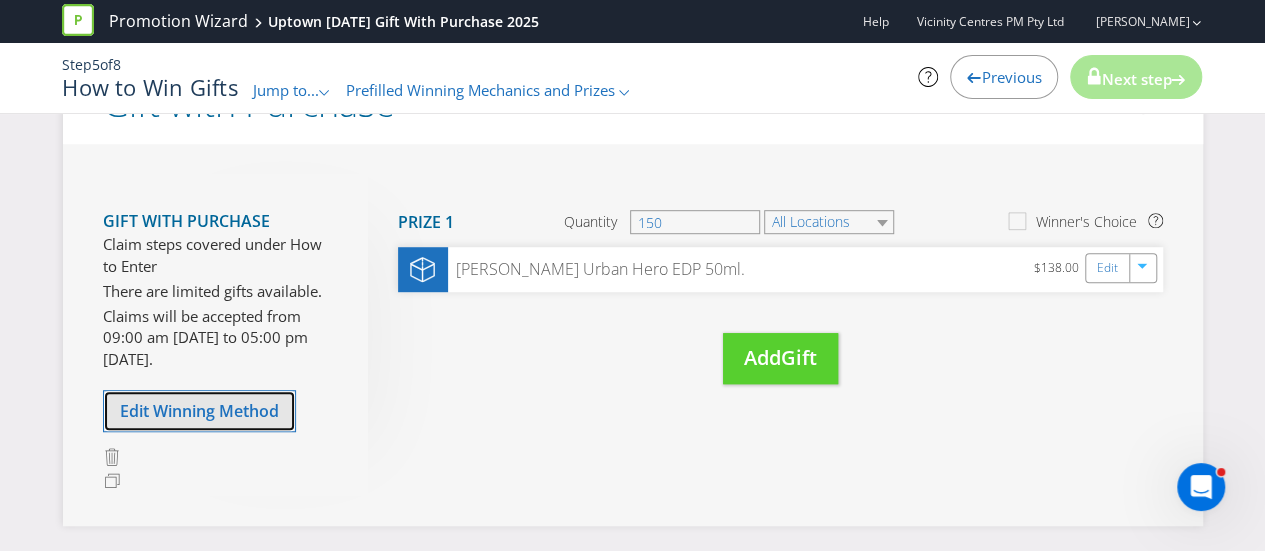 click on "Edit Winning Method" at bounding box center (199, 411) 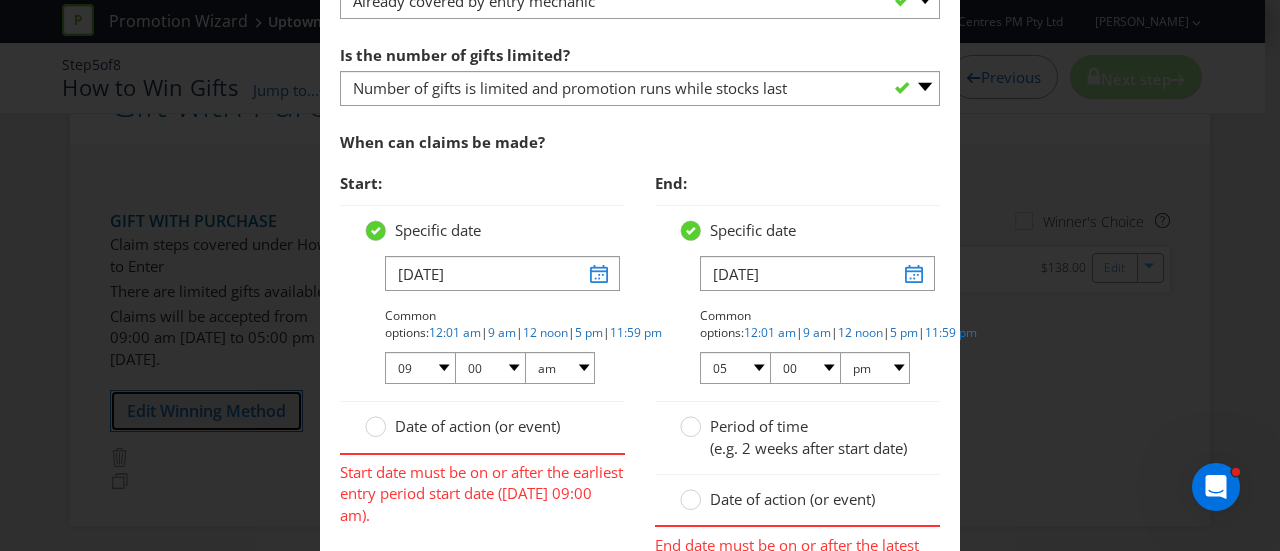 scroll, scrollTop: 921, scrollLeft: 0, axis: vertical 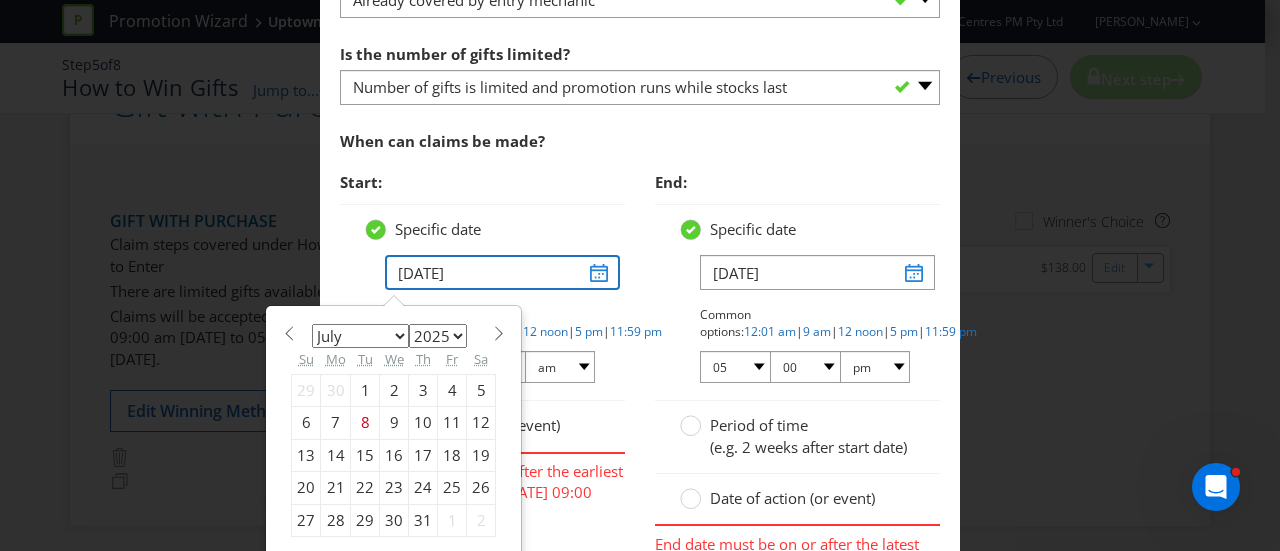 click on "[DATE]" at bounding box center [502, 272] 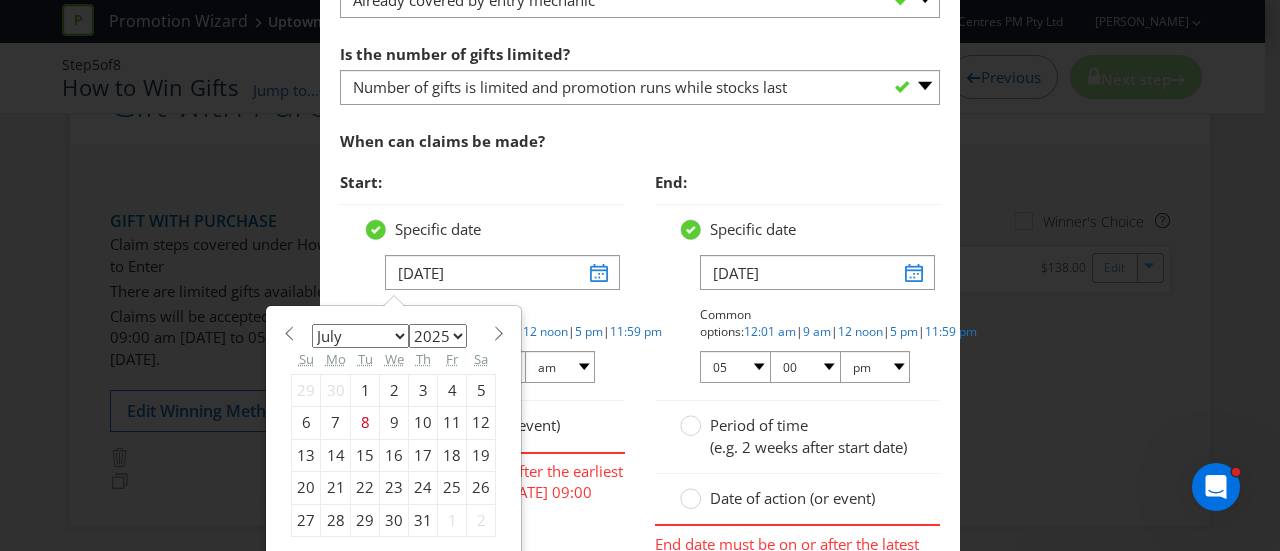 click at bounding box center (498, 333) 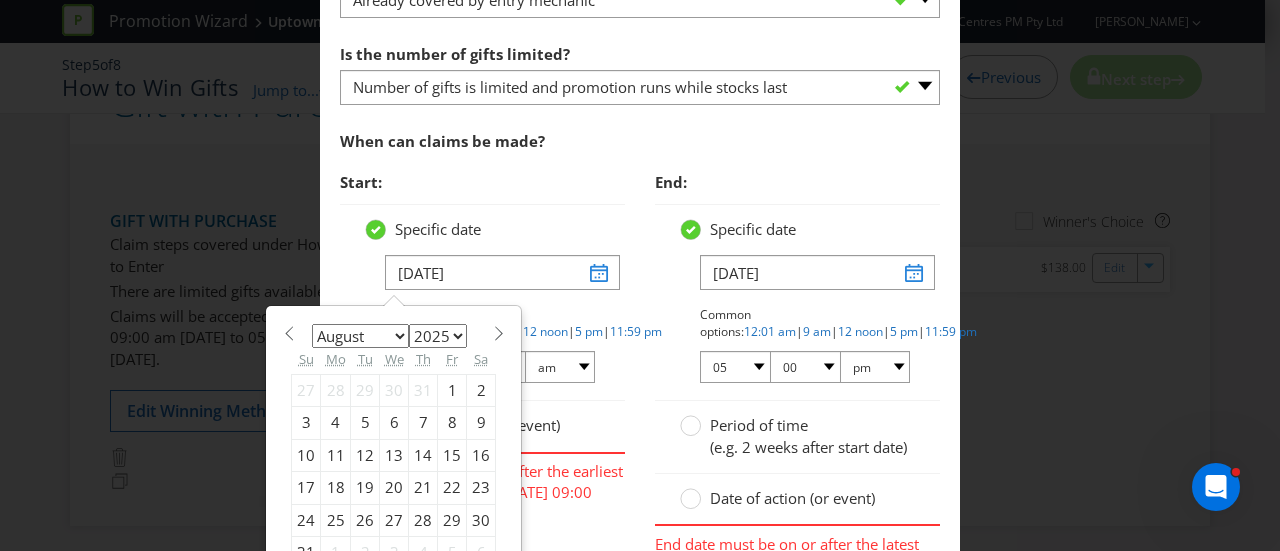 click at bounding box center (498, 333) 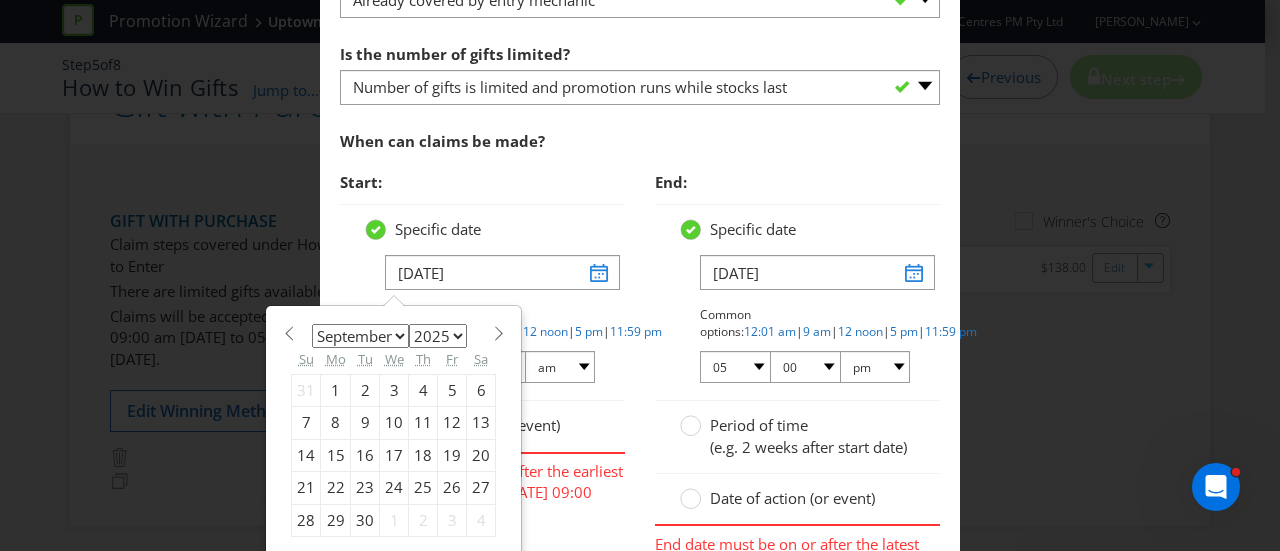 click on "4" at bounding box center (423, 391) 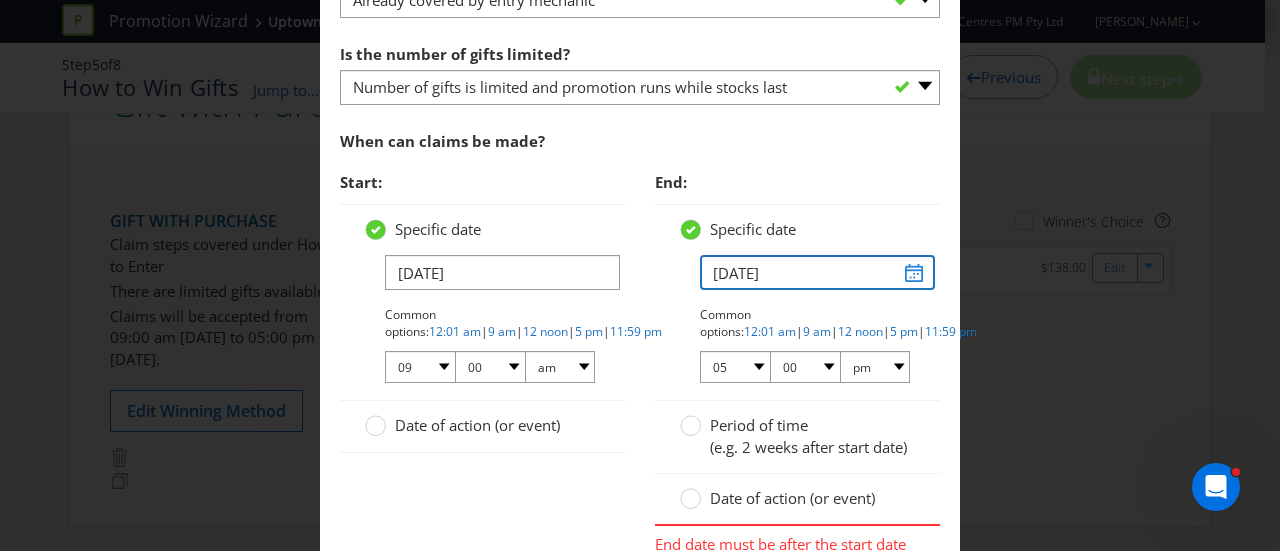 click on "[DATE]" at bounding box center [817, 272] 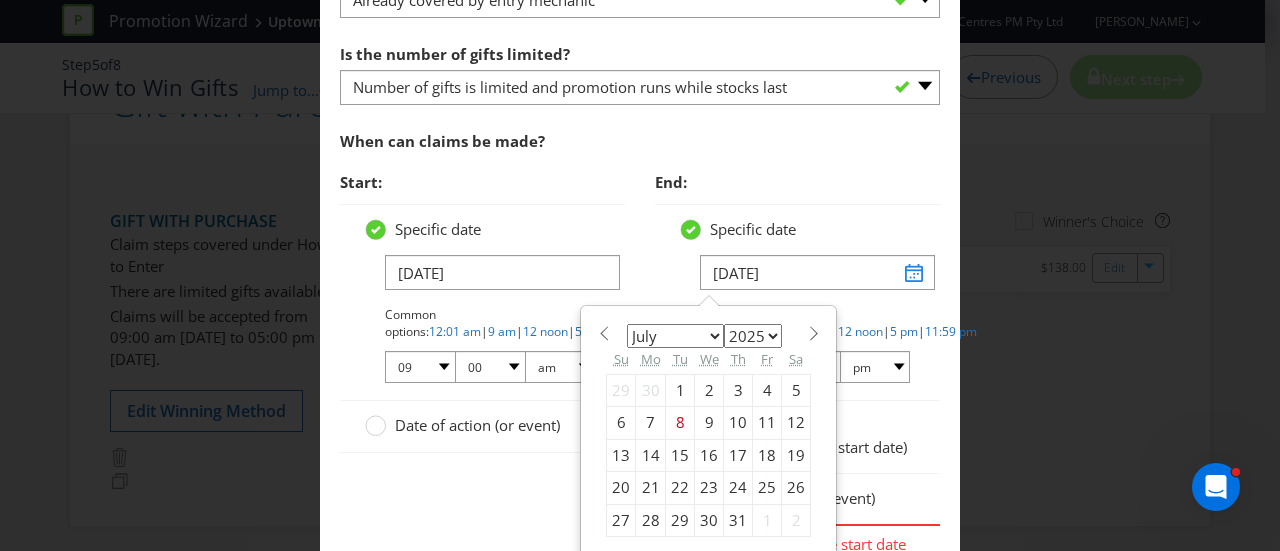 click at bounding box center (813, 333) 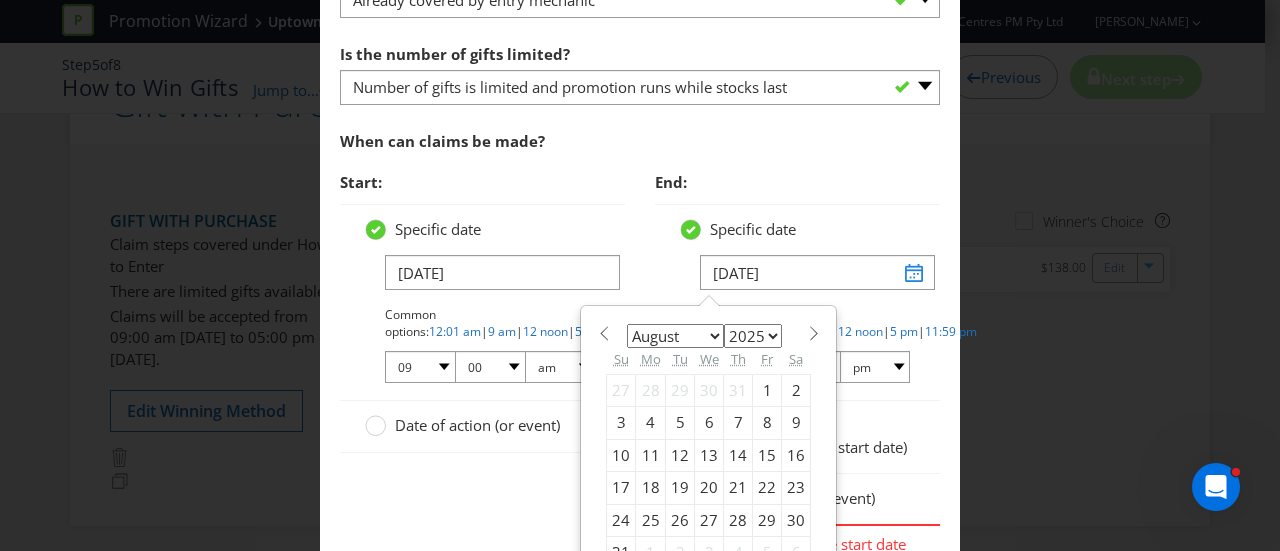 click at bounding box center [813, 333] 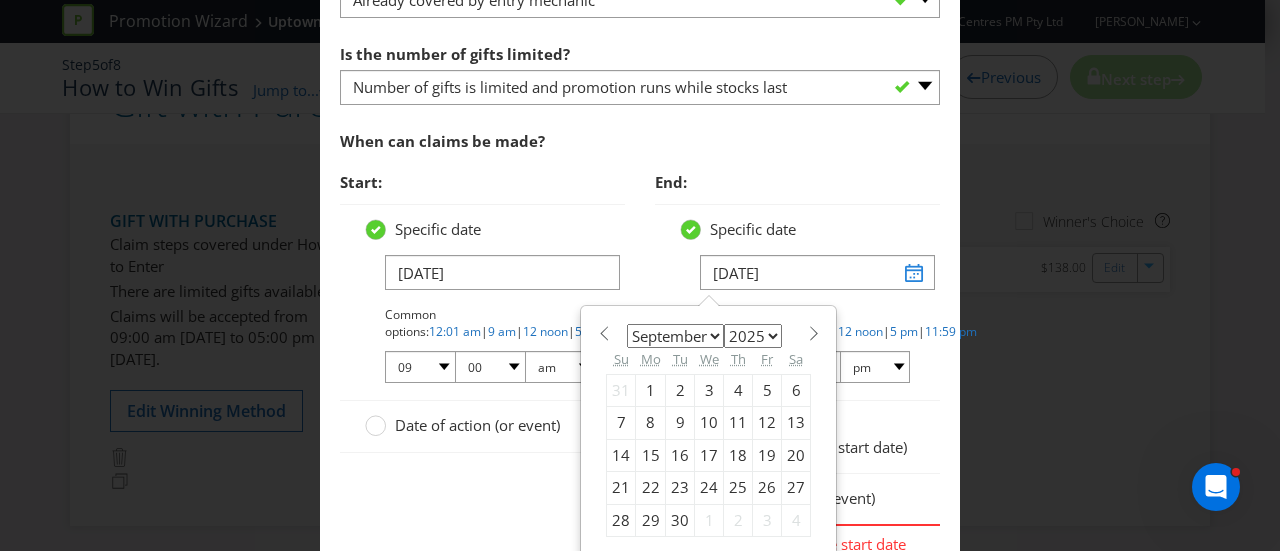 click on "6" at bounding box center (796, 391) 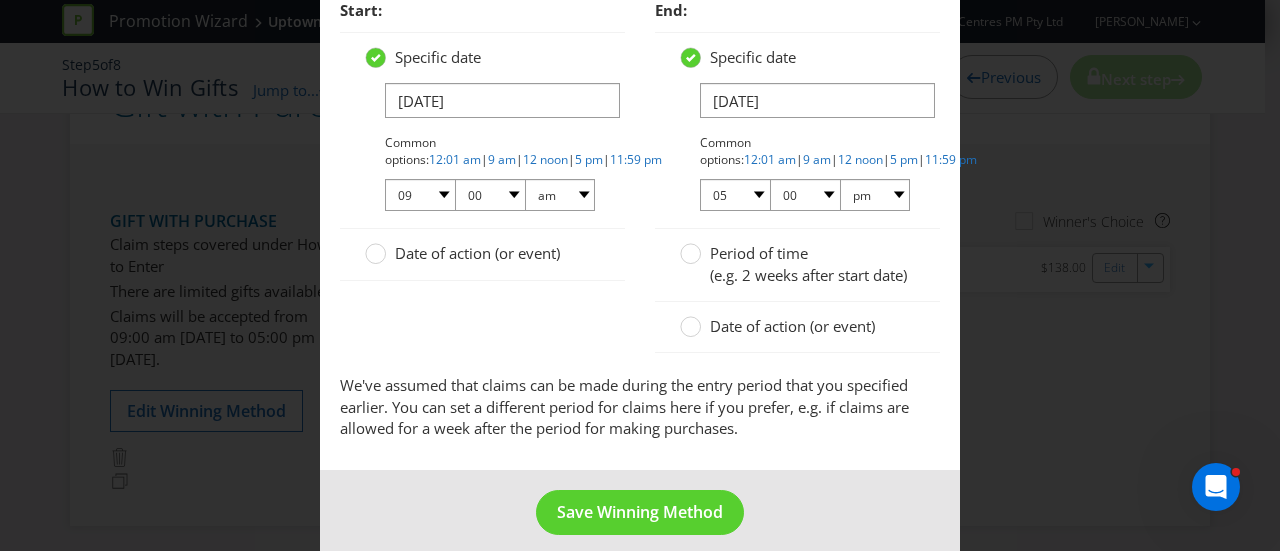scroll, scrollTop: 1095, scrollLeft: 0, axis: vertical 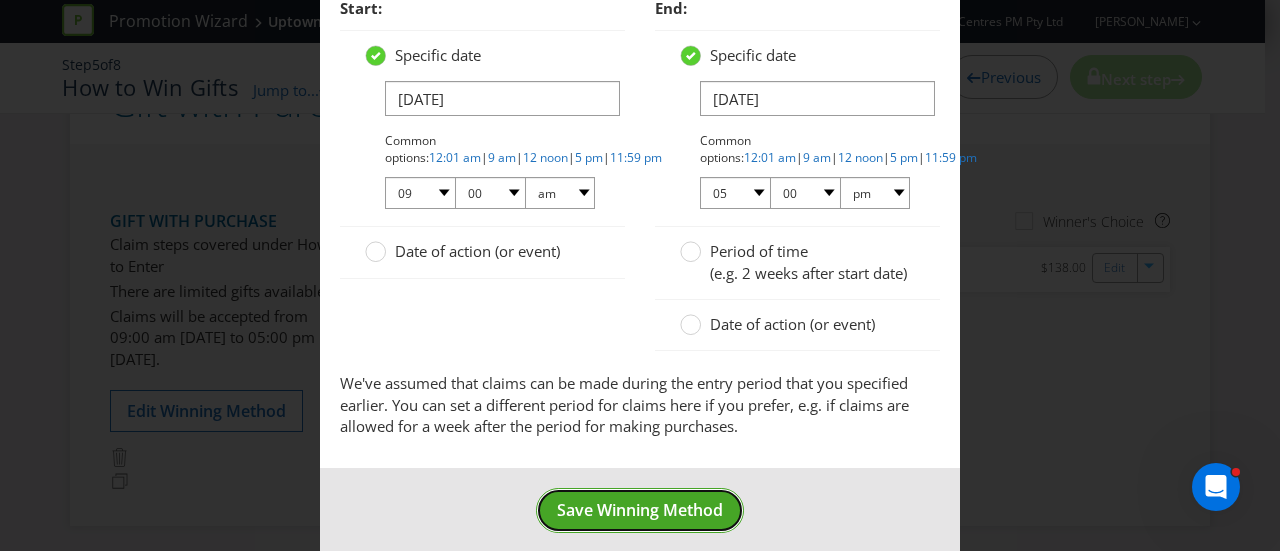 click on "Save Winning Method" at bounding box center [640, 510] 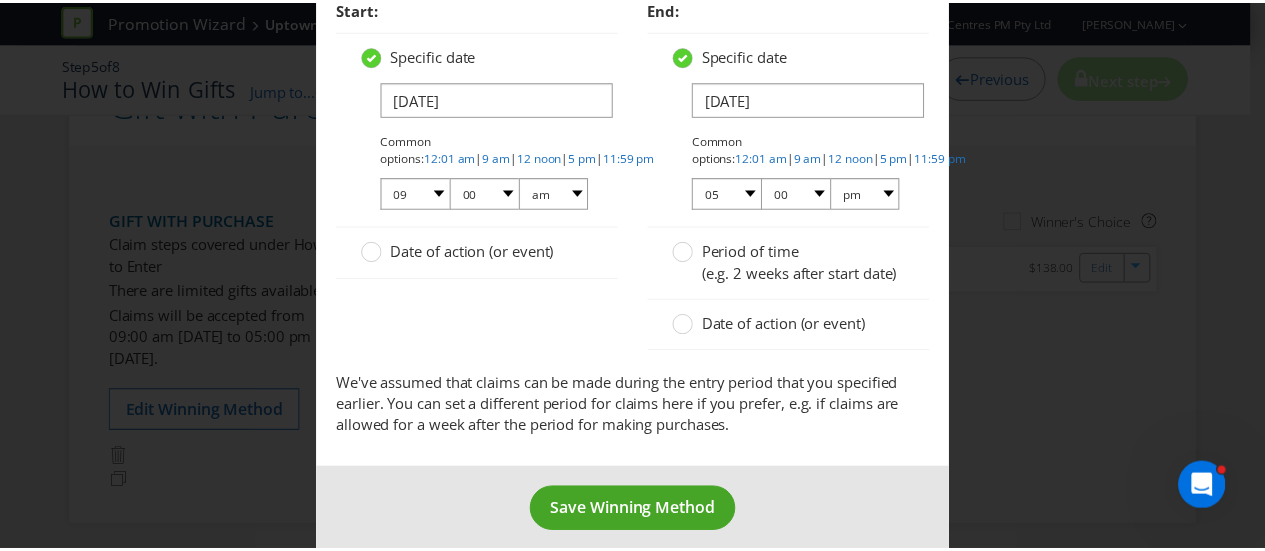 scroll, scrollTop: 344, scrollLeft: 0, axis: vertical 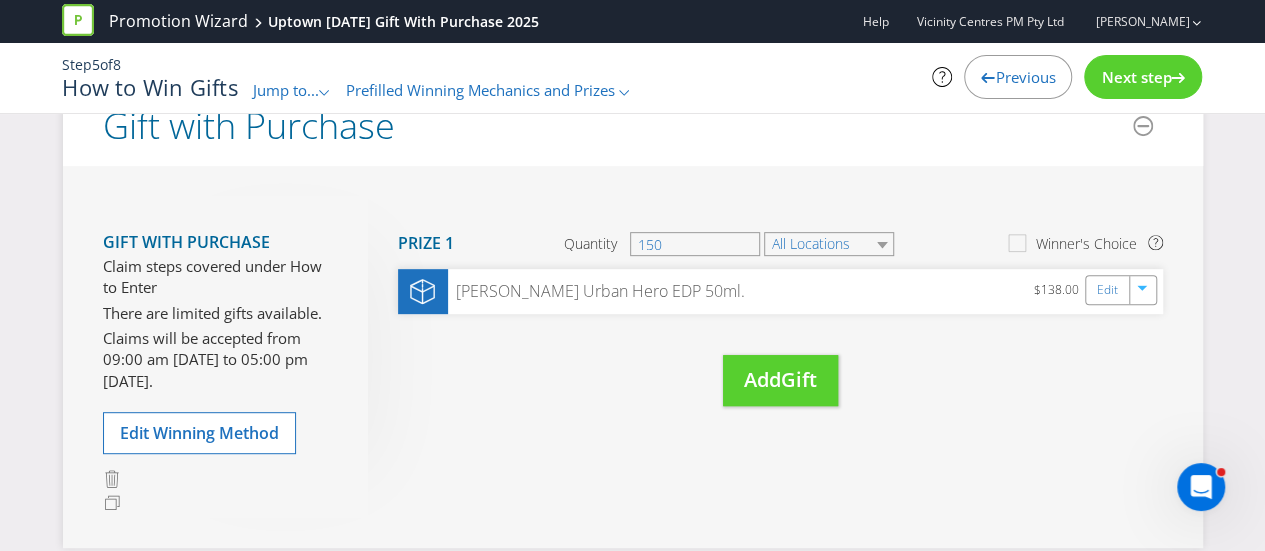 click on "Next step" at bounding box center [1136, 77] 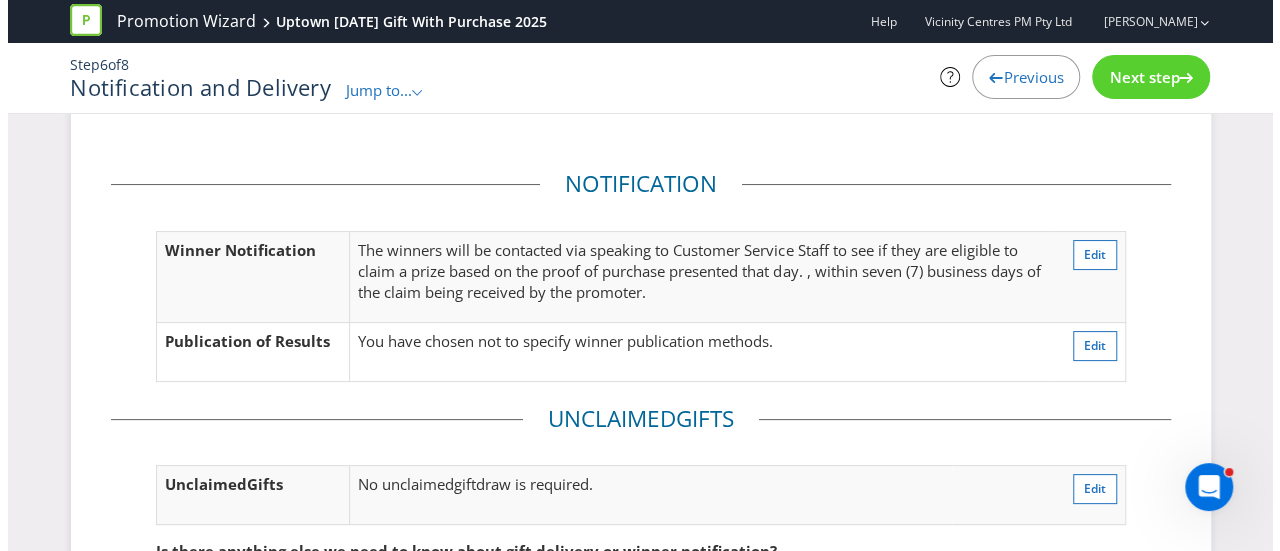 scroll, scrollTop: 0, scrollLeft: 0, axis: both 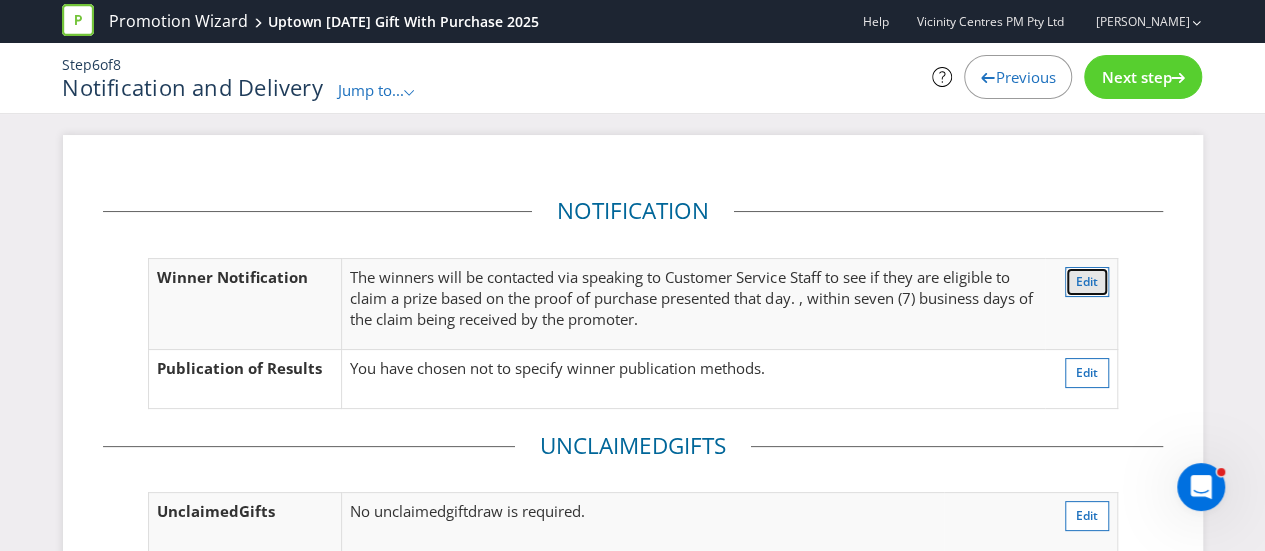 click on "Edit" at bounding box center [1087, 281] 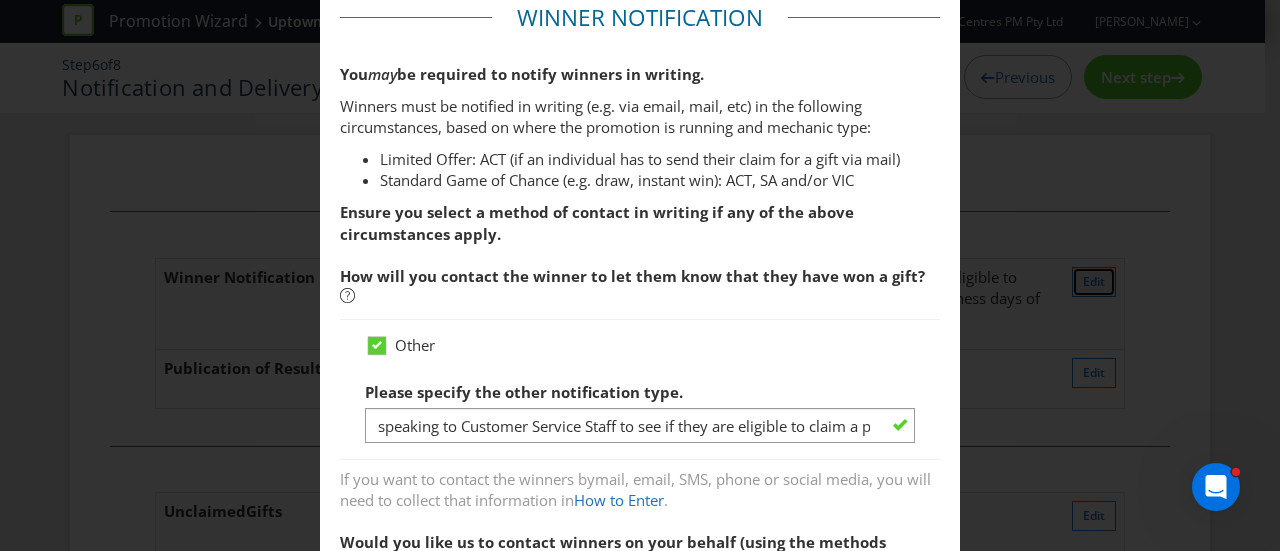 scroll, scrollTop: 358, scrollLeft: 0, axis: vertical 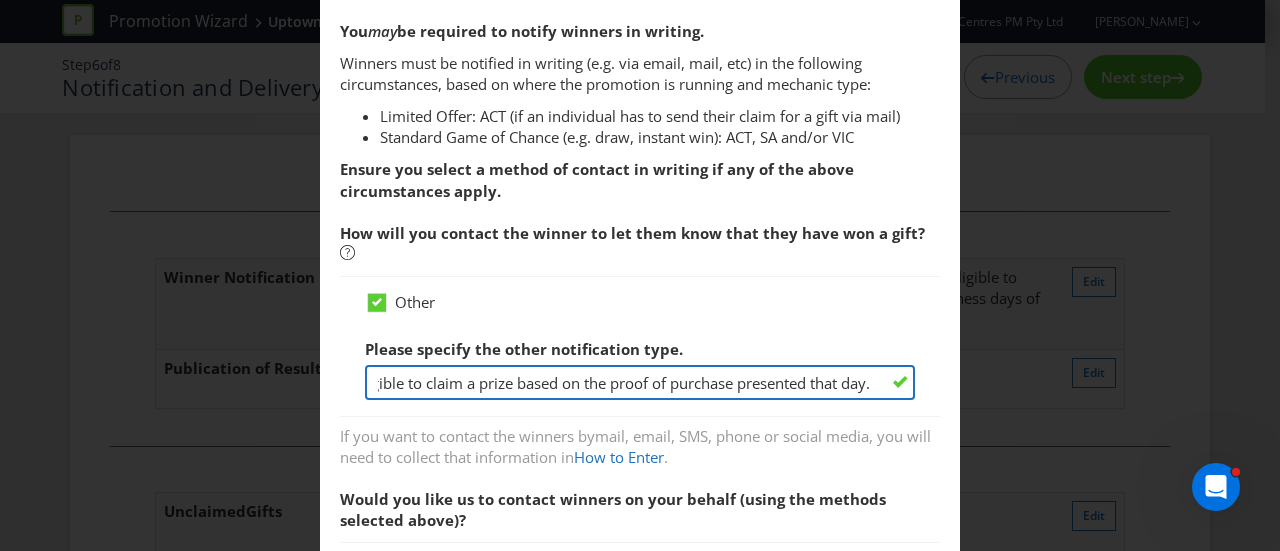drag, startPoint x: 374, startPoint y: 377, endPoint x: 874, endPoint y: 418, distance: 501.6782 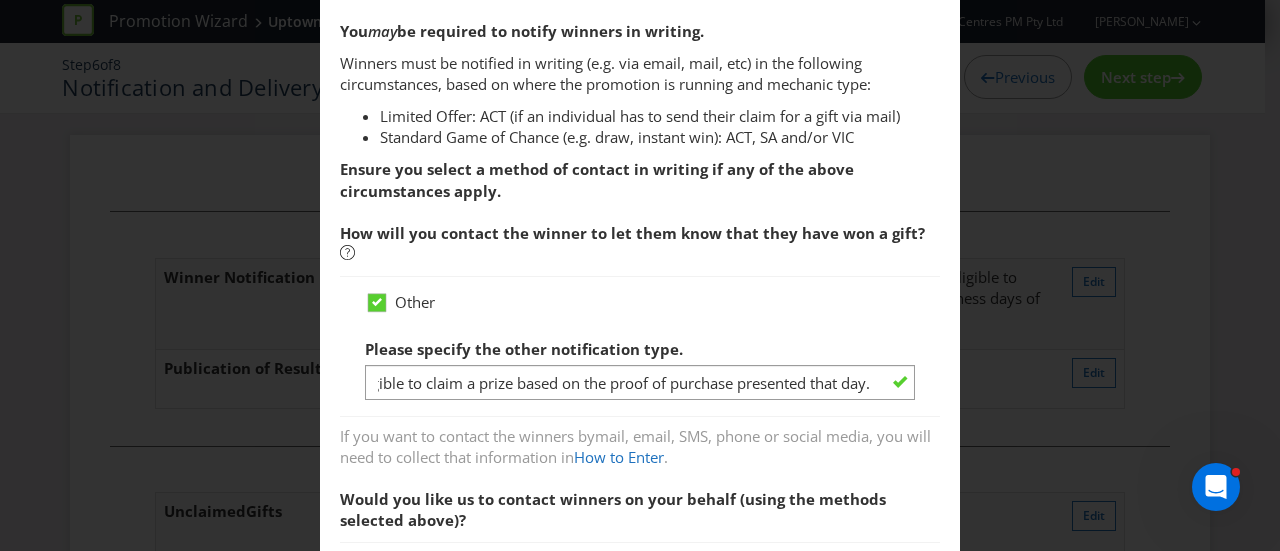 click on "Other" at bounding box center [640, 302] 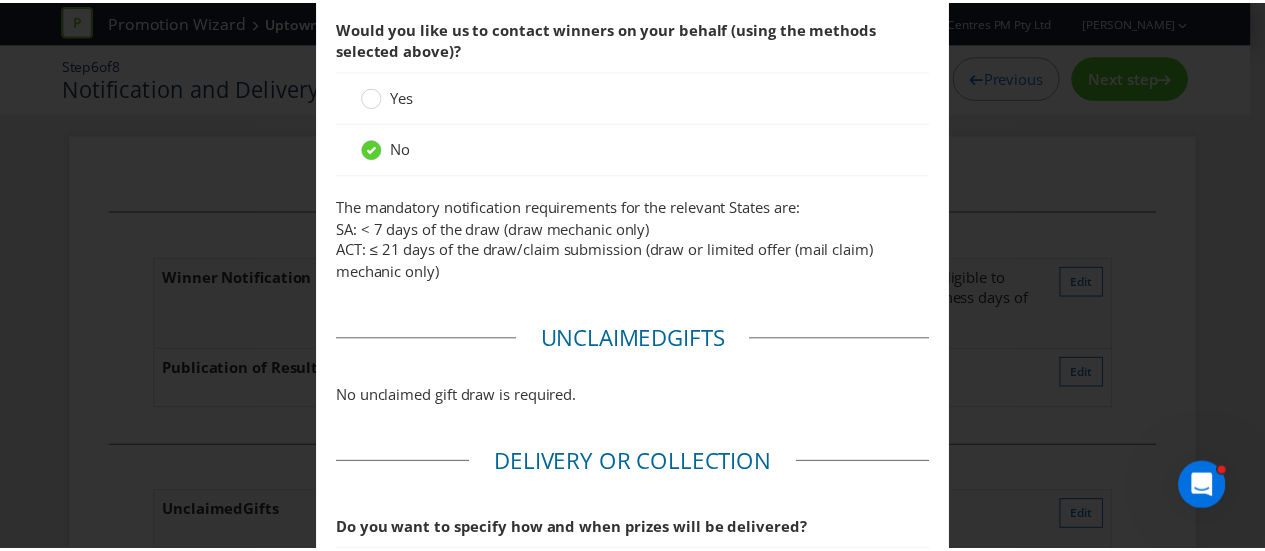 scroll, scrollTop: 1102, scrollLeft: 0, axis: vertical 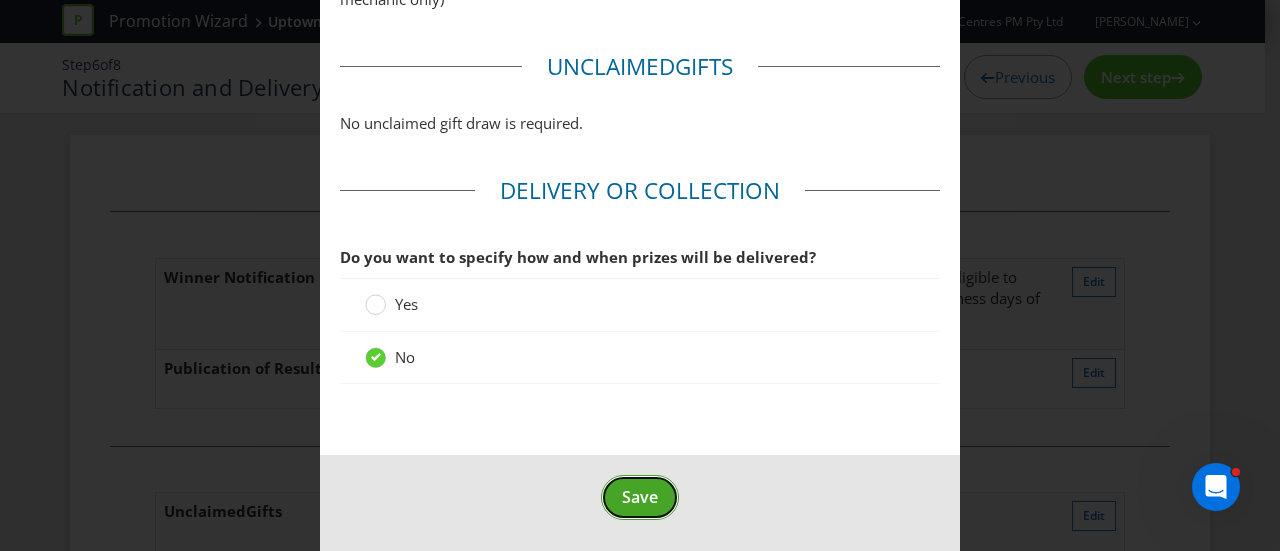 click on "Save" at bounding box center (640, 497) 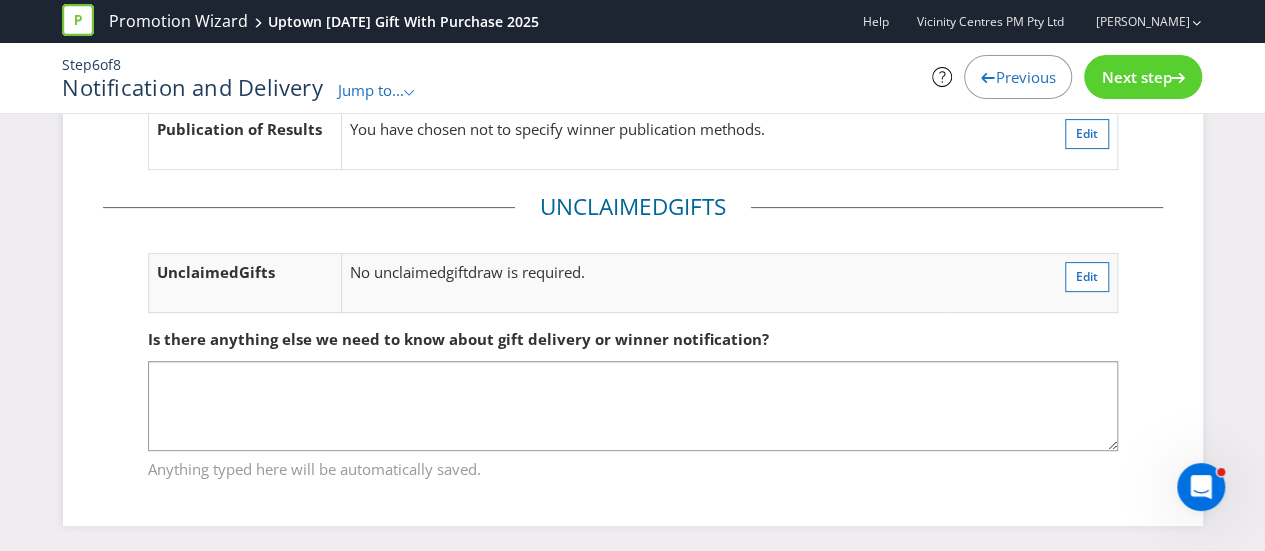 scroll, scrollTop: 0, scrollLeft: 0, axis: both 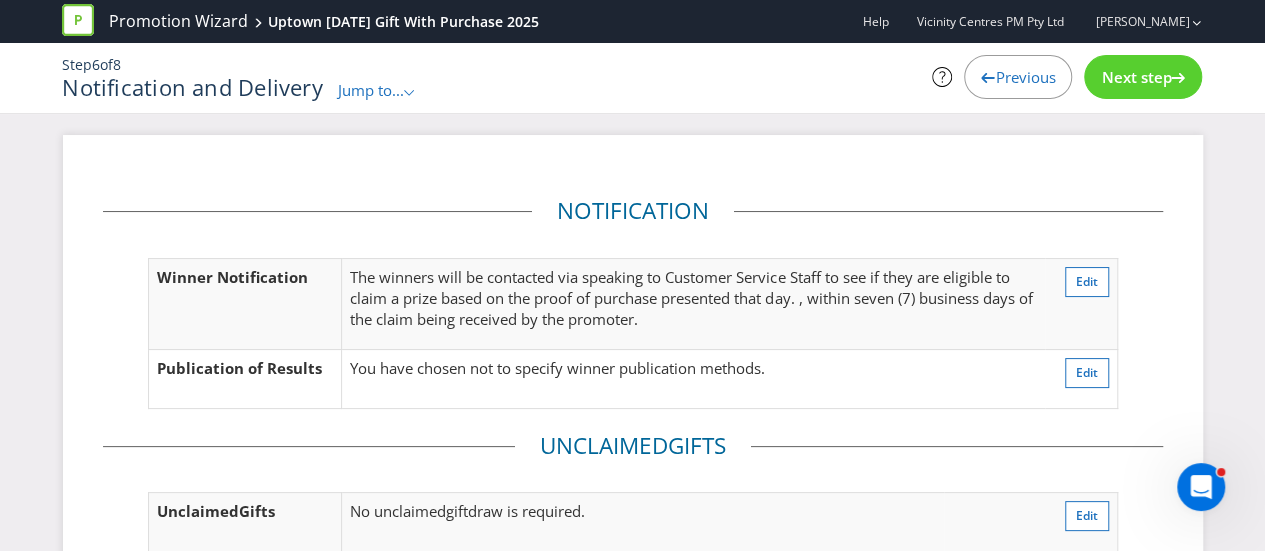 click on "Next step" at bounding box center (1136, 77) 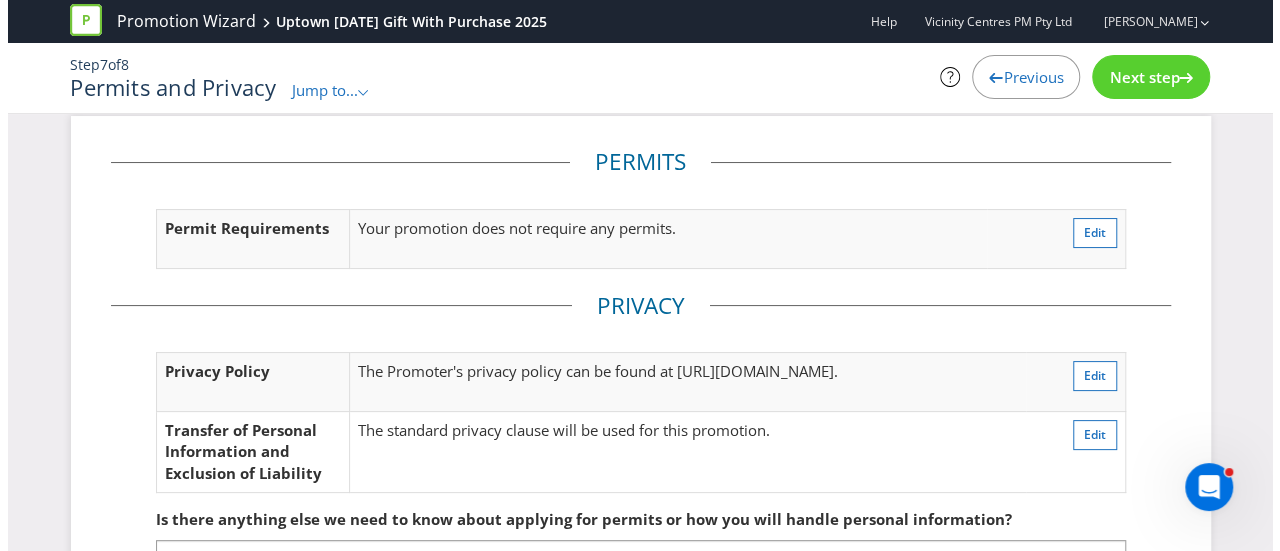 scroll, scrollTop: 0, scrollLeft: 0, axis: both 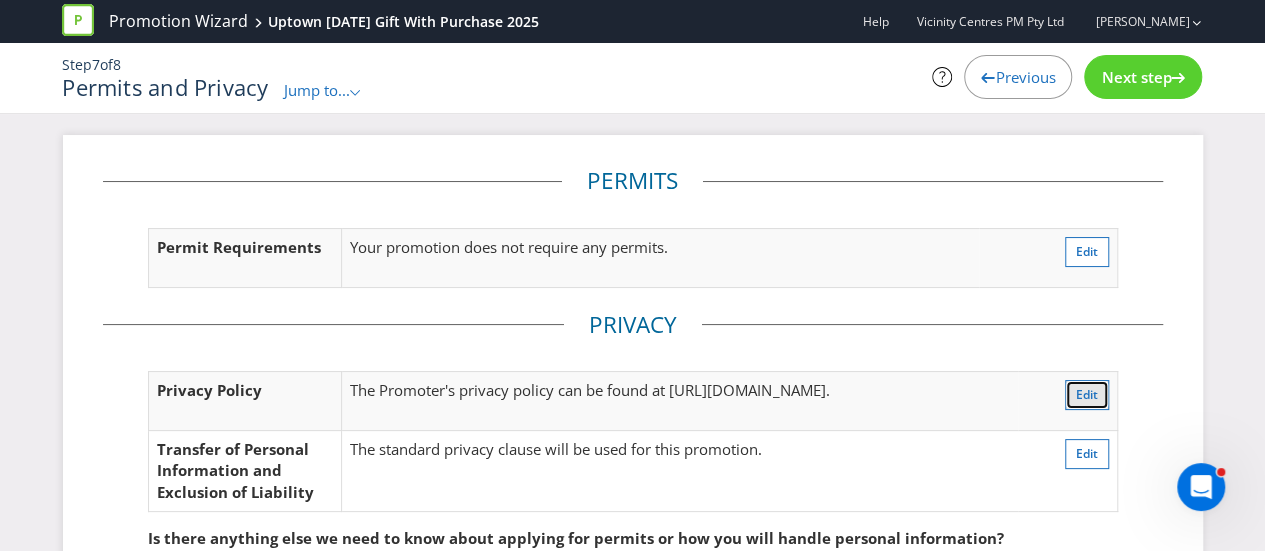 click on "Edit" at bounding box center [1087, 395] 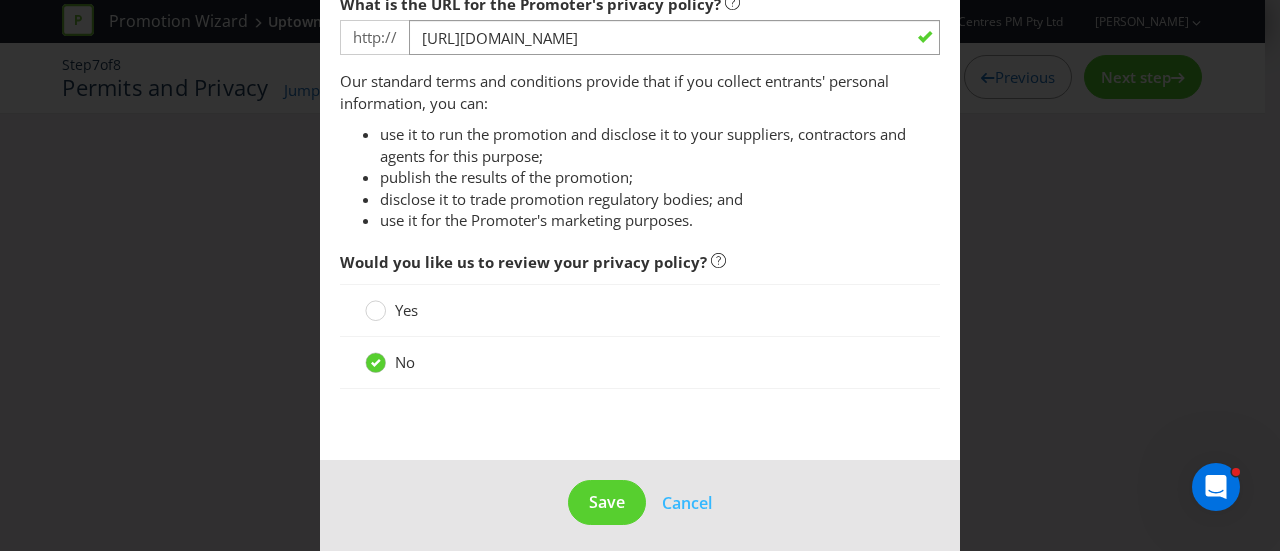 scroll, scrollTop: 316, scrollLeft: 0, axis: vertical 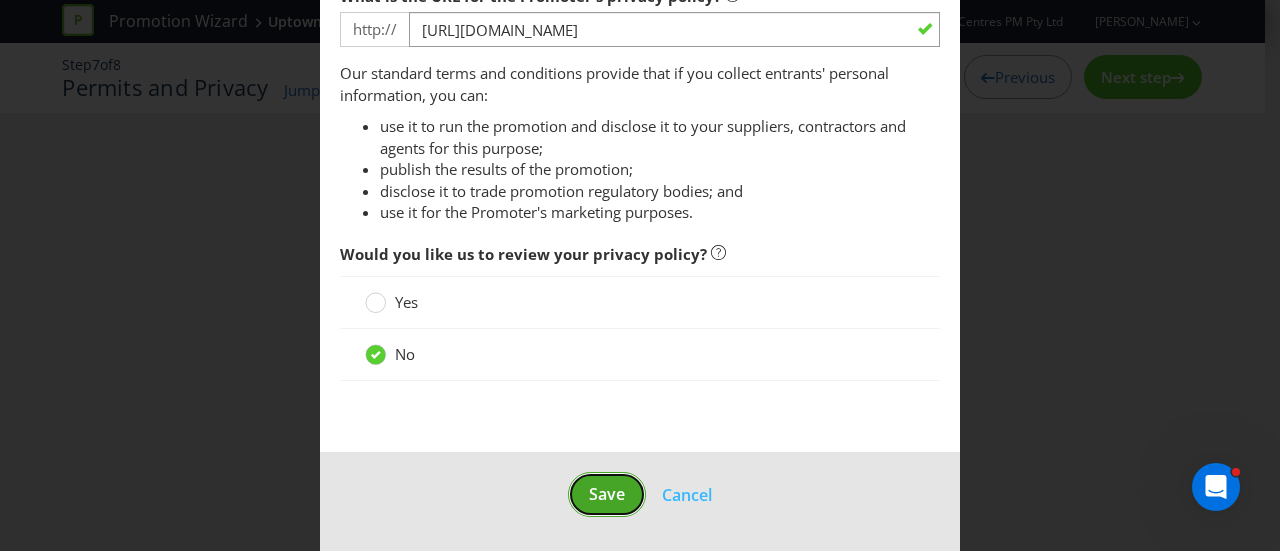 click on "Save" at bounding box center [607, 494] 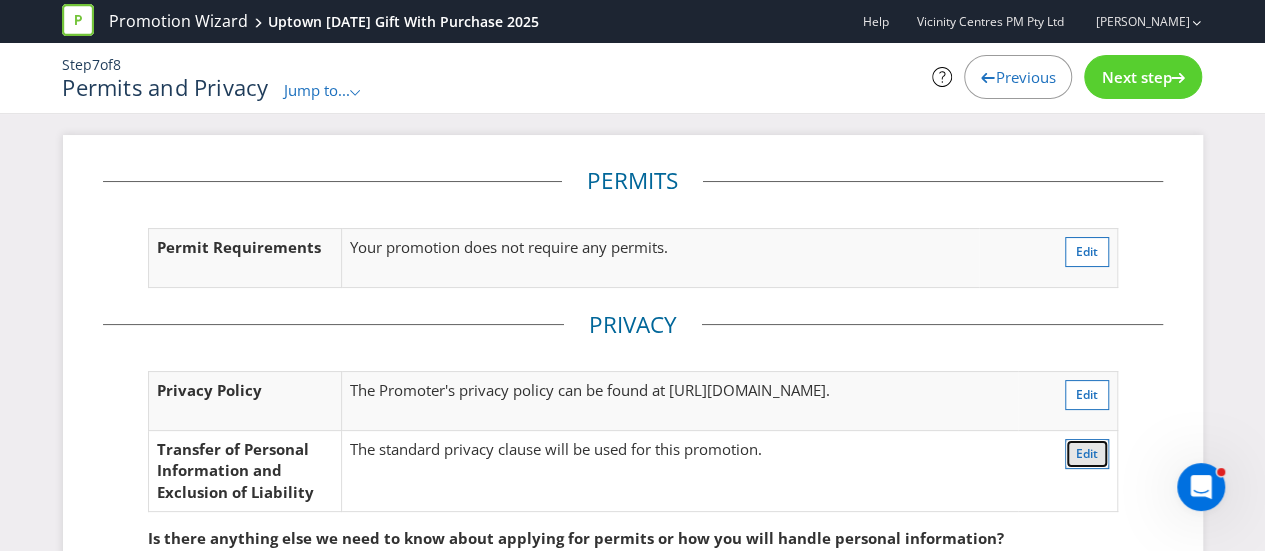 click on "Edit" at bounding box center [1087, 454] 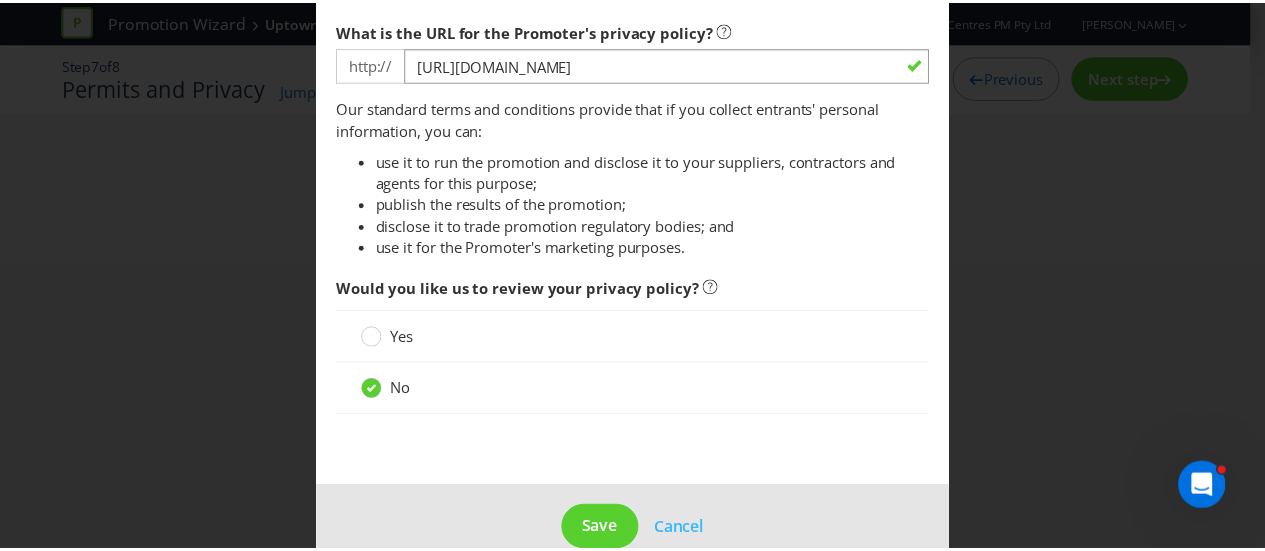 scroll, scrollTop: 316, scrollLeft: 0, axis: vertical 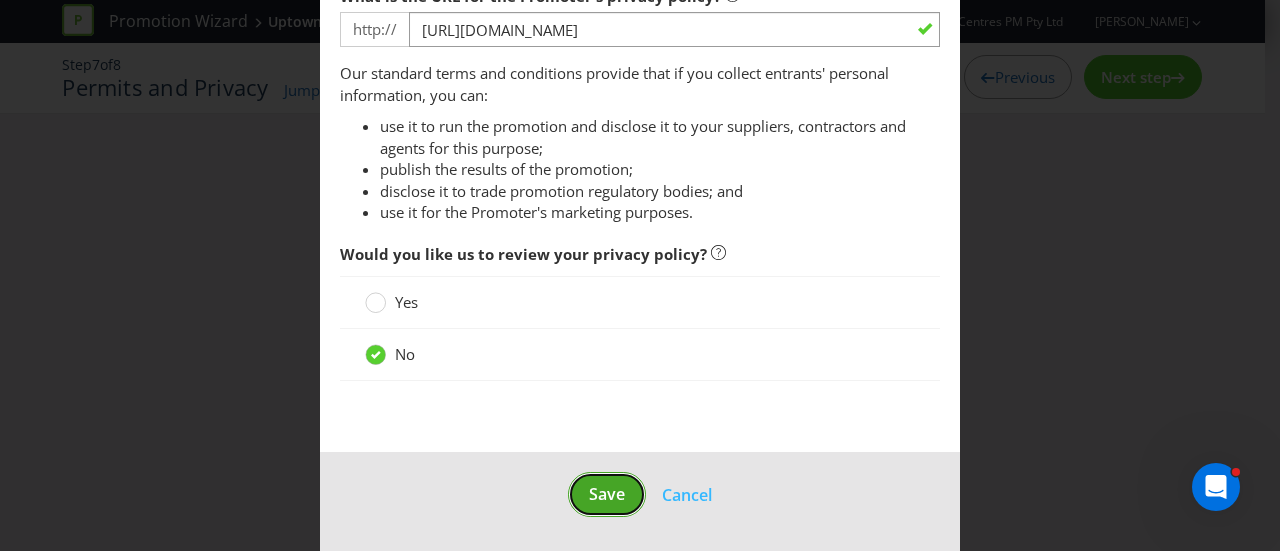click on "Save" at bounding box center [607, 494] 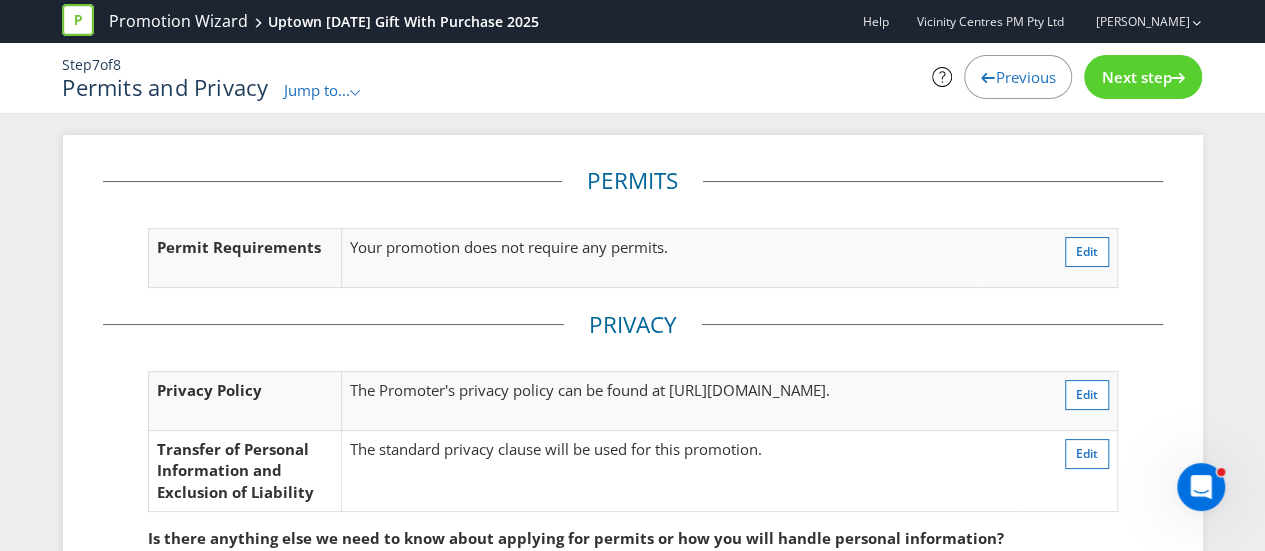 click on "Next step" at bounding box center (1136, 77) 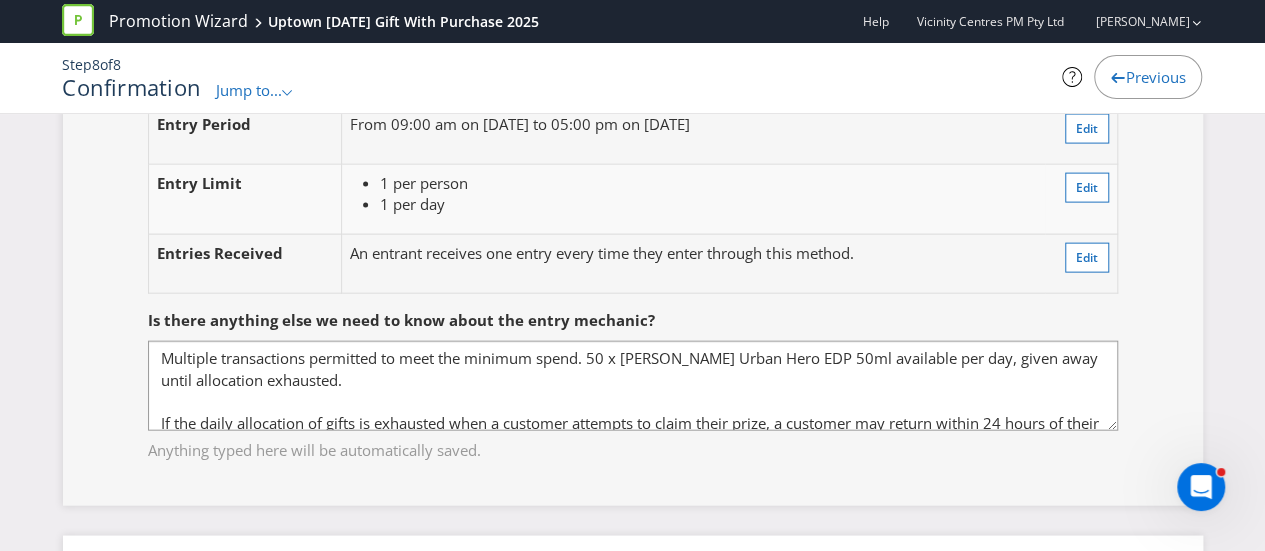 scroll, scrollTop: 2100, scrollLeft: 0, axis: vertical 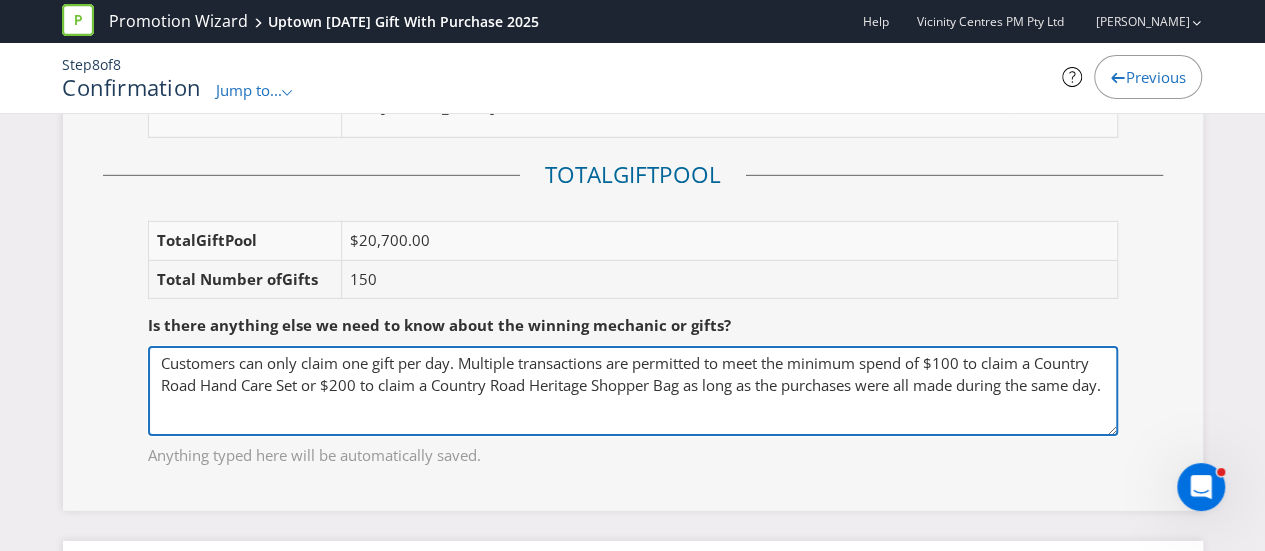 click on "Customers can only claim one gift per day. Multiple transactions are permitted to meet the minimum spend of $100 to claim a Country Road Hand Care Set or $200 to claim a Country Road Heritage Shopper Bag as long as the purchases were all made during the same day." at bounding box center (633, 391) 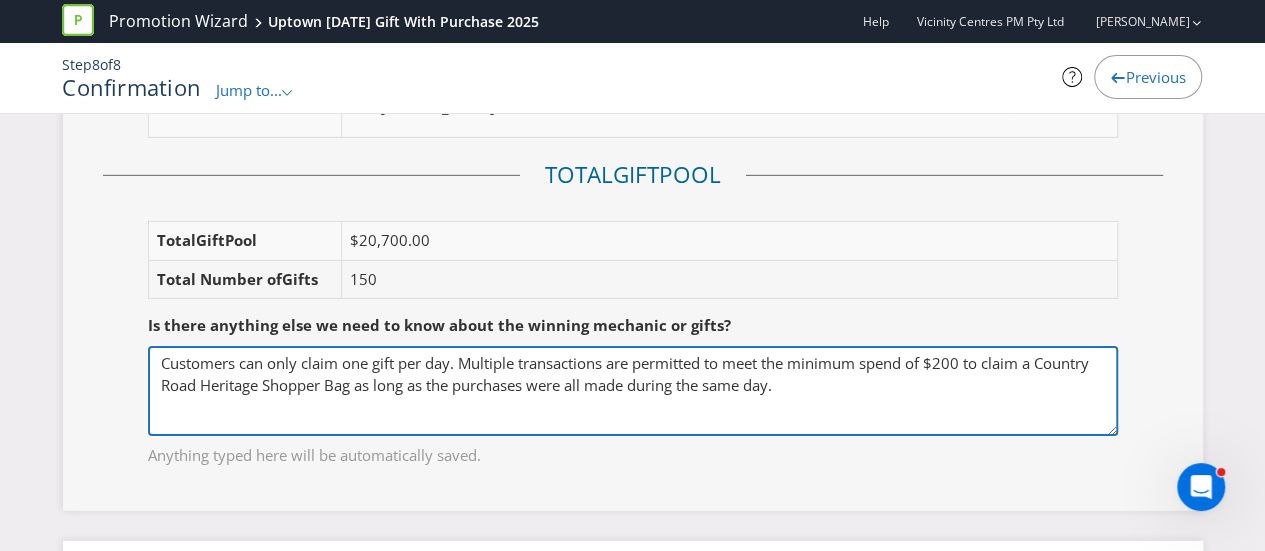 click on "Customers can only claim one gift per day. Multiple transactions are permitted to meet the minimum spend of $100 to claim a Country Road Hand Care Set or $200 to claim a Country Road Heritage Shopper Bag as long as the purchases were all made during the same day." at bounding box center (633, 391) 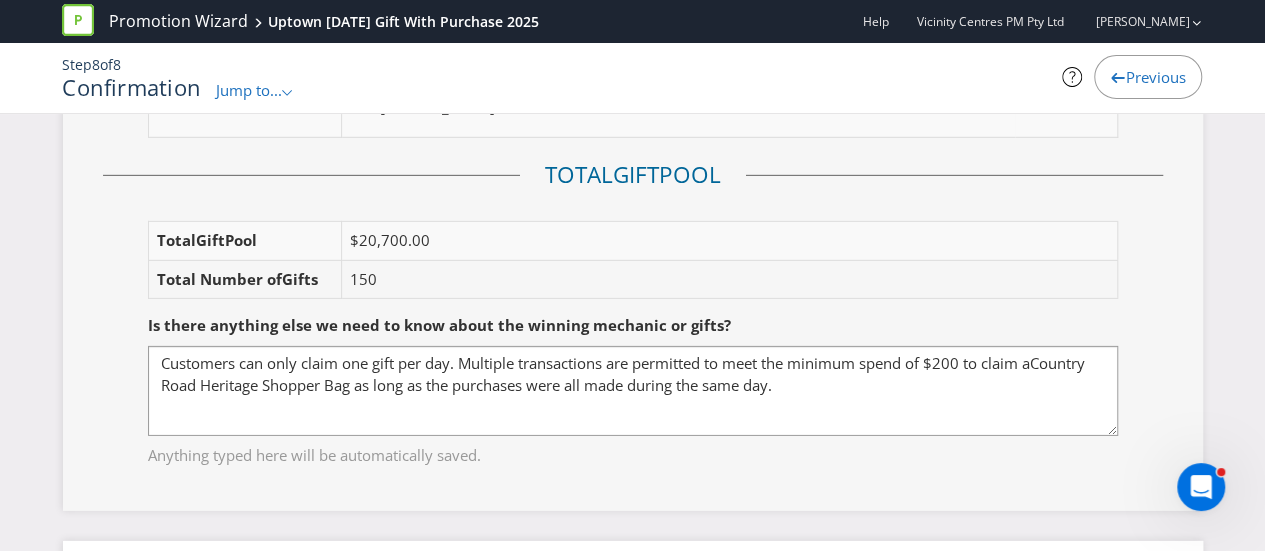 drag, startPoint x: 1020, startPoint y: 357, endPoint x: 785, endPoint y: 136, distance: 322.59262 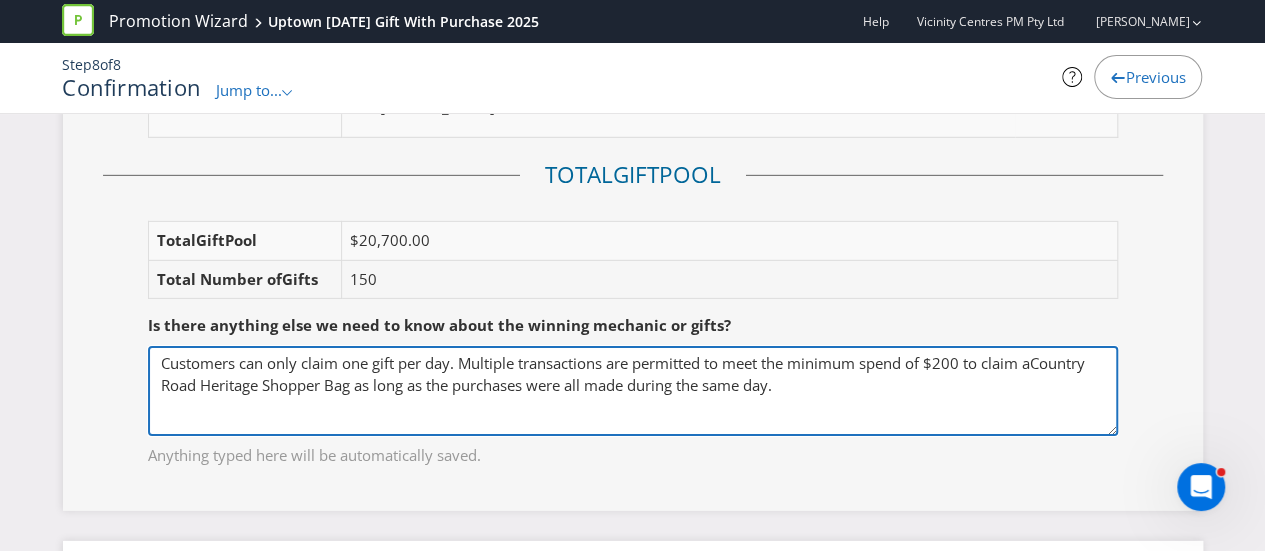 drag, startPoint x: 1004, startPoint y: 345, endPoint x: 1026, endPoint y: 351, distance: 22.803509 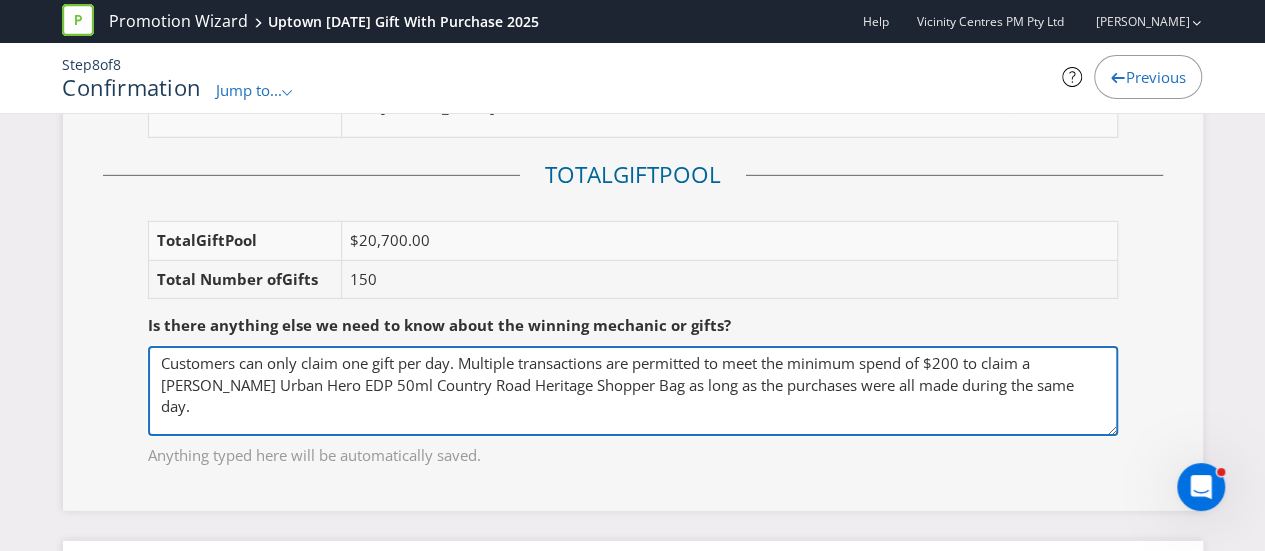 drag, startPoint x: 601, startPoint y: 373, endPoint x: 390, endPoint y: 373, distance: 211 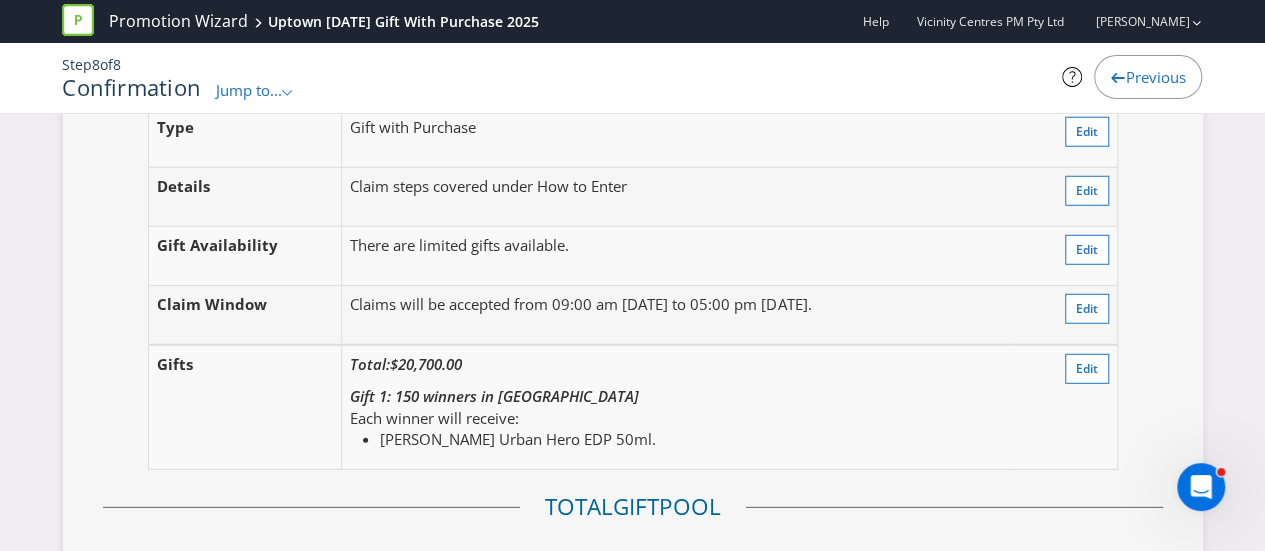 scroll, scrollTop: 2700, scrollLeft: 0, axis: vertical 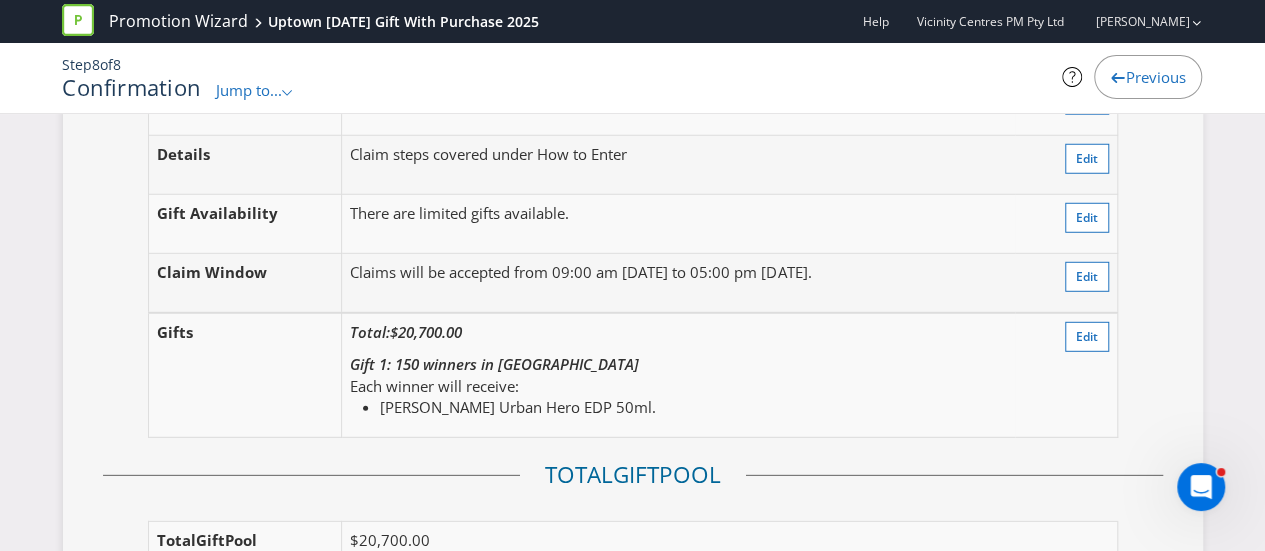 type on "Customers can only claim one gift per day. Multiple transactions are permitted to meet the minimum spend of $200 to claim a [PERSON_NAME] Urban Hero EDP 50ml as long as the purchases were all made during the same day." 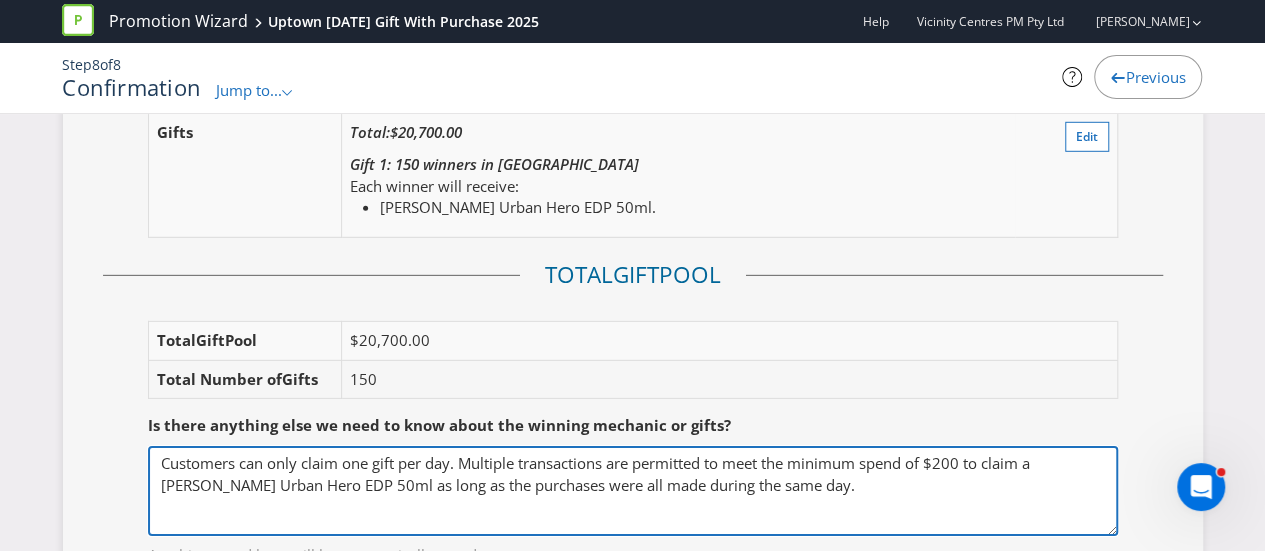 scroll, scrollTop: 3000, scrollLeft: 0, axis: vertical 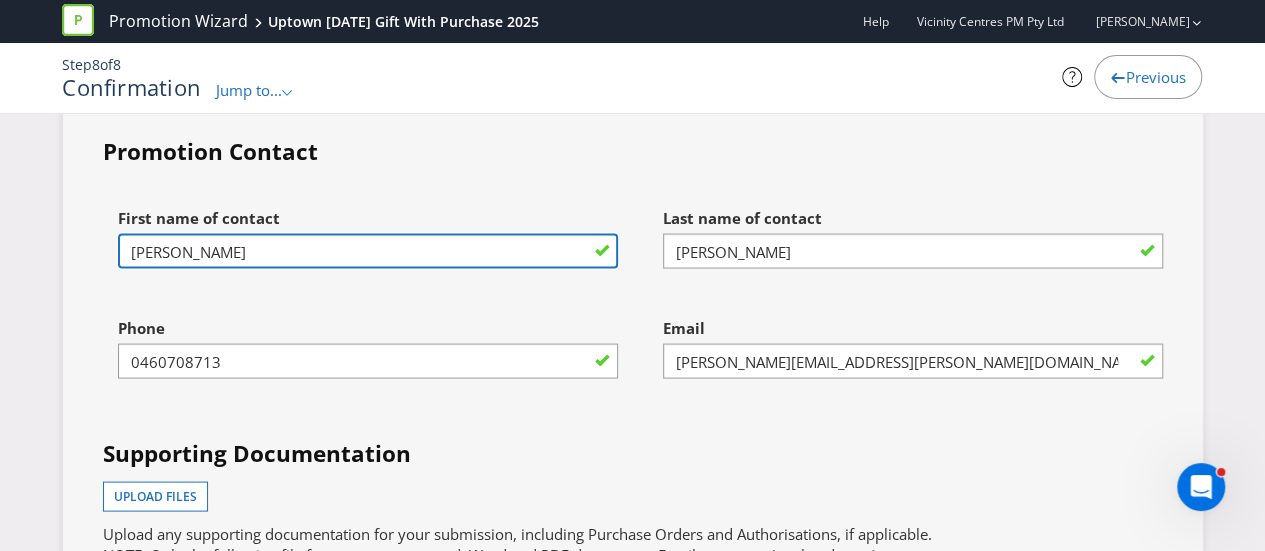 click on "[PERSON_NAME]" at bounding box center (368, 250) 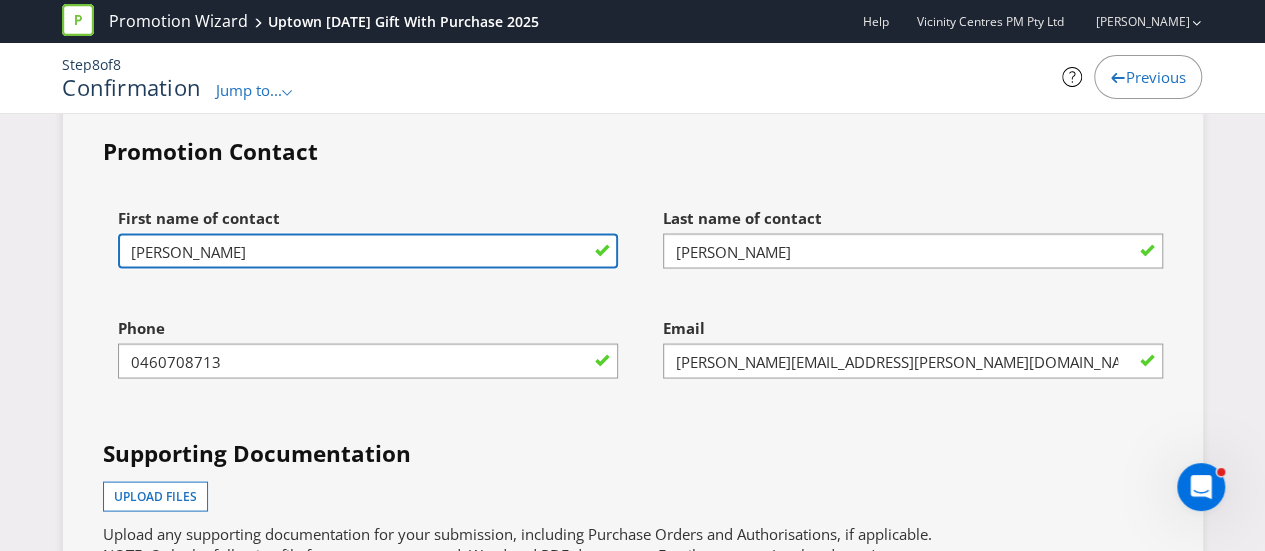 type on "[PERSON_NAME]" 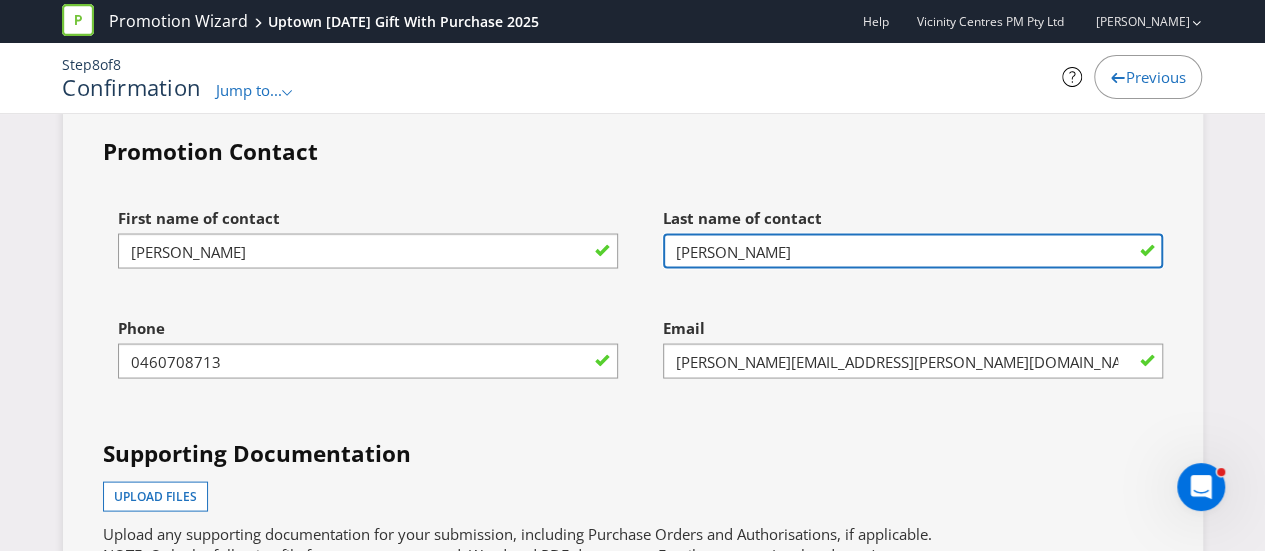 drag, startPoint x: 740, startPoint y: 221, endPoint x: 626, endPoint y: 223, distance: 114.01754 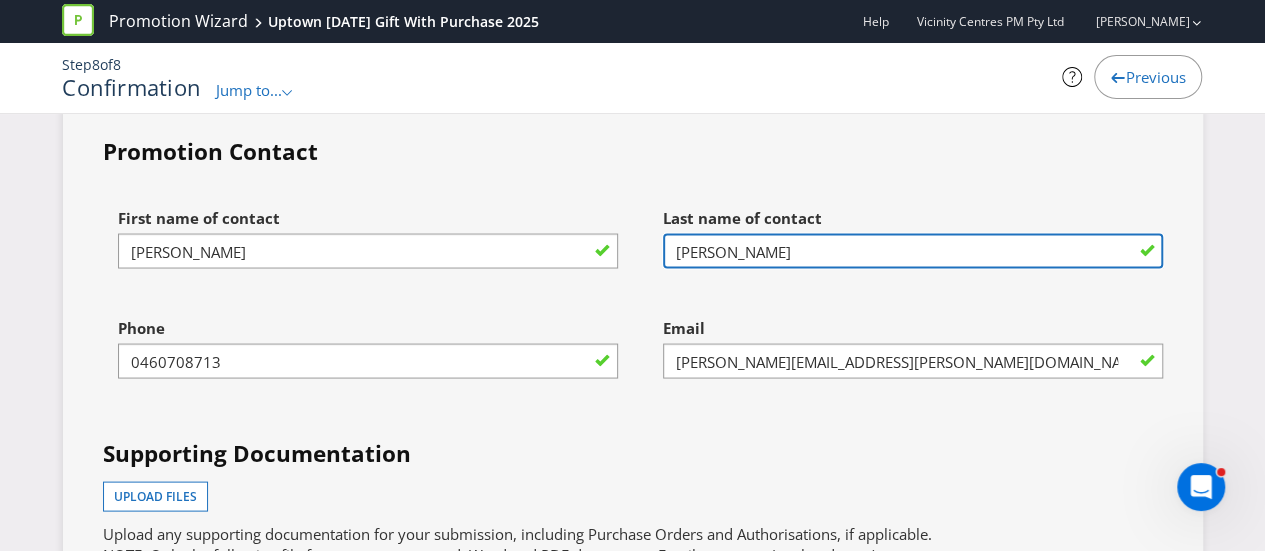type on "[PERSON_NAME]" 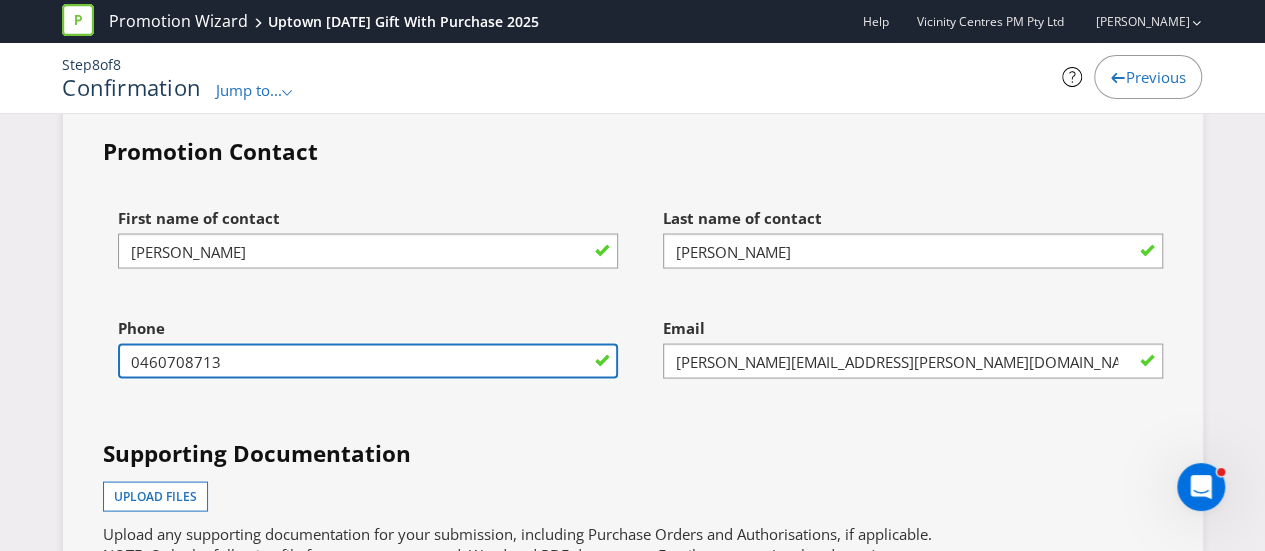 click on "0460708713" at bounding box center (368, 360) 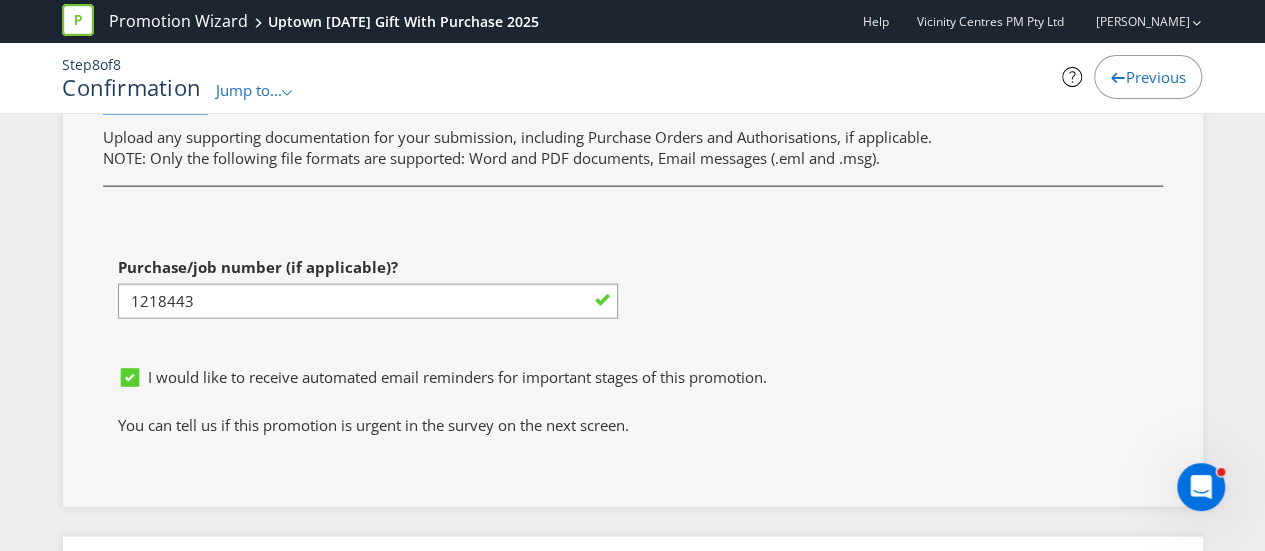 scroll, scrollTop: 6000, scrollLeft: 0, axis: vertical 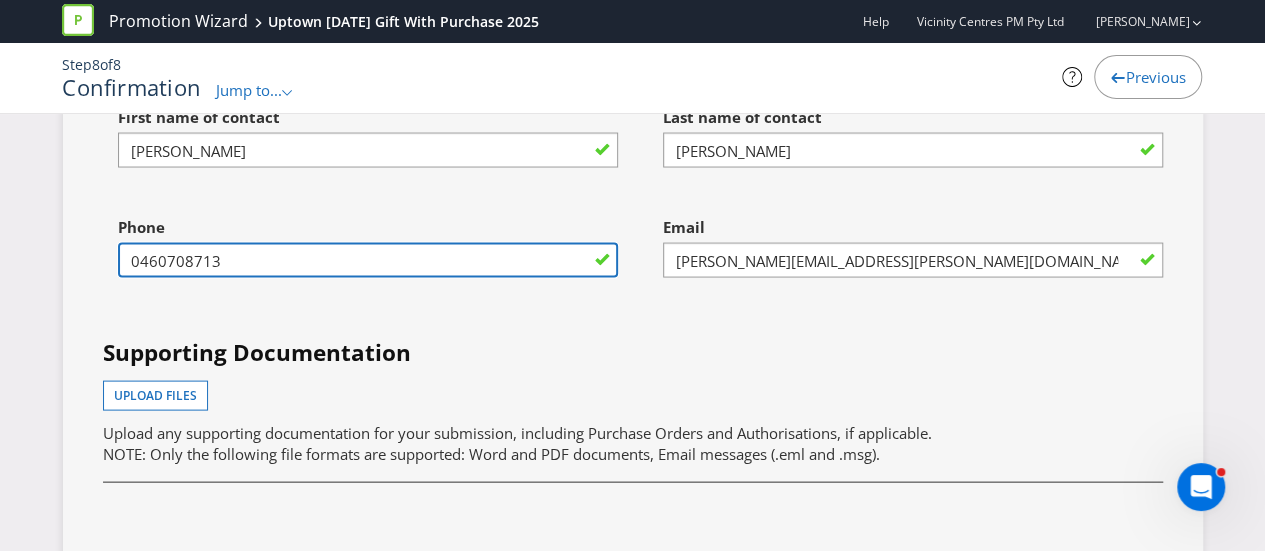 drag, startPoint x: 298, startPoint y: 239, endPoint x: 190, endPoint y: 239, distance: 108 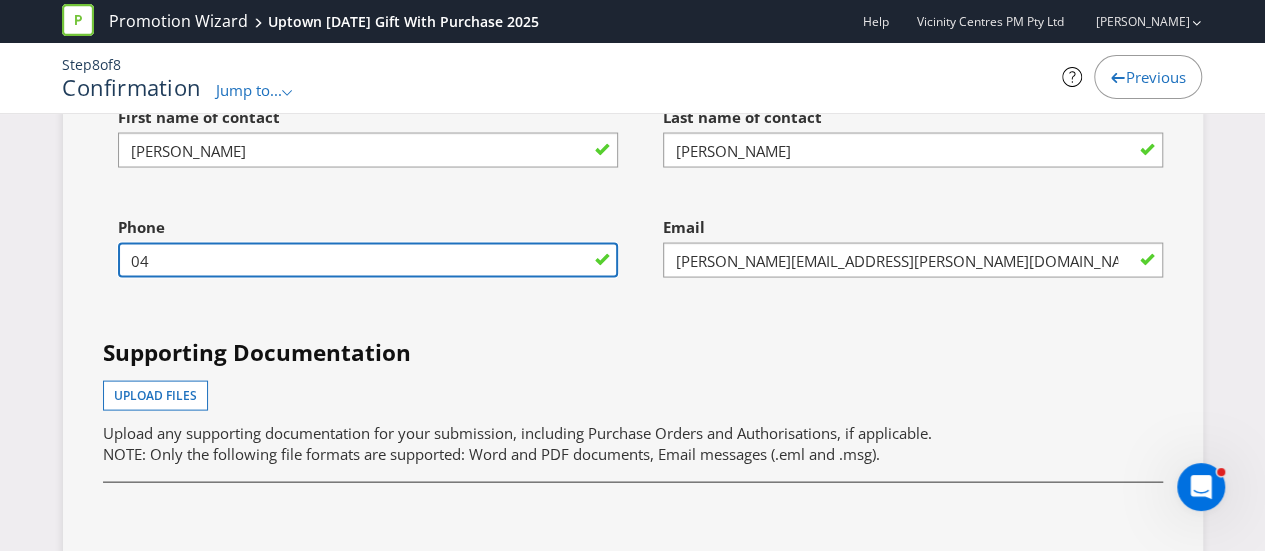 type on "04" 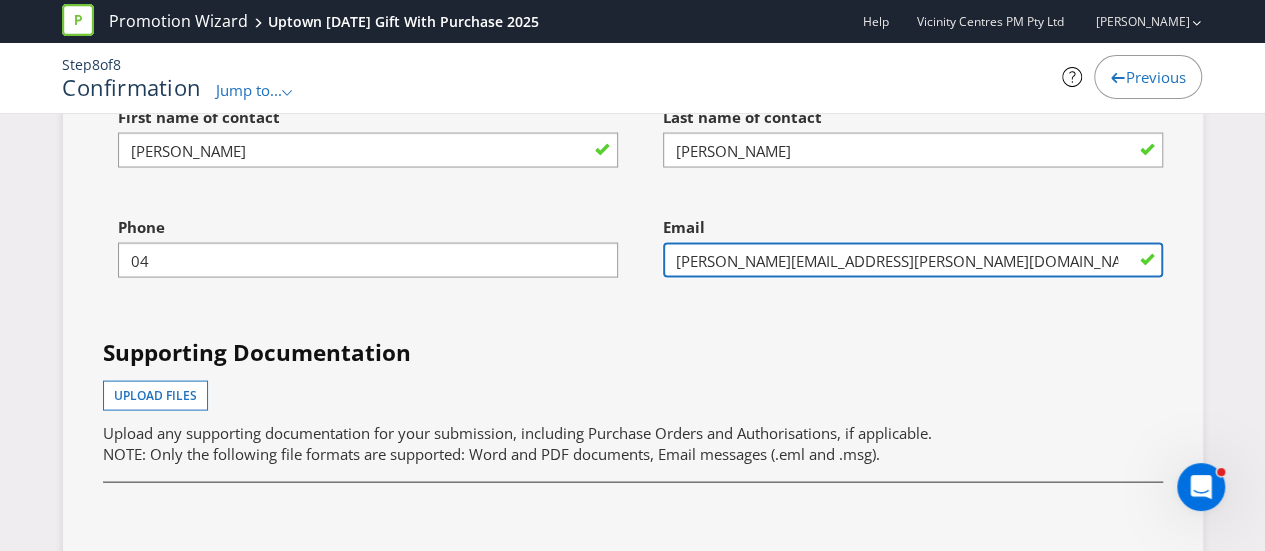 drag, startPoint x: 792, startPoint y: 236, endPoint x: 613, endPoint y: 225, distance: 179.33768 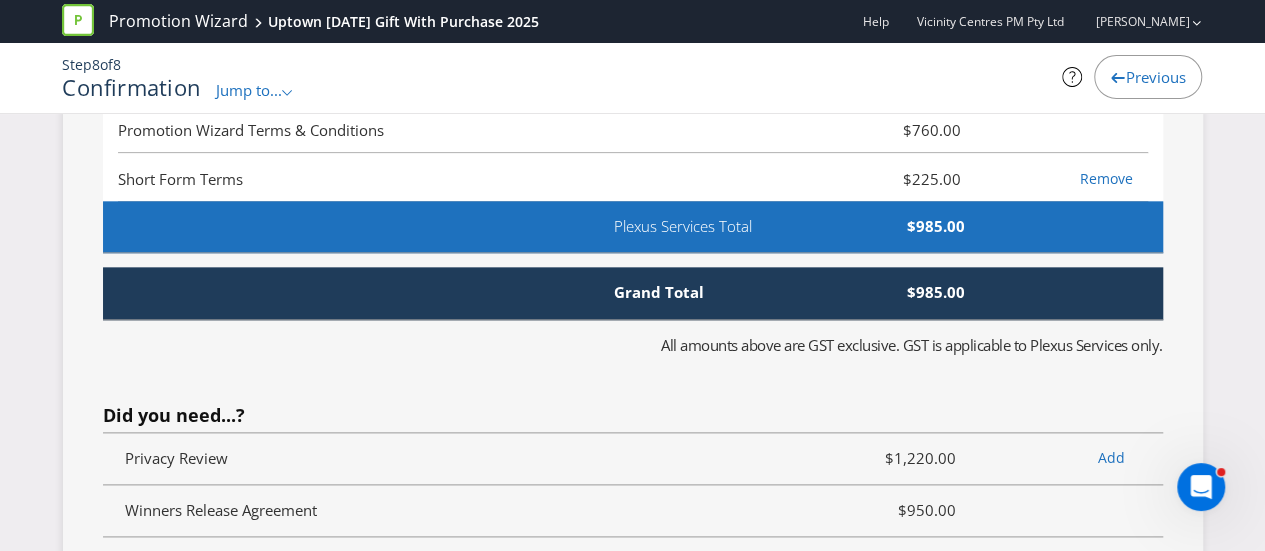scroll, scrollTop: 4772, scrollLeft: 0, axis: vertical 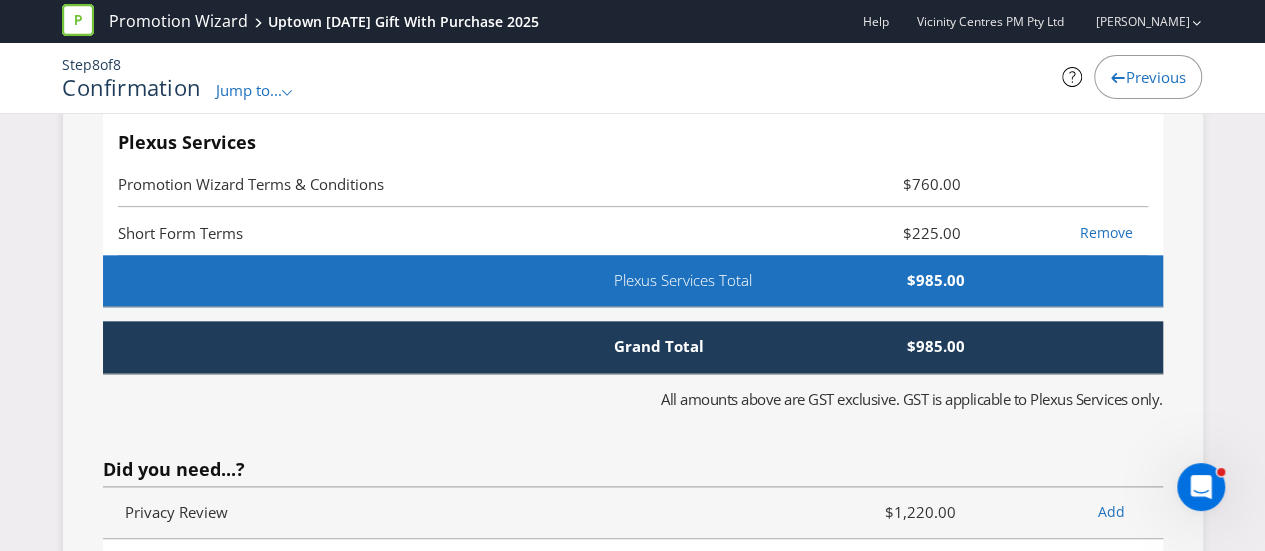 type on "[PERSON_NAME][EMAIL_ADDRESS][PERSON_NAME][DOMAIN_NAME]" 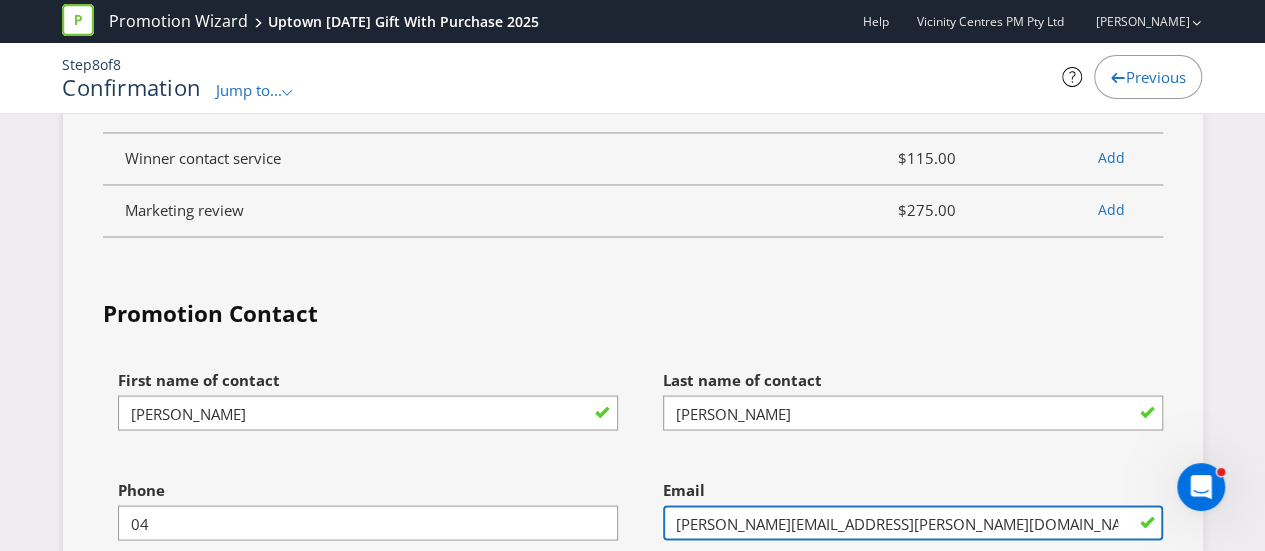 scroll, scrollTop: 5672, scrollLeft: 0, axis: vertical 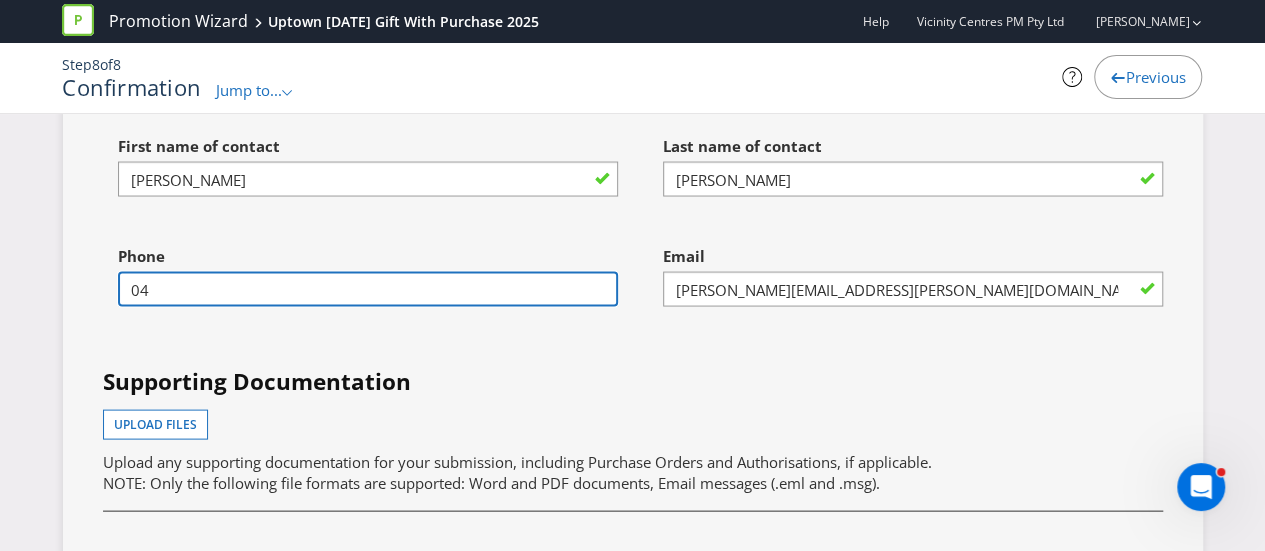 click on "04" at bounding box center (368, 288) 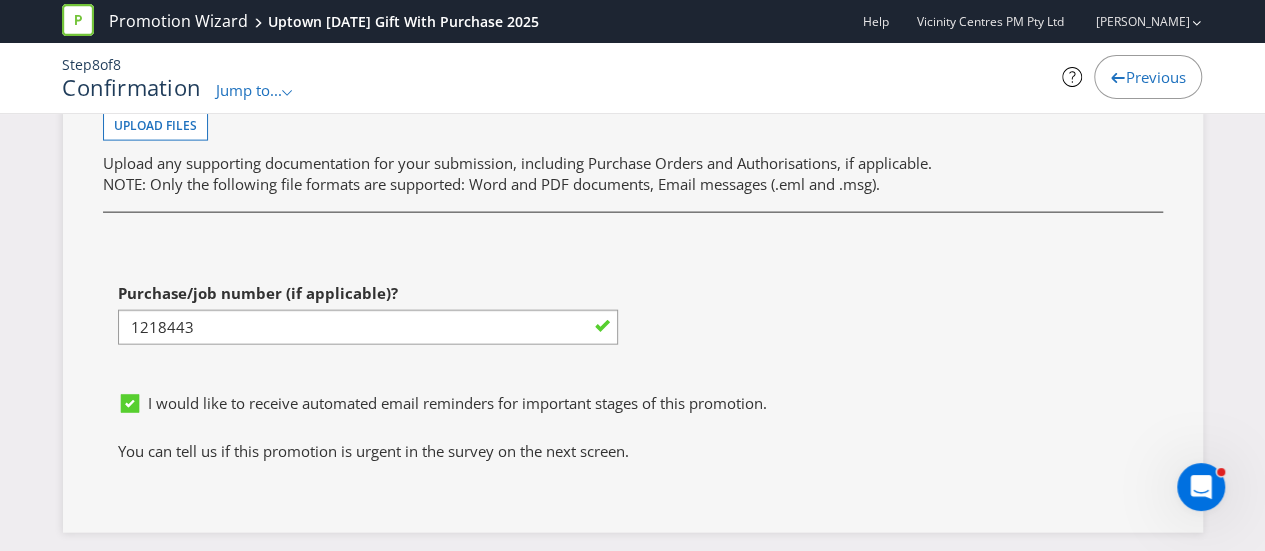 scroll, scrollTop: 5972, scrollLeft: 0, axis: vertical 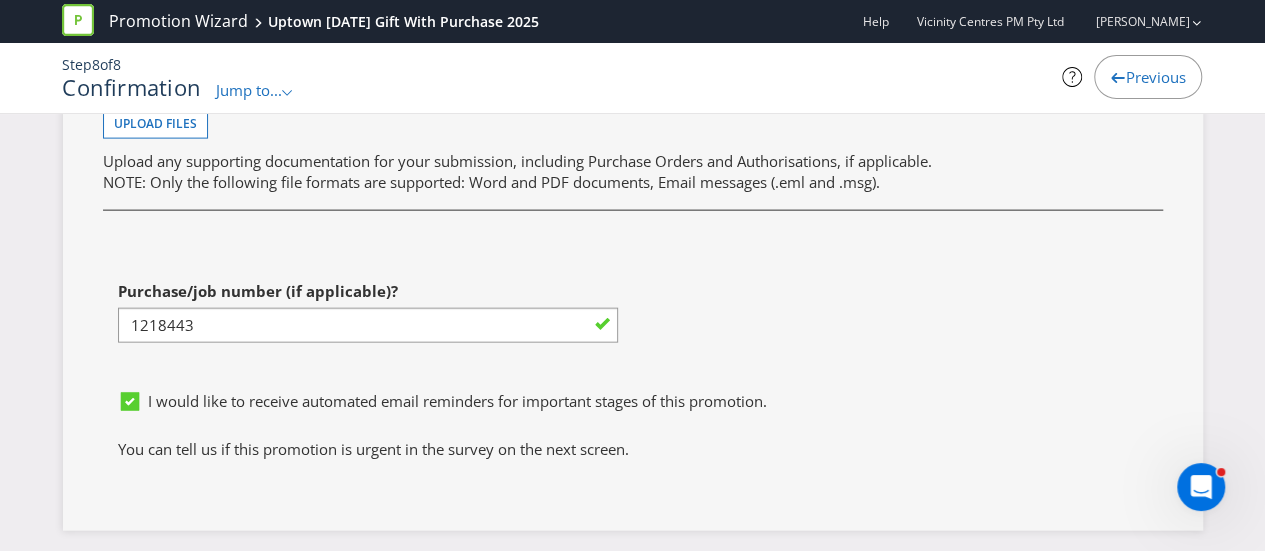 type on "0478 981 928" 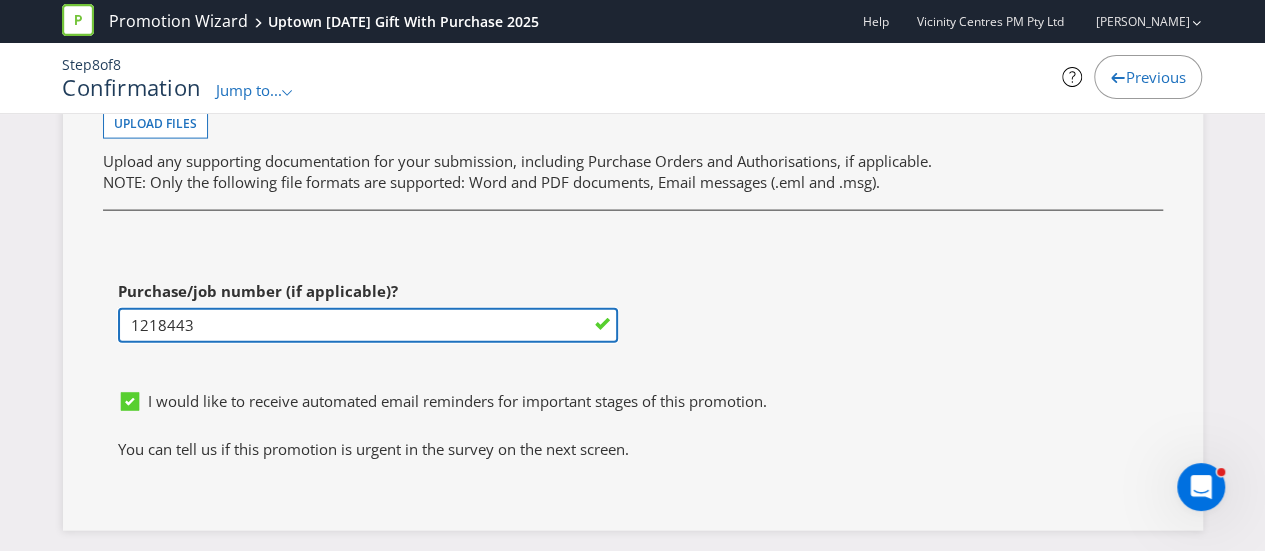 click on "1218443" at bounding box center [368, 325] 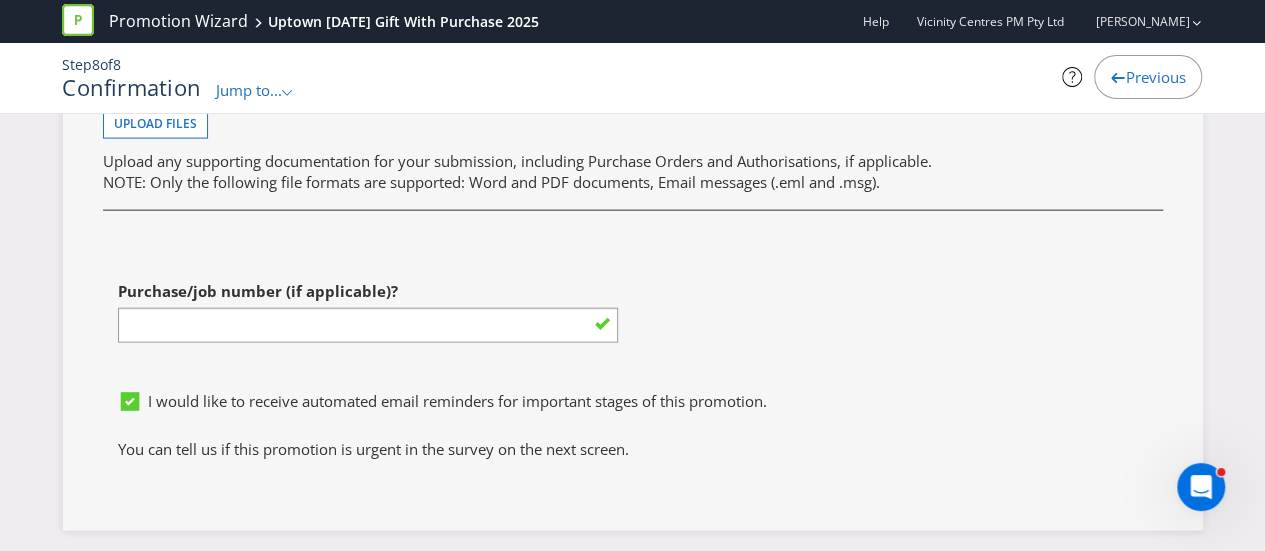 type on "INSERT PO NUMBER BEFORE YOU SUBMIT - use Plexus Vendor no. 329371 internally to obtain PO & add here" 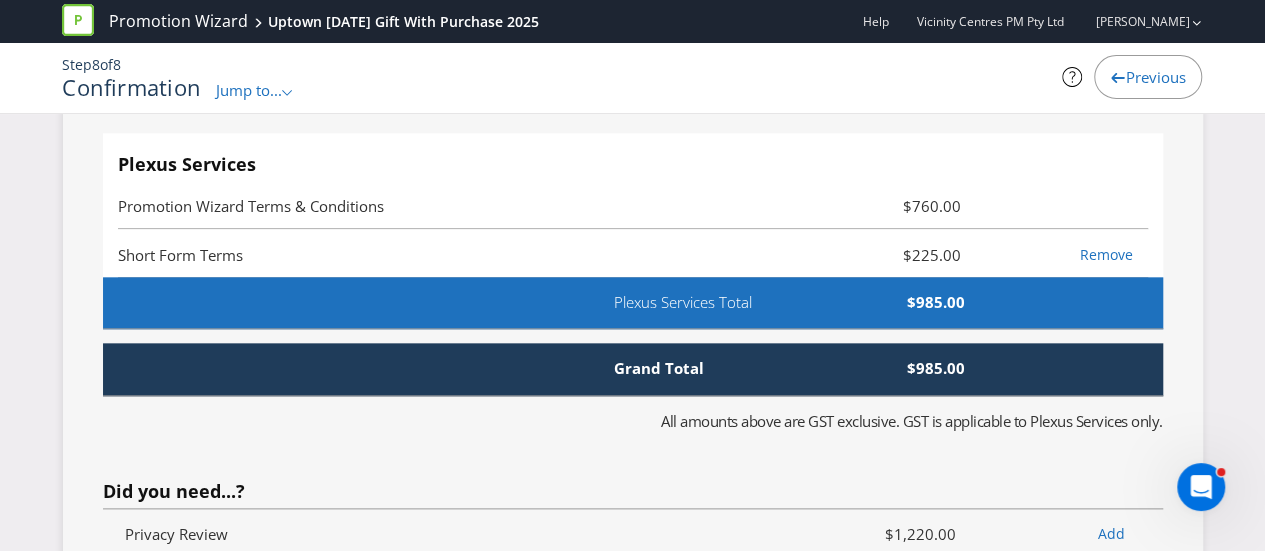scroll, scrollTop: 4752, scrollLeft: 0, axis: vertical 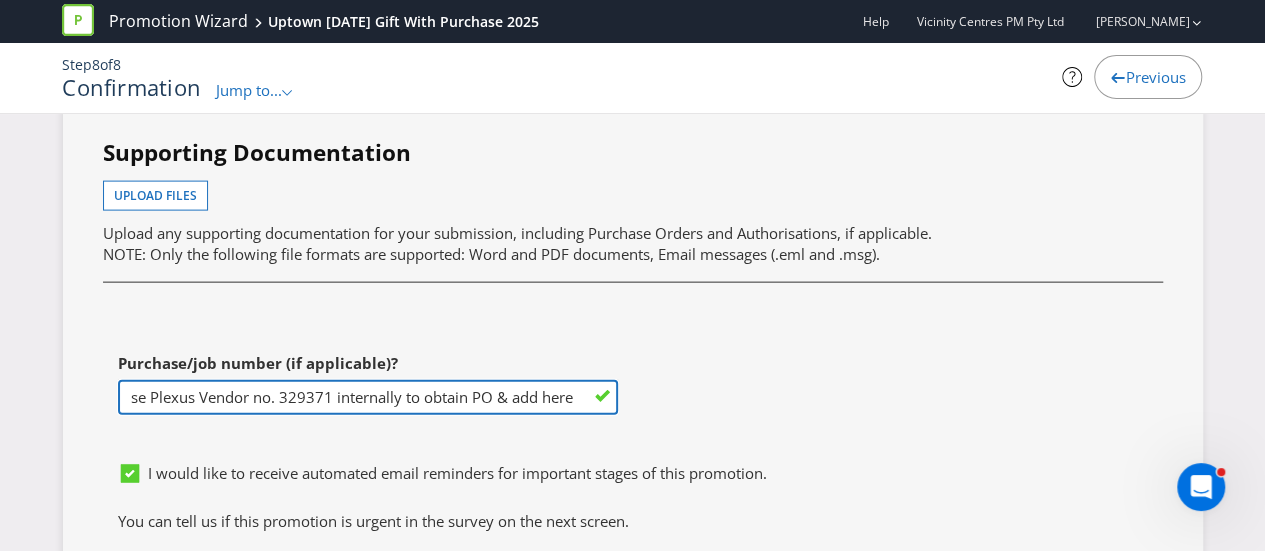 drag, startPoint x: 126, startPoint y: 370, endPoint x: 708, endPoint y: 407, distance: 583.1749 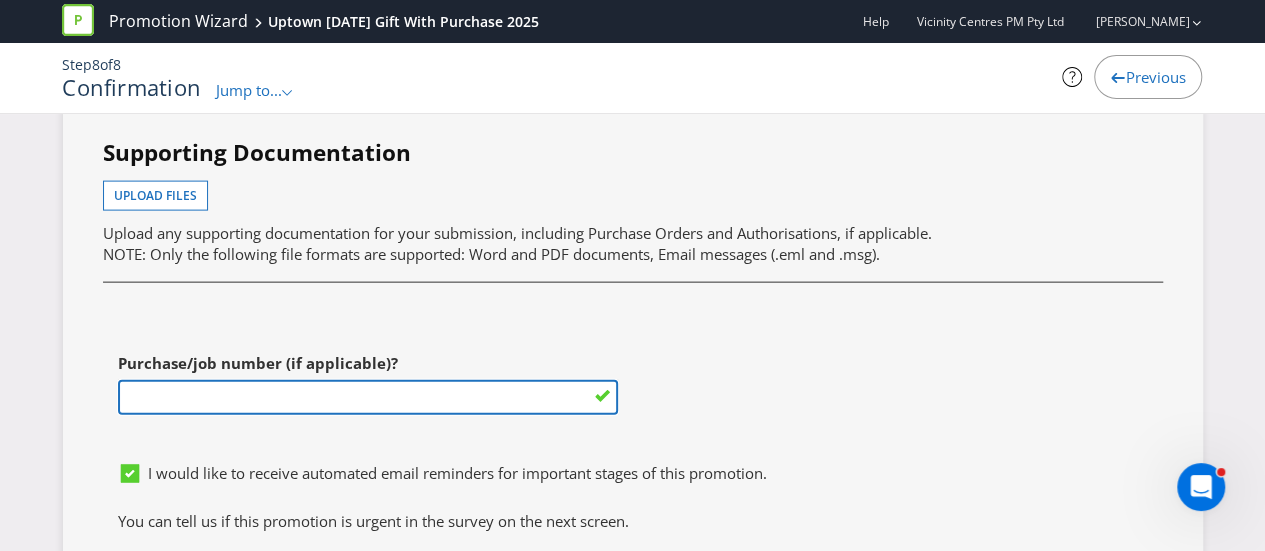 scroll, scrollTop: 0, scrollLeft: 0, axis: both 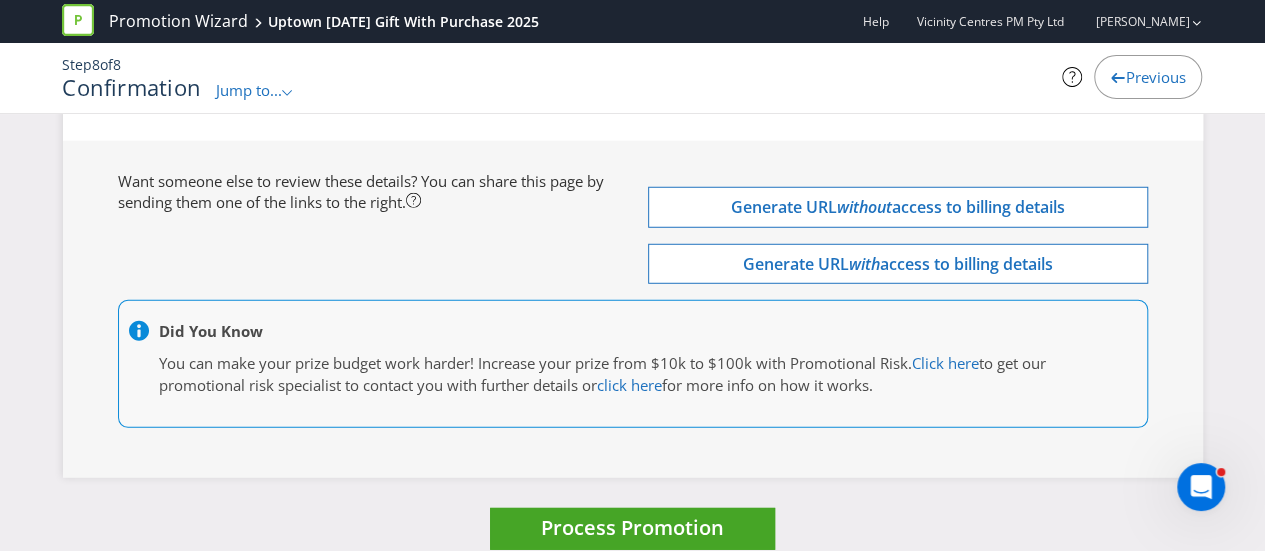 type on "1234736" 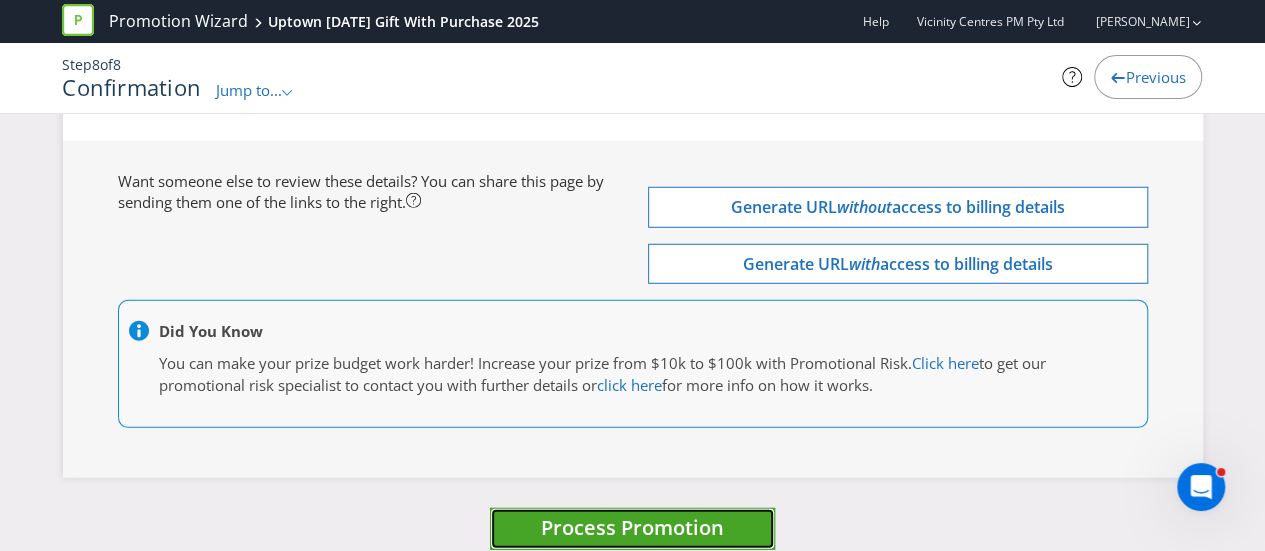 click on "Process Promotion" at bounding box center (632, 527) 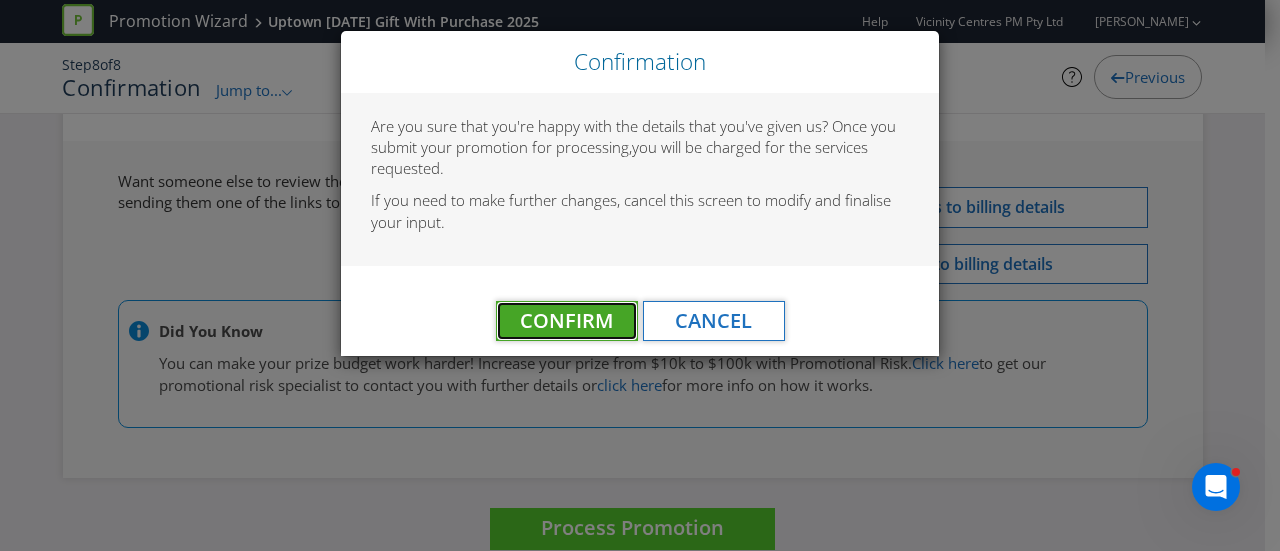 click on "Confirm" at bounding box center (566, 320) 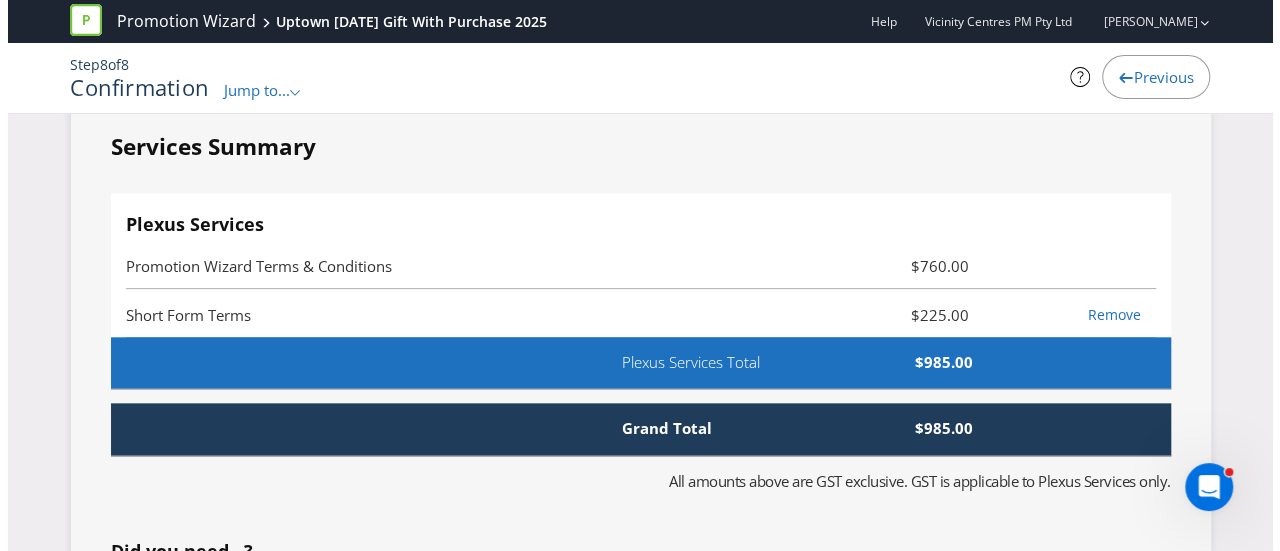 scroll, scrollTop: 0, scrollLeft: 0, axis: both 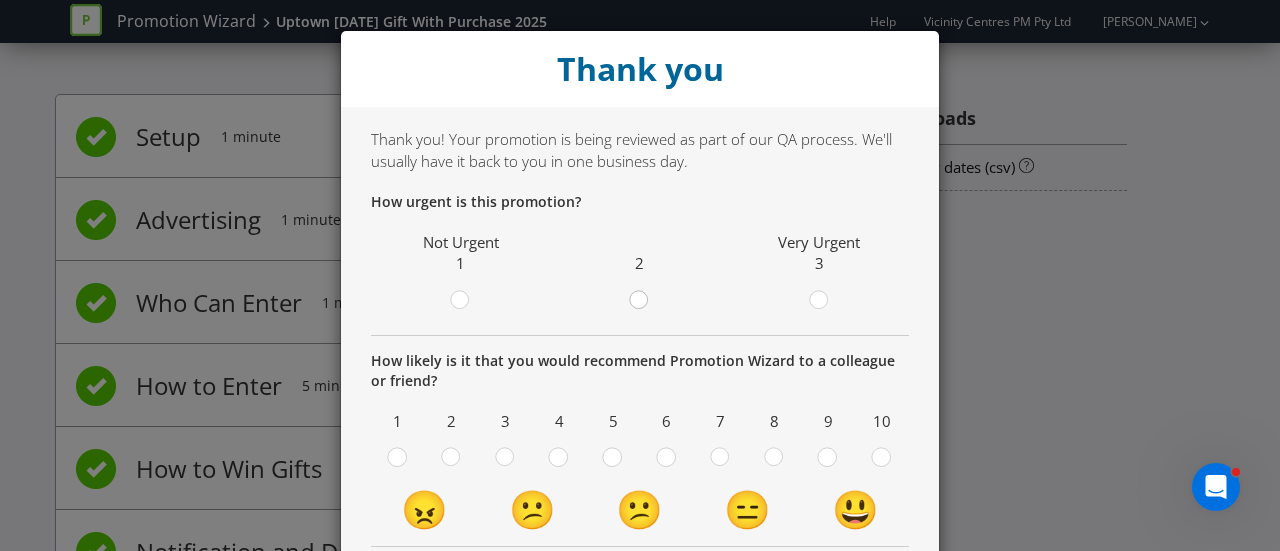 click 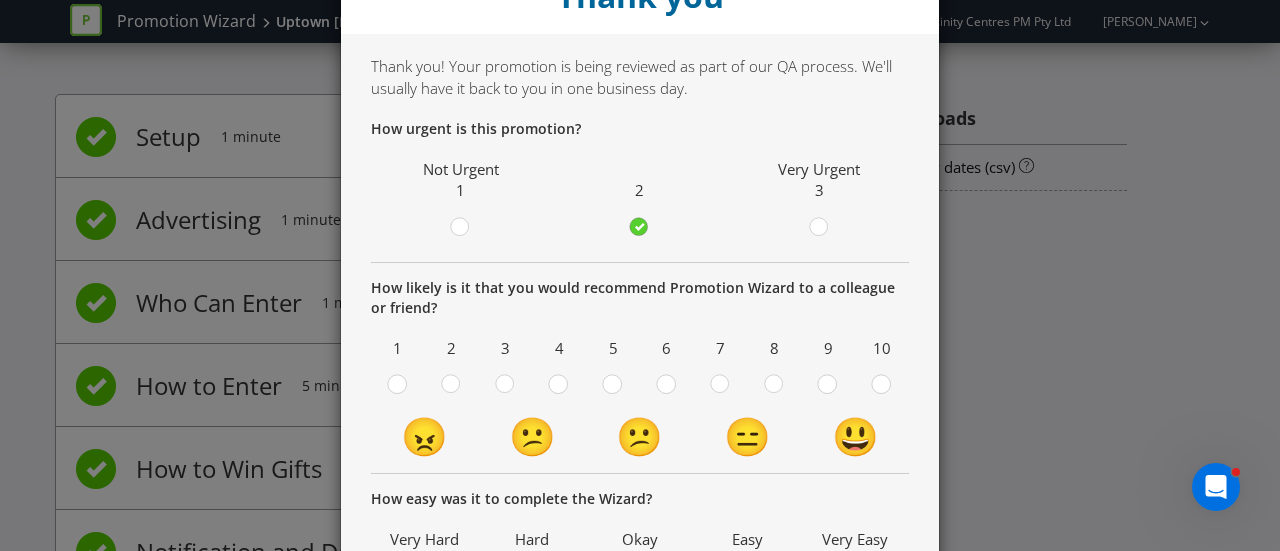 scroll, scrollTop: 100, scrollLeft: 0, axis: vertical 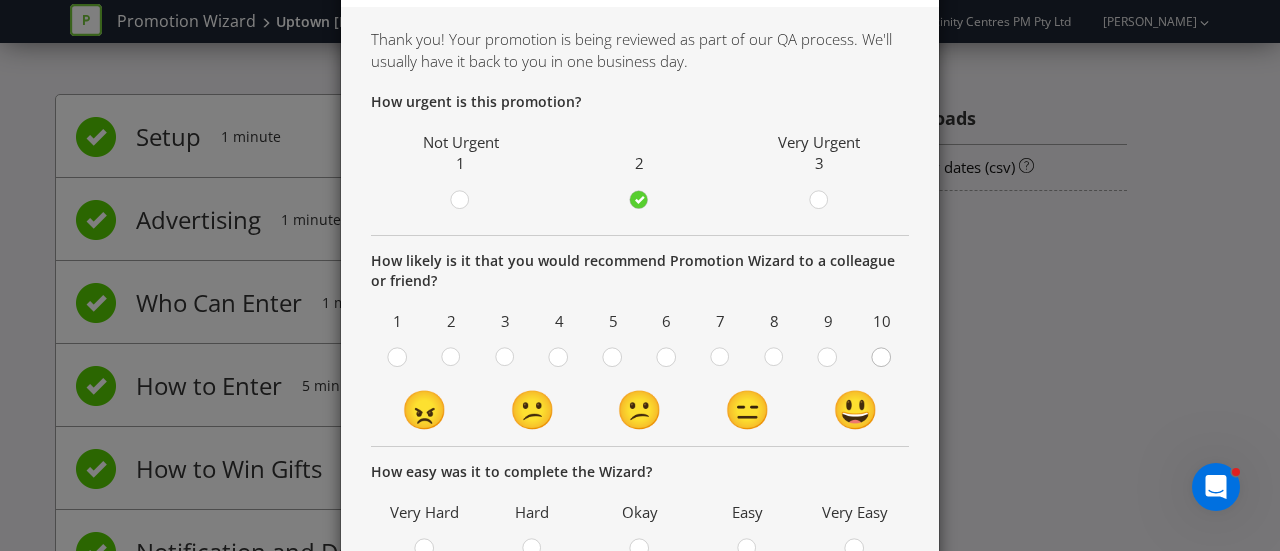 click at bounding box center [882, 351] 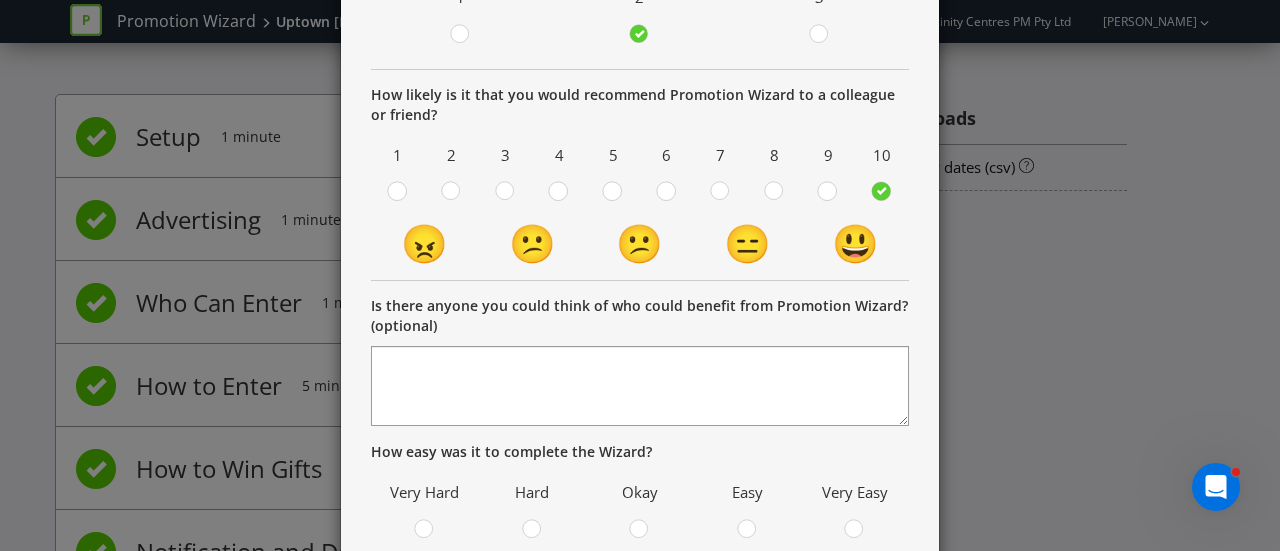 scroll, scrollTop: 500, scrollLeft: 0, axis: vertical 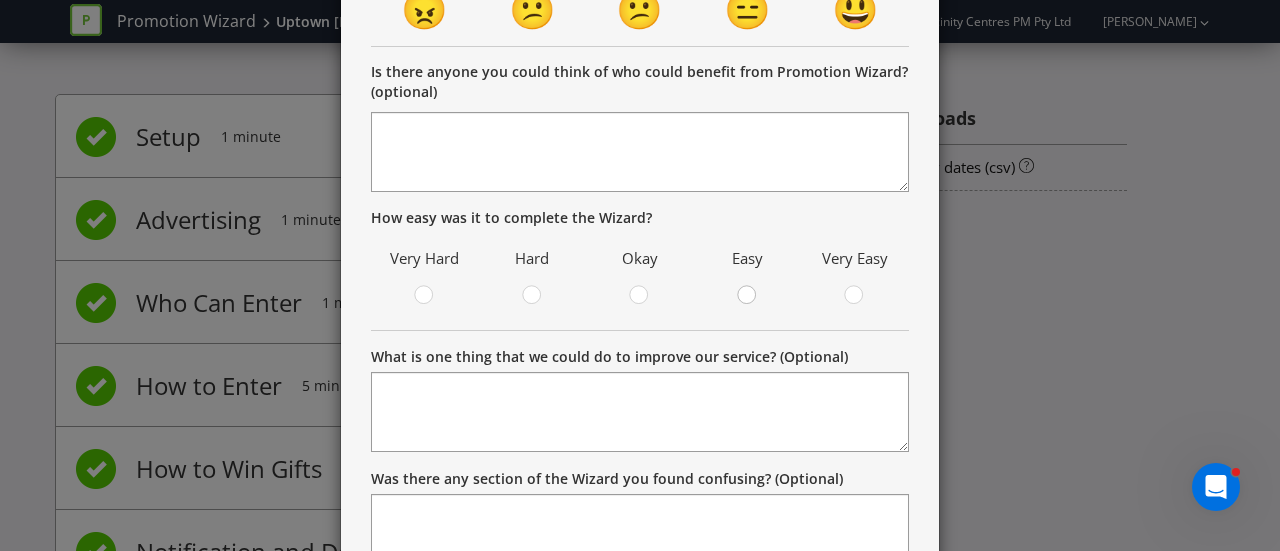 click 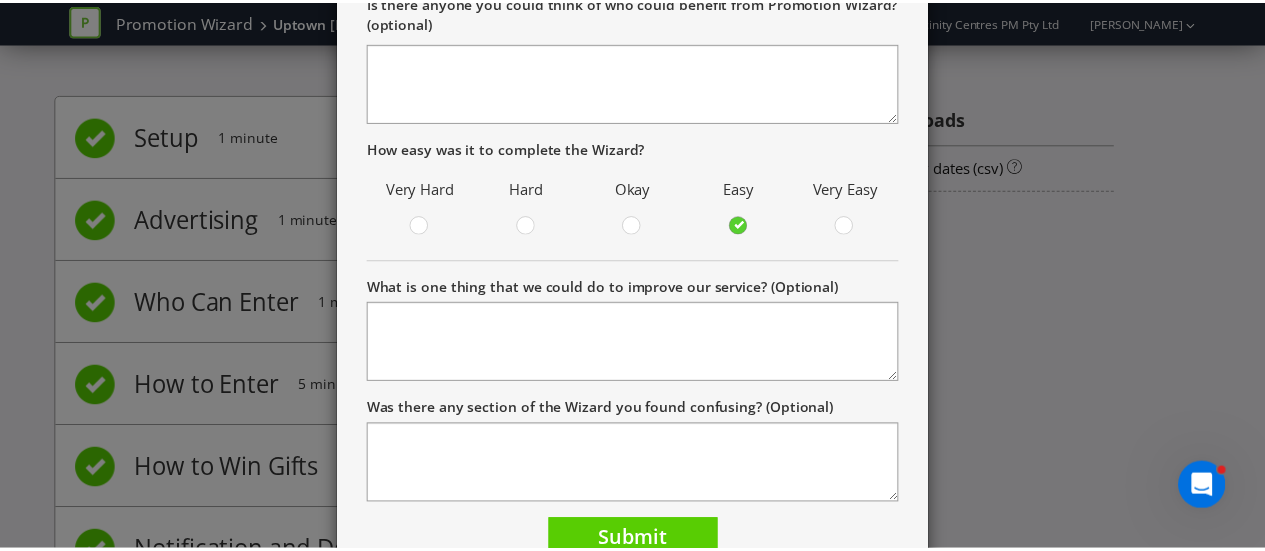 scroll, scrollTop: 662, scrollLeft: 0, axis: vertical 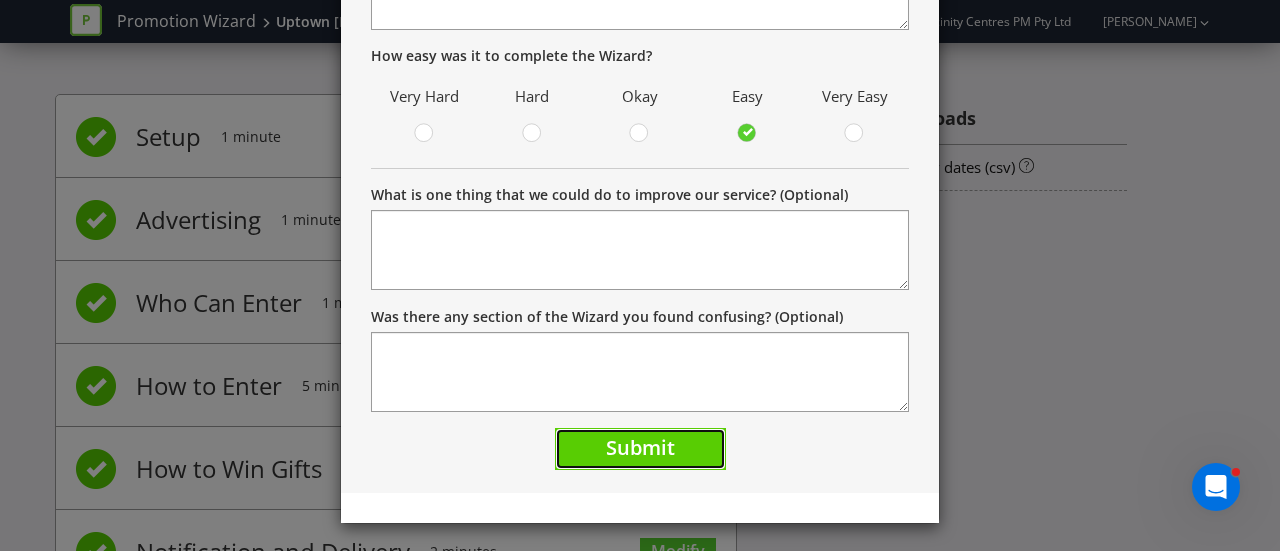 click on "Submit" at bounding box center [640, 449] 